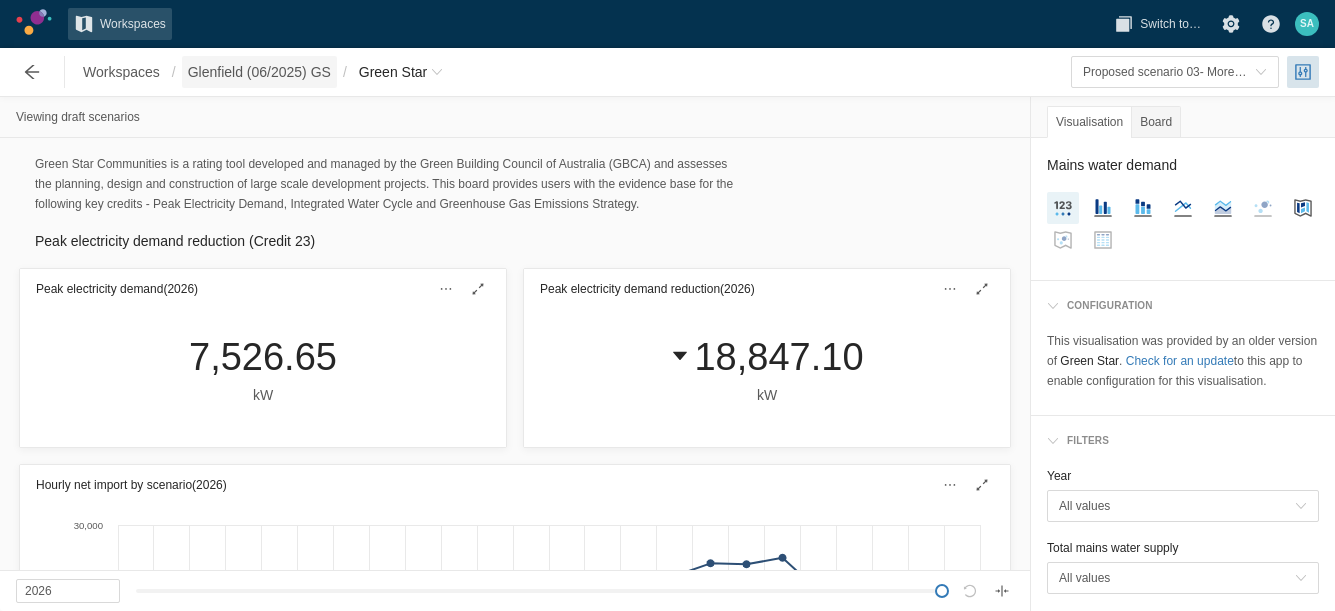 scroll, scrollTop: 0, scrollLeft: 0, axis: both 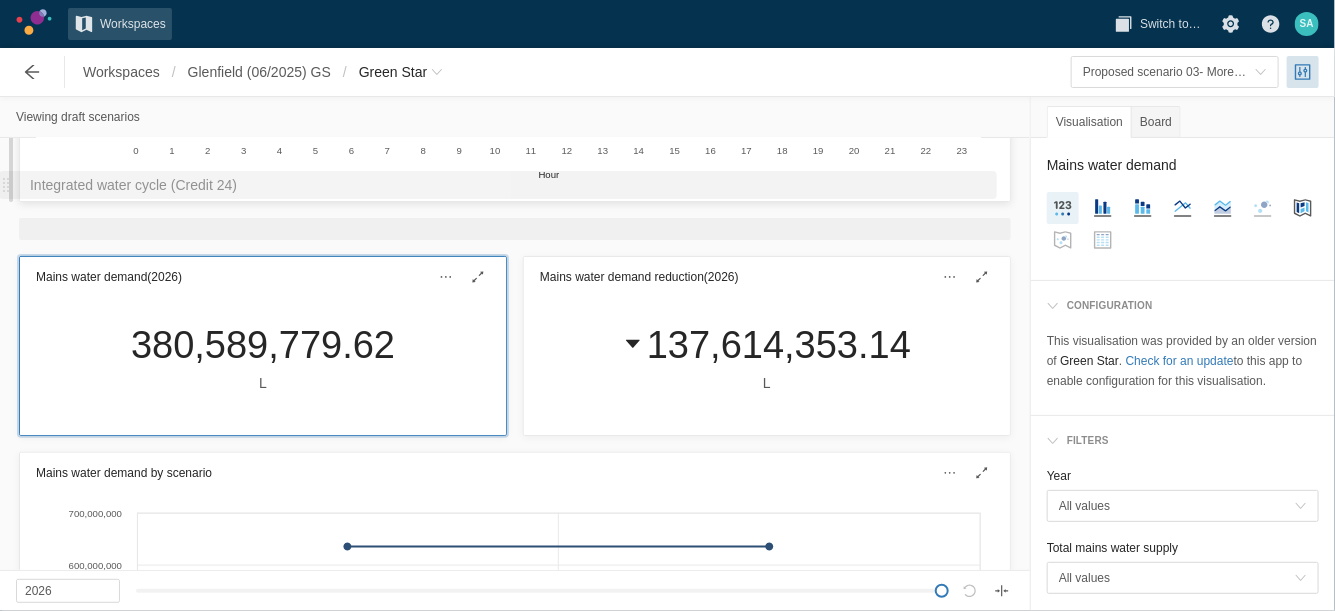 drag, startPoint x: 504, startPoint y: 175, endPoint x: 497, endPoint y: 167, distance: 10.630146 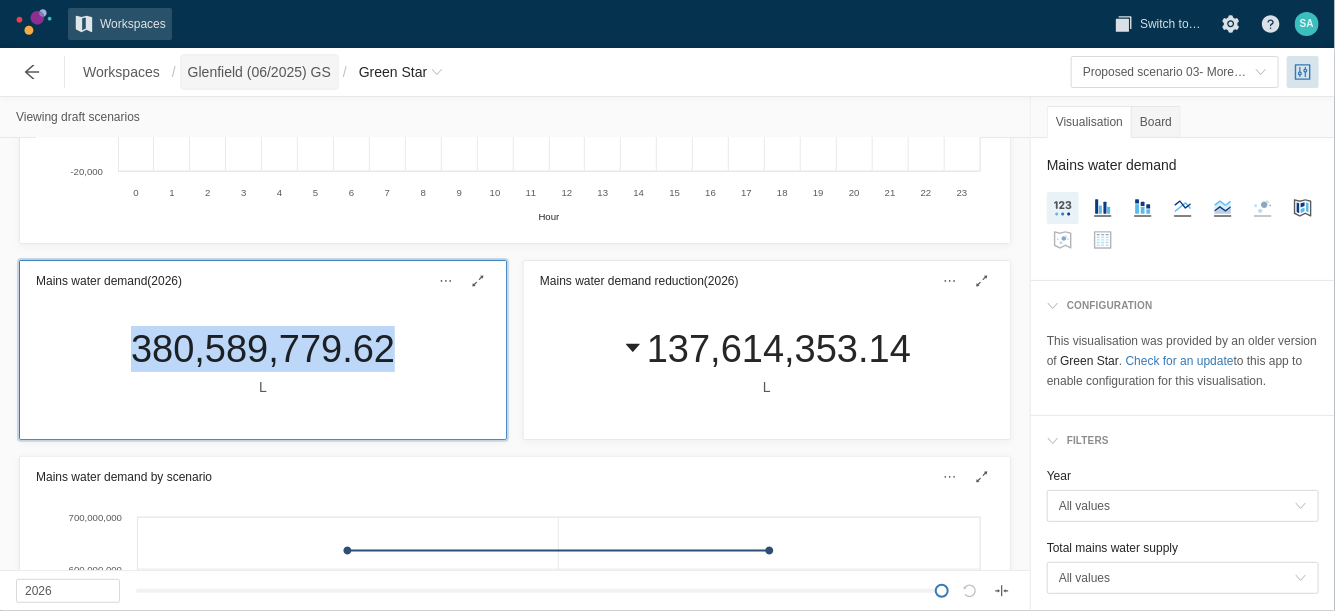click on "Glenfield (06/2025) GS" at bounding box center (259, 72) 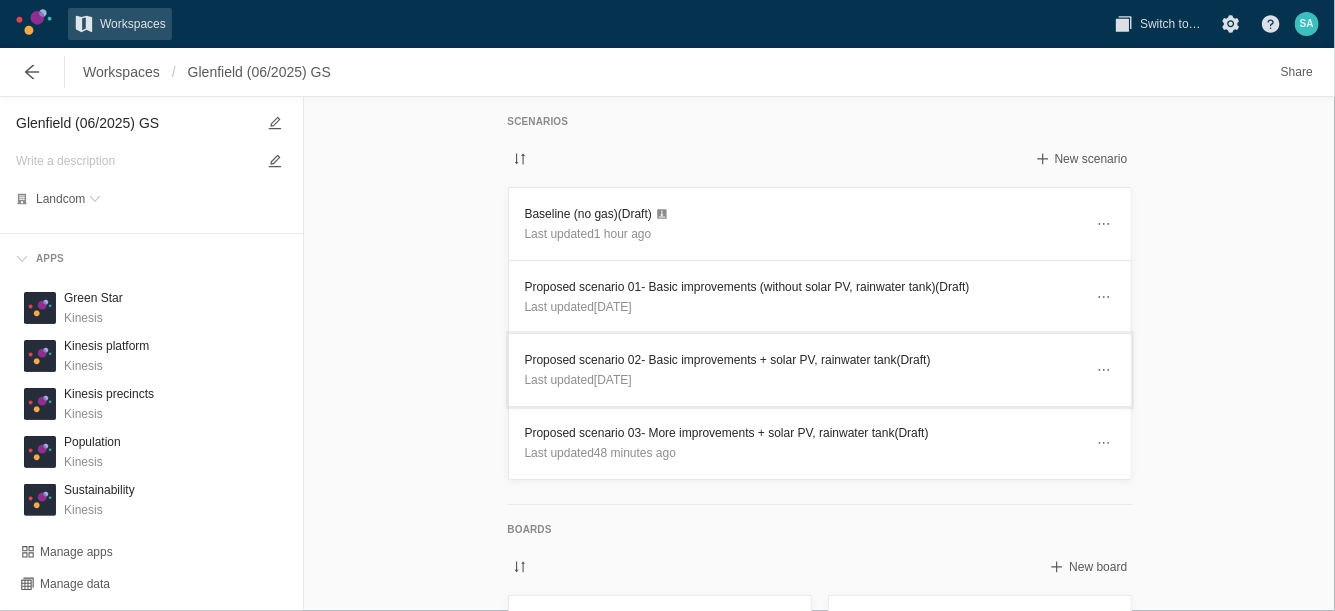 click on "Proposed scenario 02- Basic improvements + solar PV, rainwater tank  (Draft)" at bounding box center (804, 360) 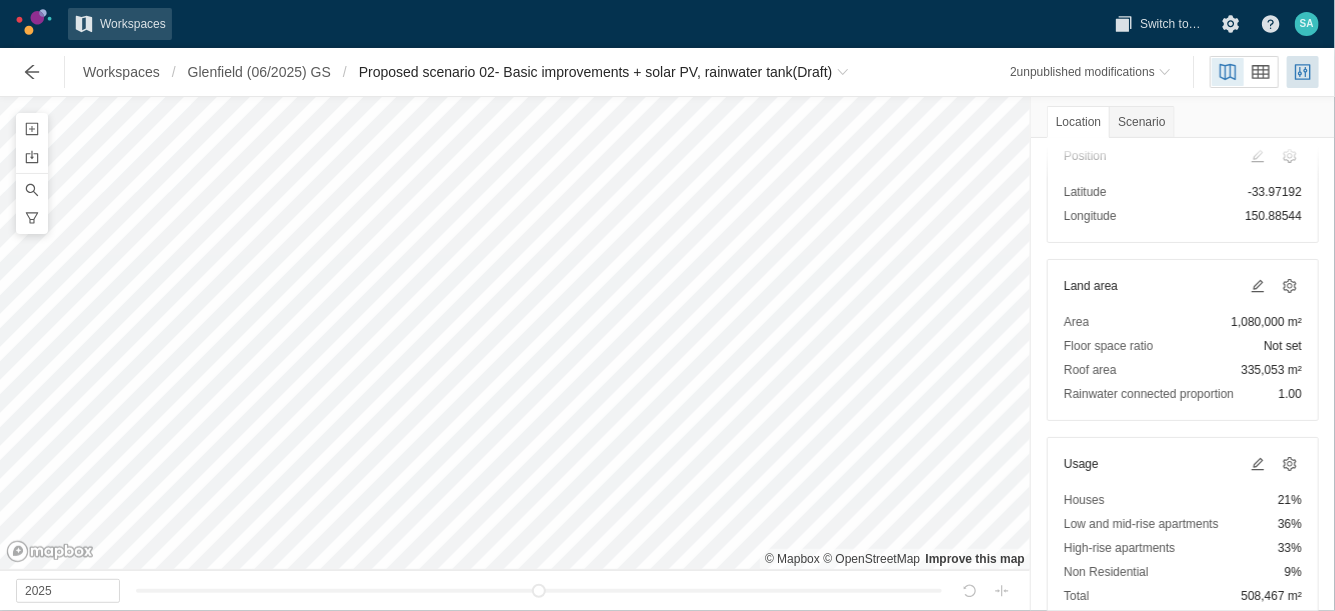 drag, startPoint x: 1175, startPoint y: 381, endPoint x: 1174, endPoint y: 394, distance: 13.038404 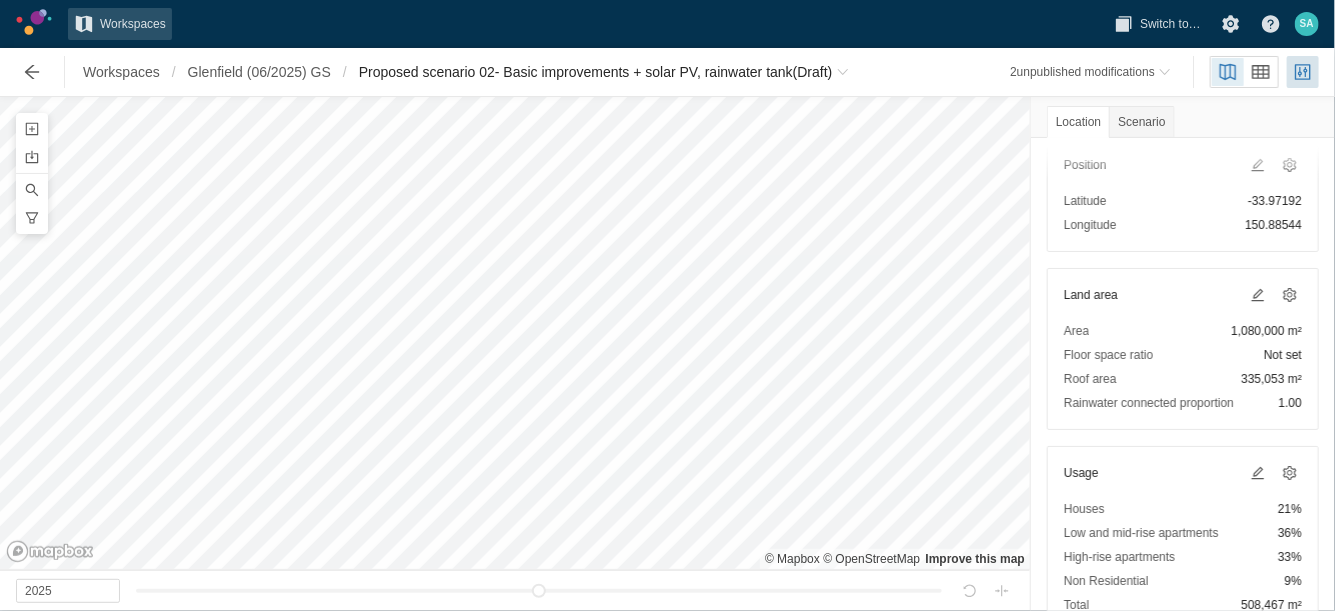 click on "335,053 m²" at bounding box center [1271, 379] 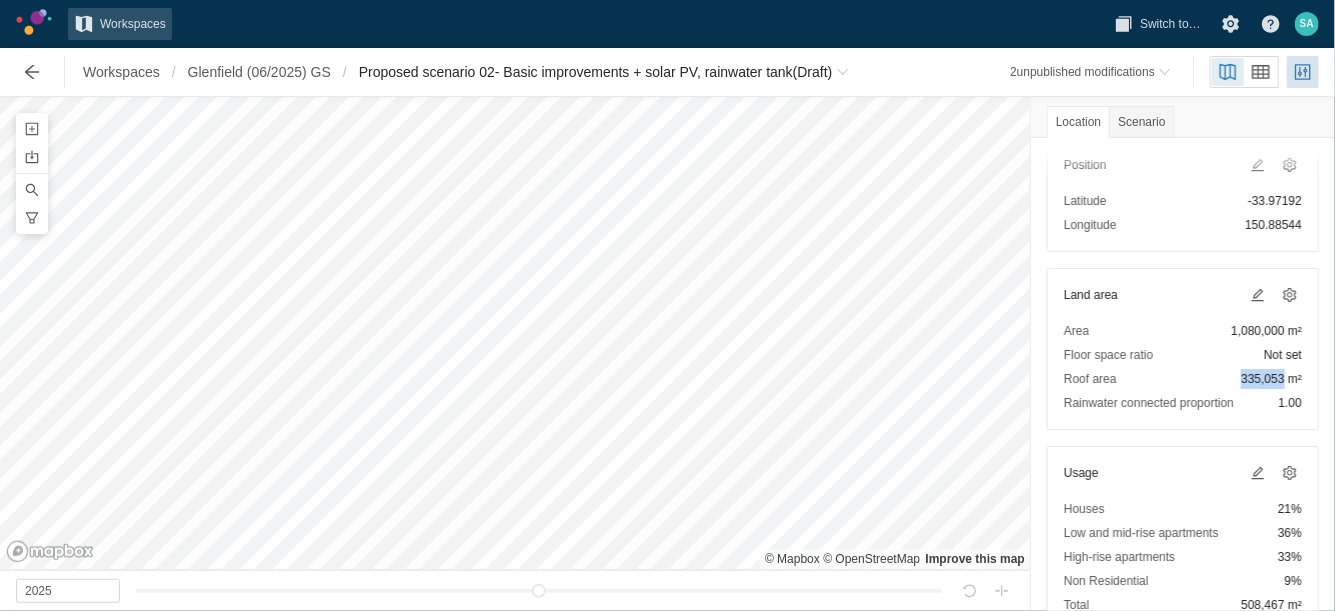 click on "335,053 m²" at bounding box center (1271, 379) 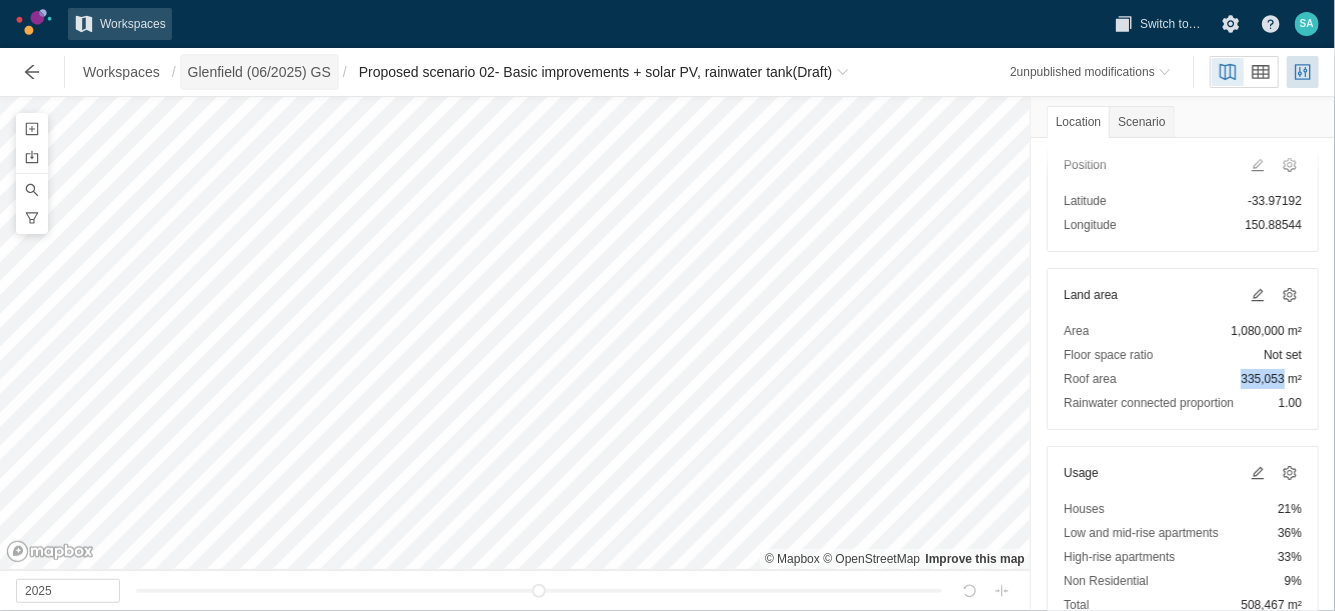 click on "Glenfield (06/2025) GS" at bounding box center (259, 72) 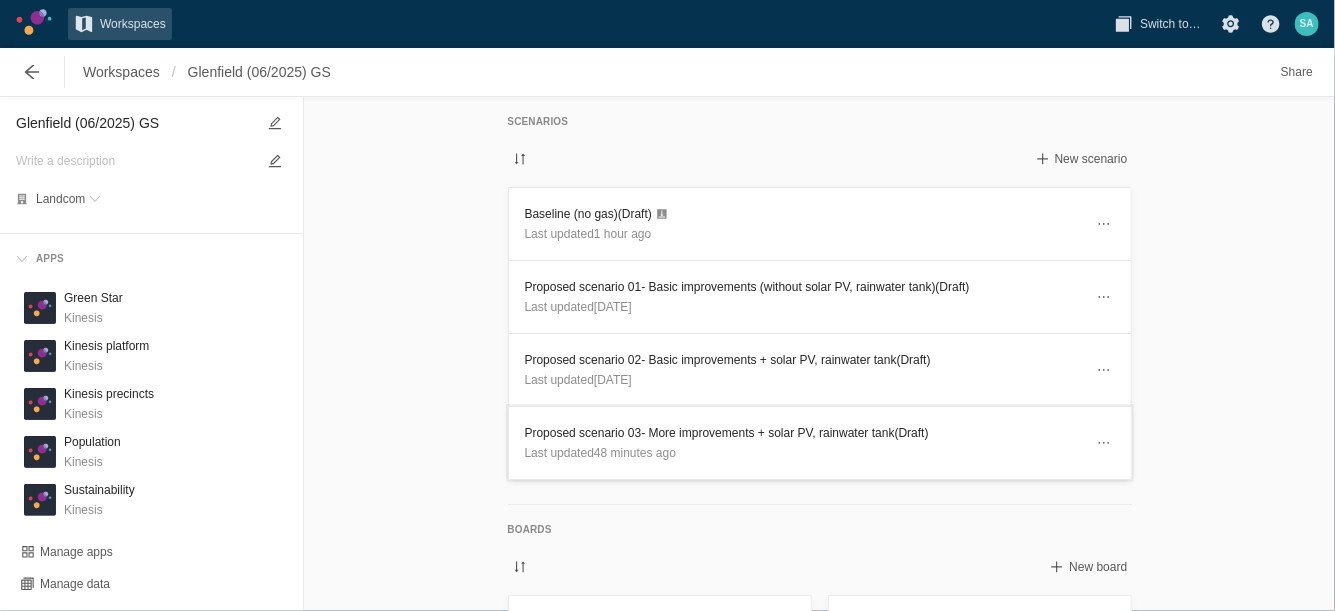 click on "Proposed scenario 03- More improvements + solar PV, rainwater tank  (Draft)" at bounding box center [804, 433] 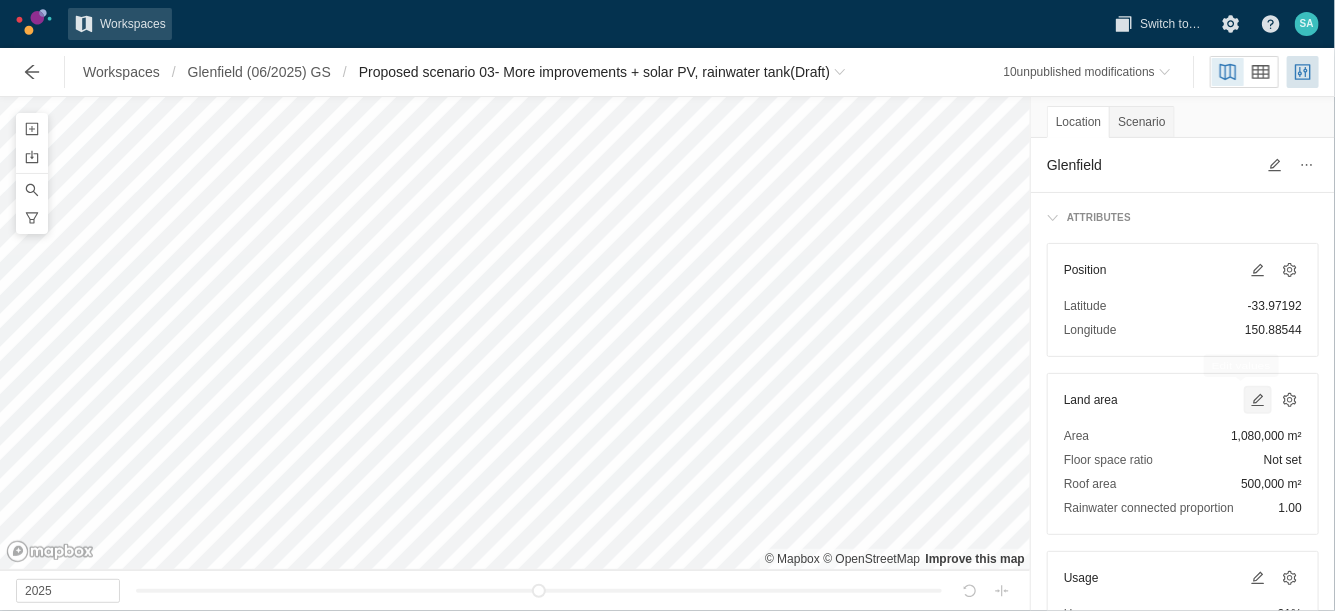 click at bounding box center [1258, 400] 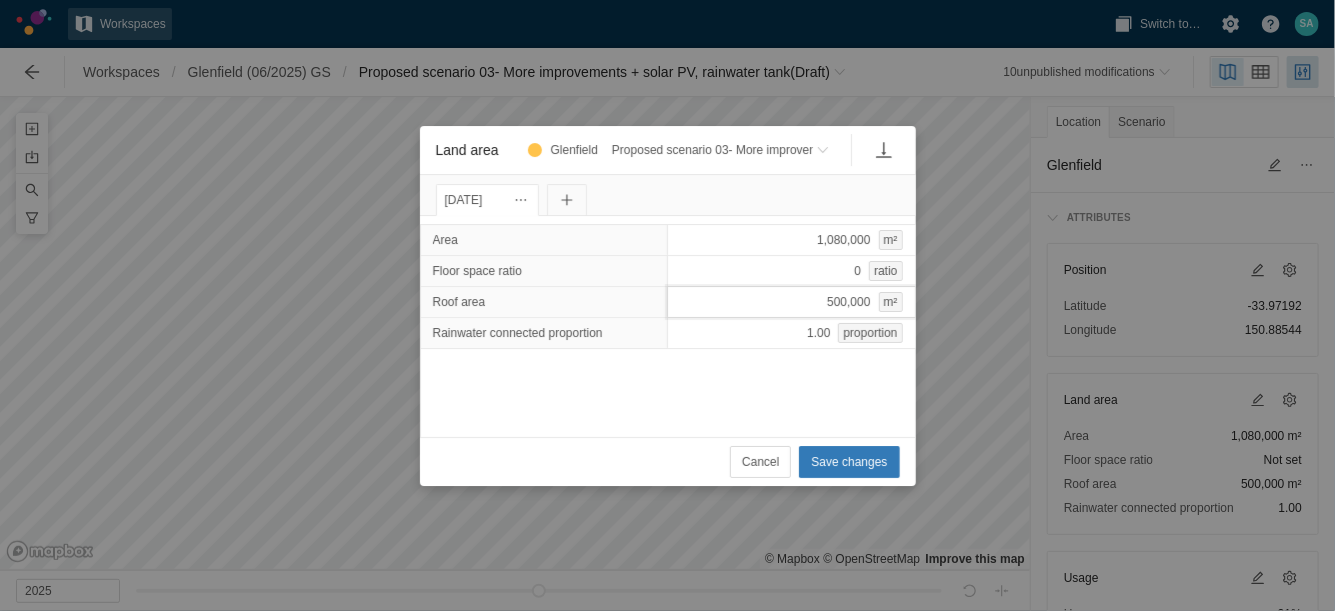 click on "500,000 m²" at bounding box center [791, 302] 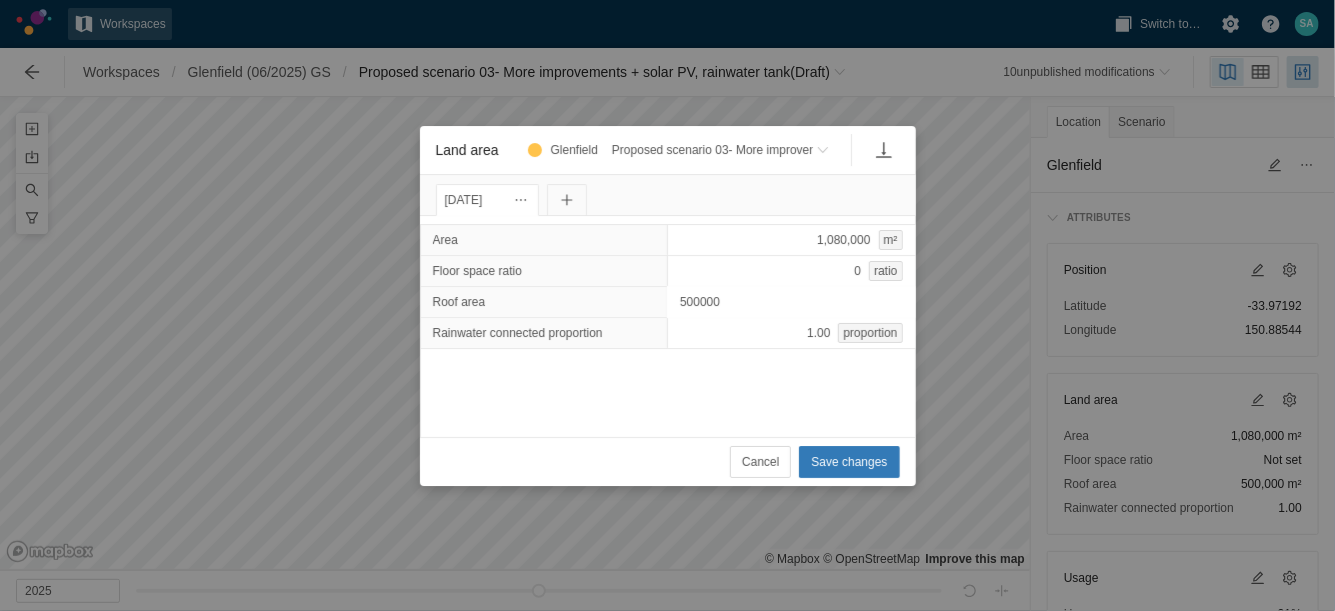 click on "500000" at bounding box center [791, 302] 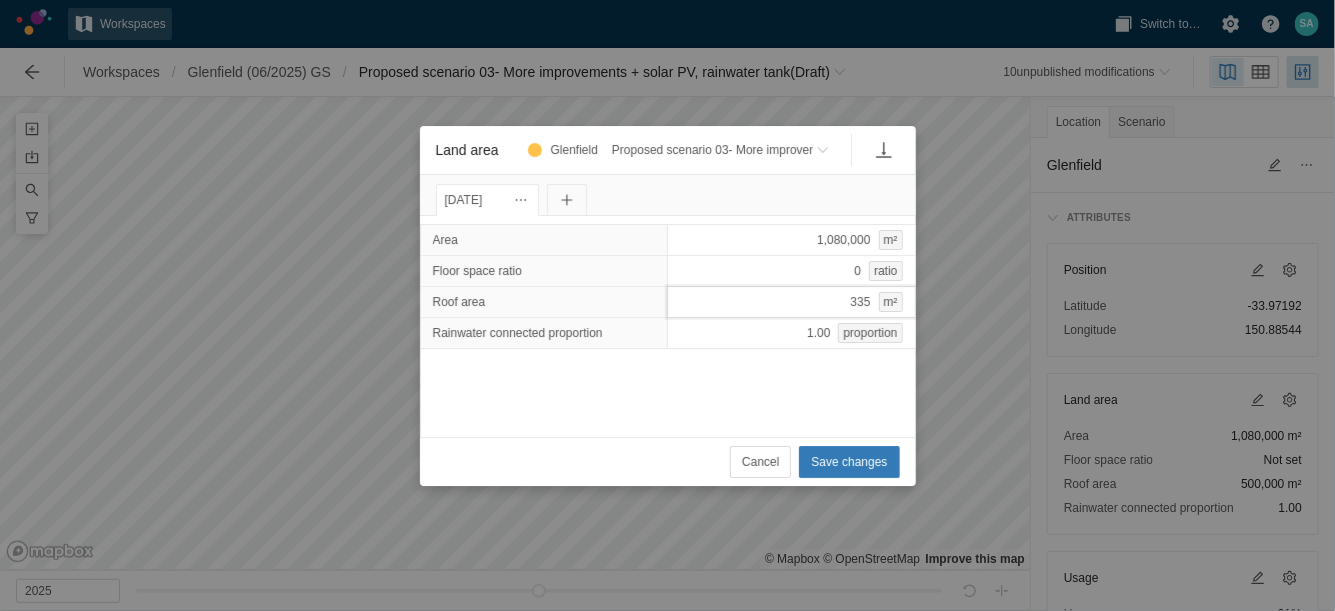 click on "335 m²" at bounding box center [791, 302] 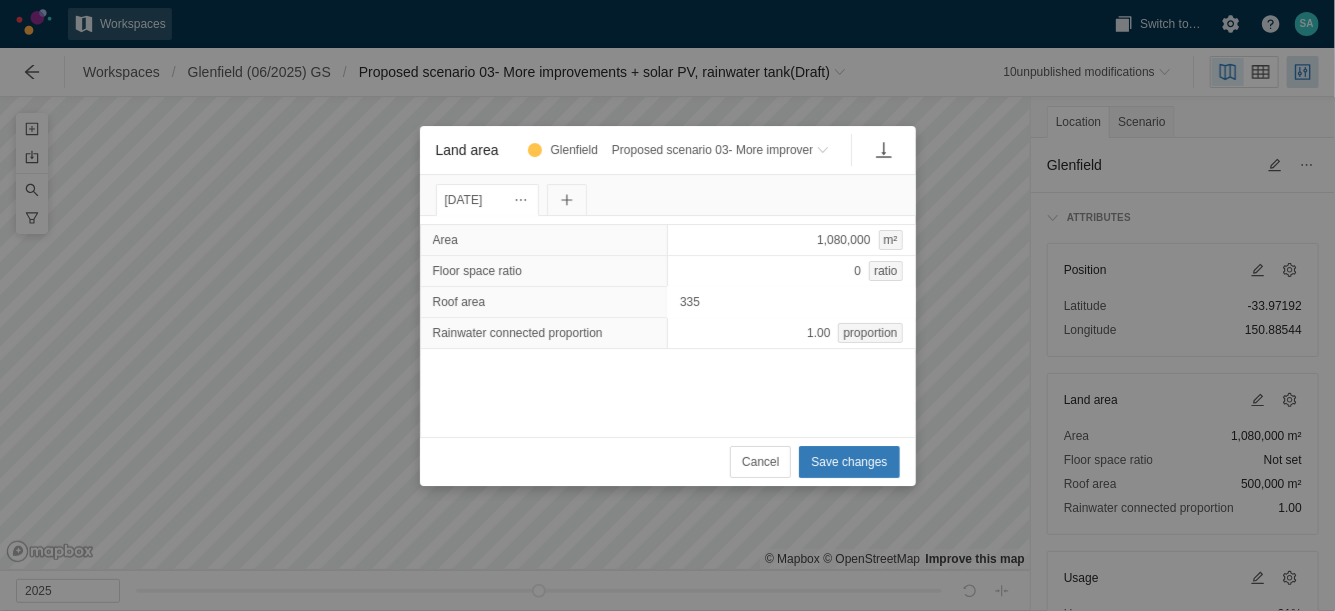 click on "335" at bounding box center (791, 302) 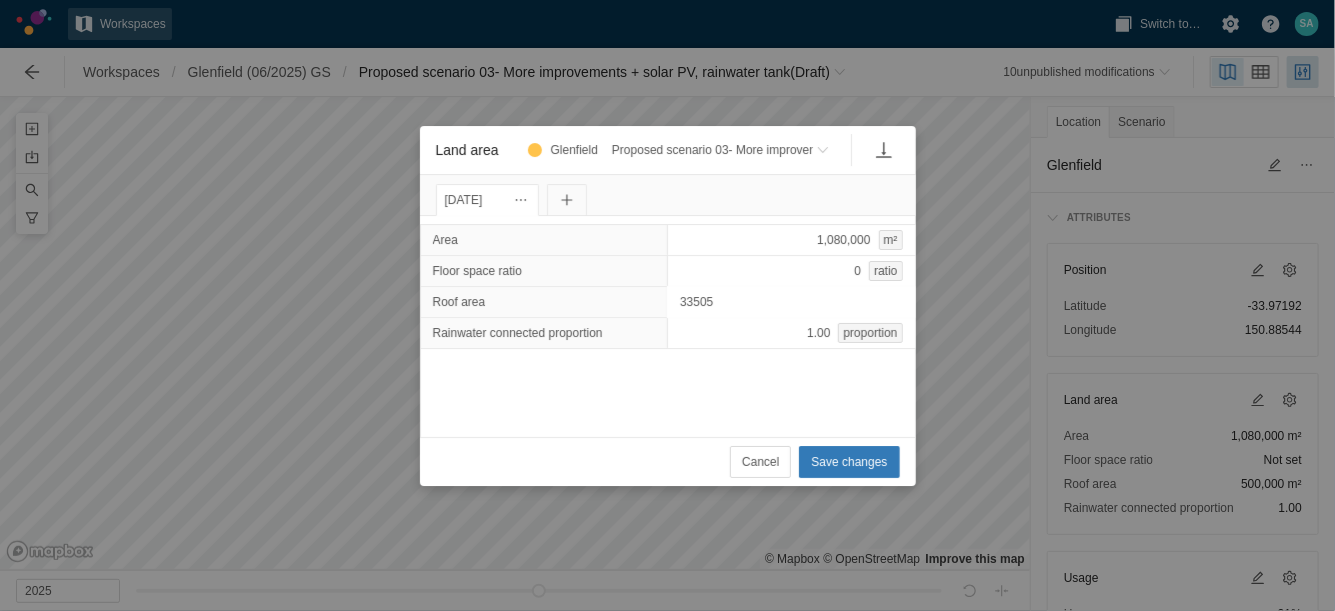 type on "335053" 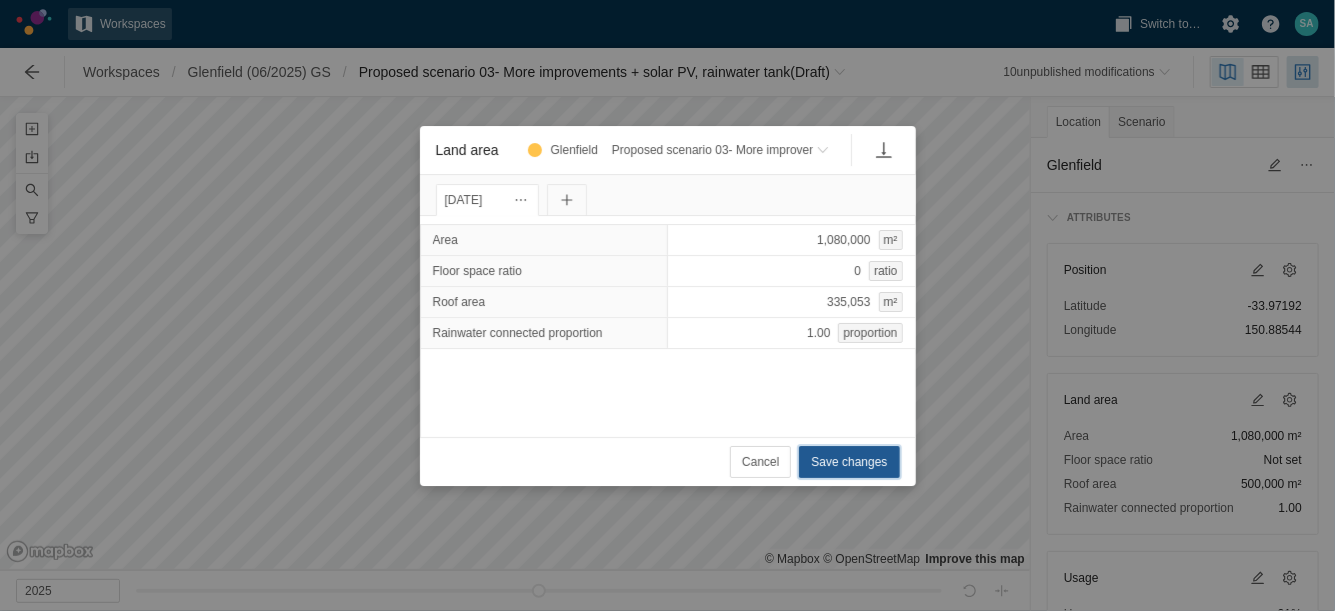 click on "Save changes" at bounding box center (849, 462) 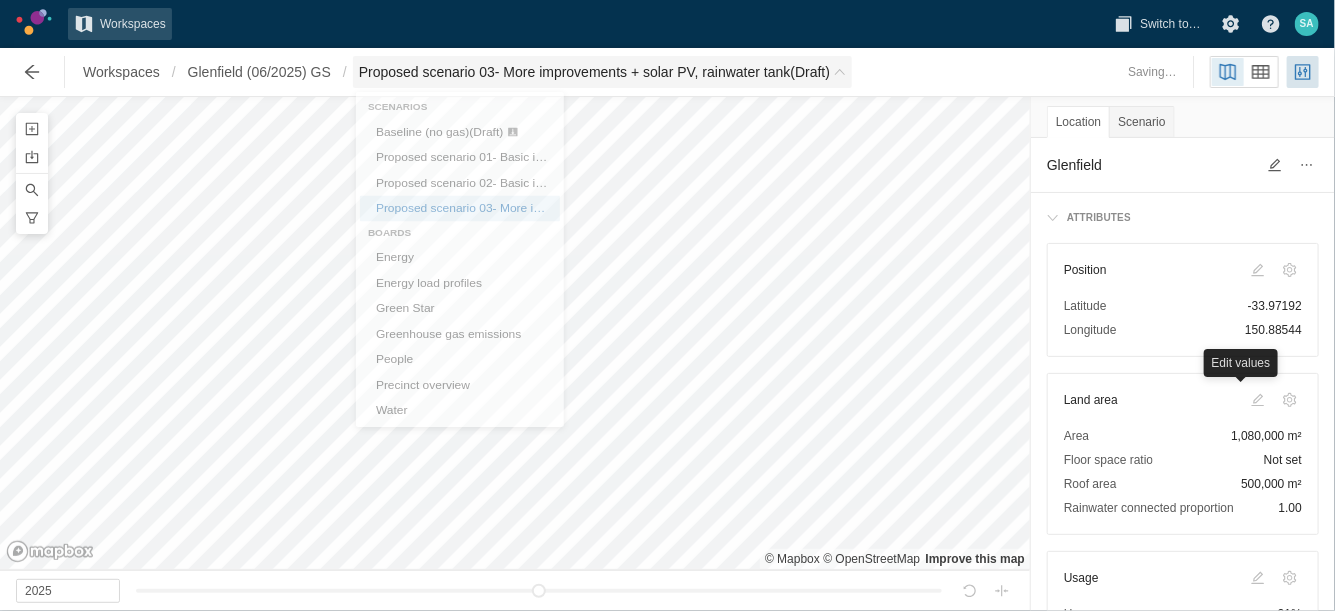 click at bounding box center (840, 72) 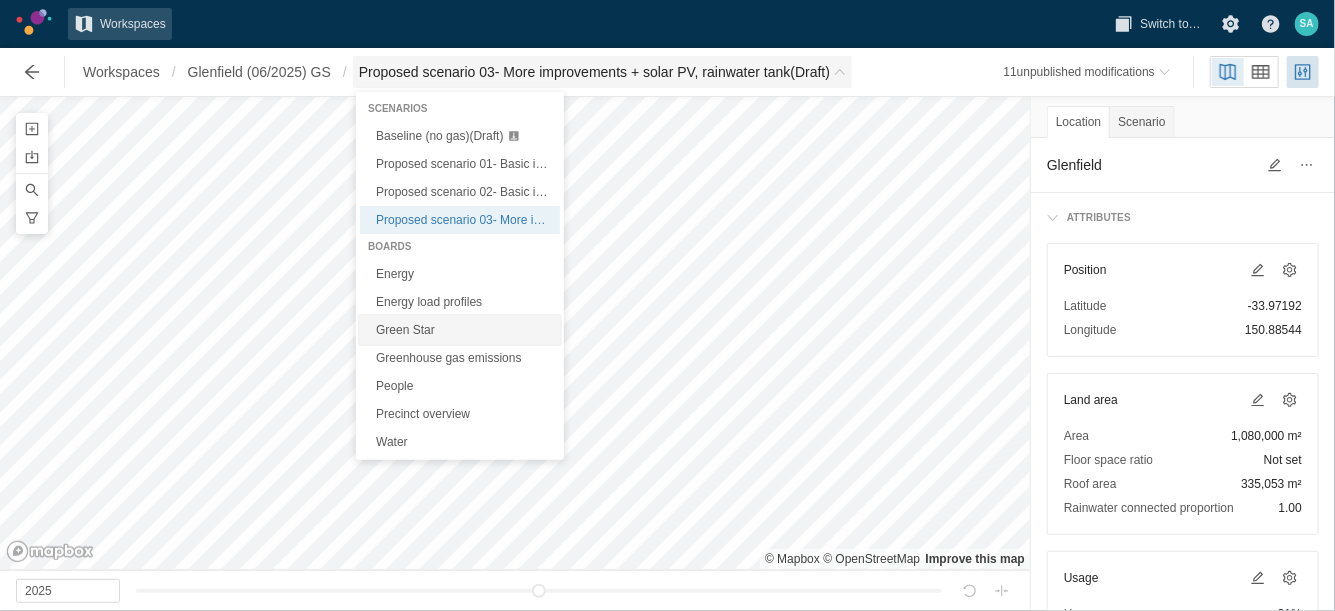 click on "Green Star" at bounding box center [460, 330] 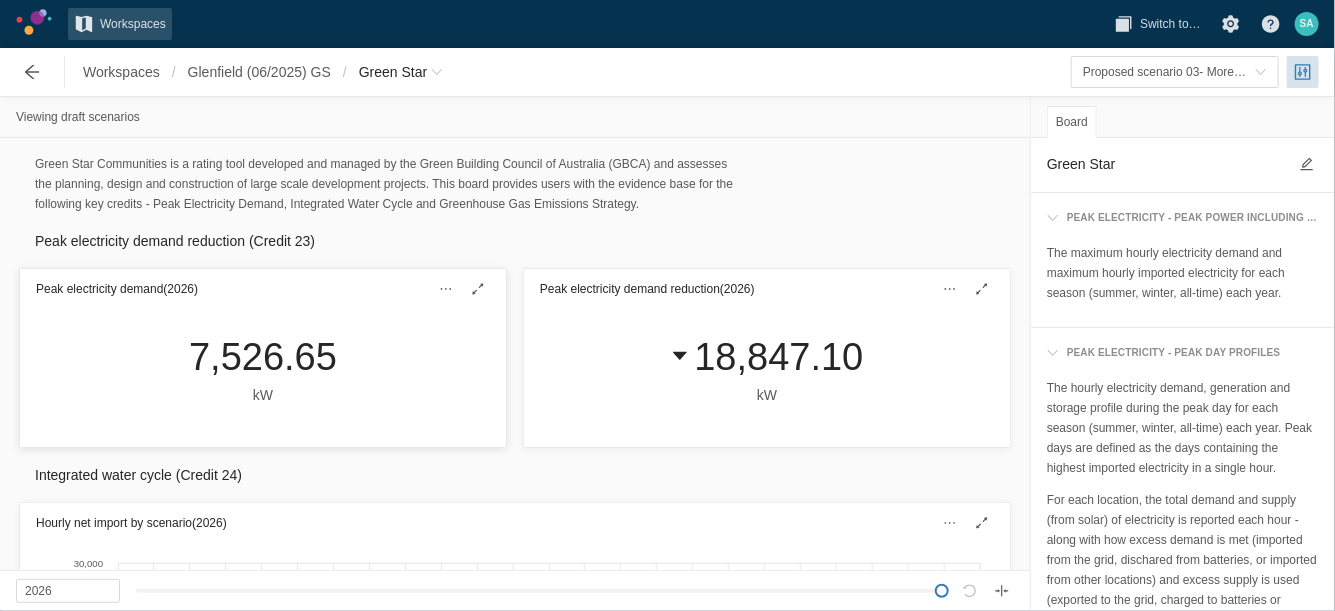 click on "Peak electricity demand  (2026)" at bounding box center [263, 289] 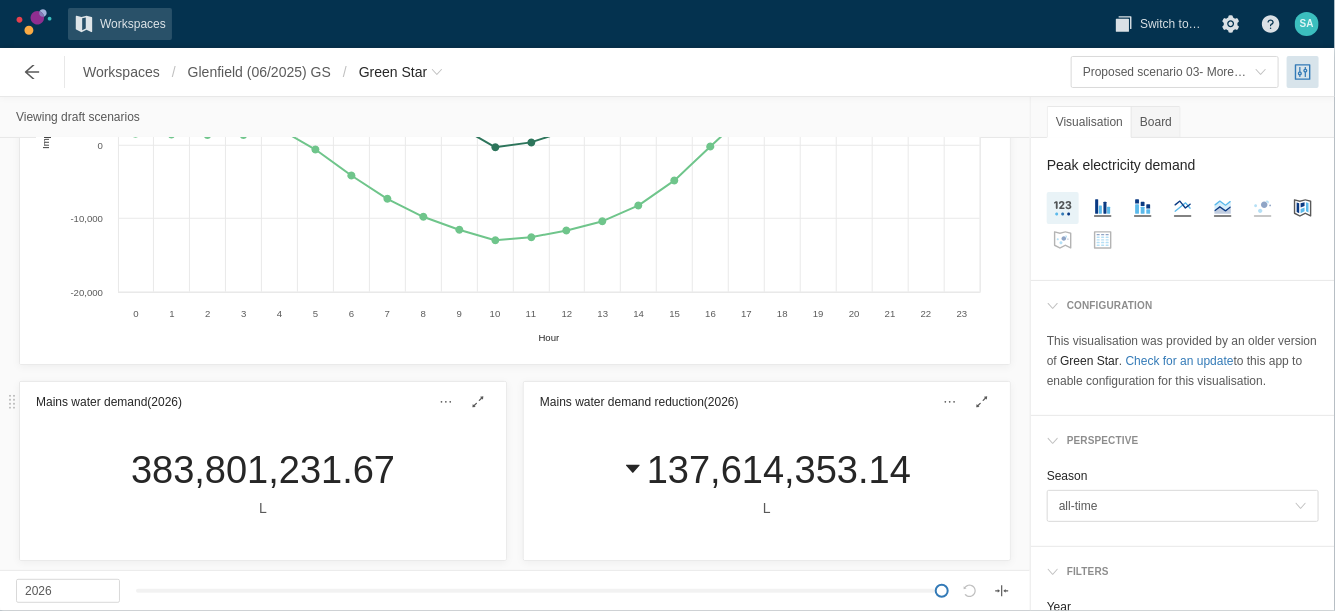 scroll, scrollTop: 696, scrollLeft: 0, axis: vertical 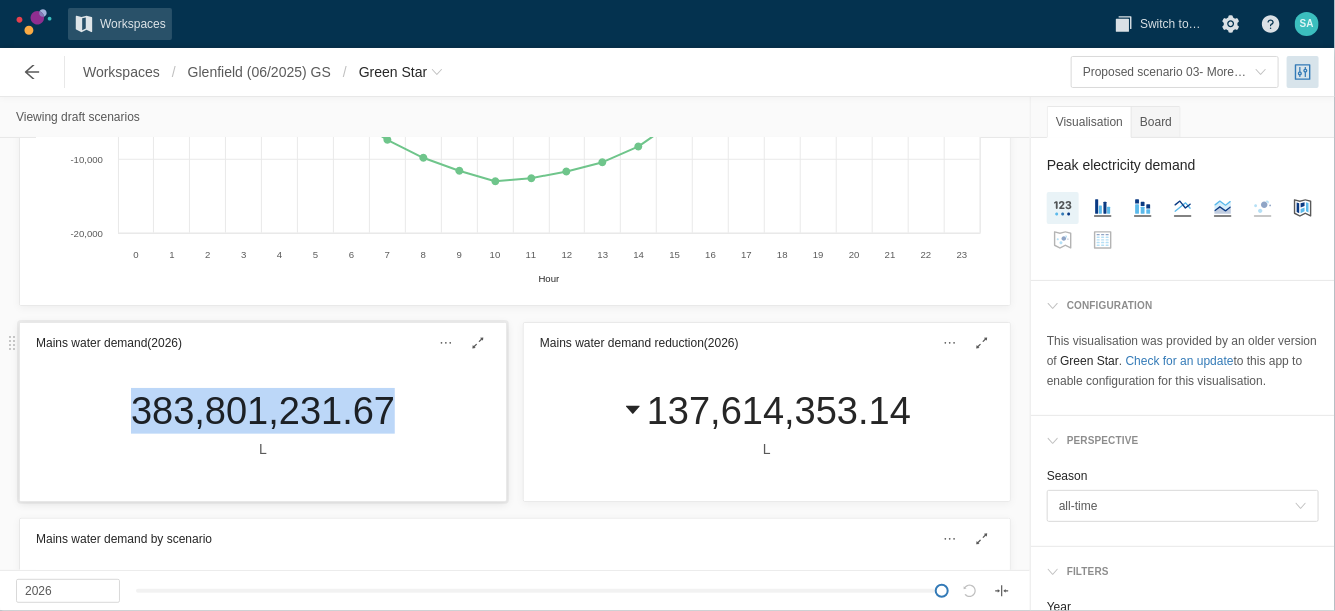 drag, startPoint x: 123, startPoint y: 402, endPoint x: 378, endPoint y: 398, distance: 255.03137 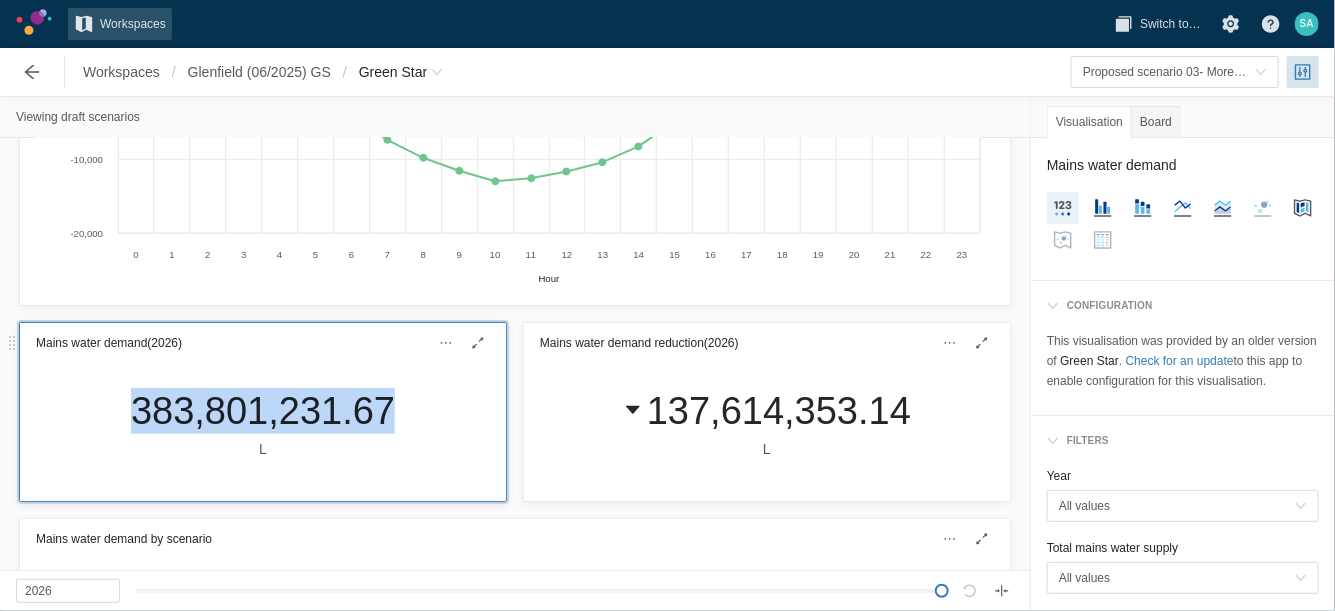 copy on "383,801,231.67" 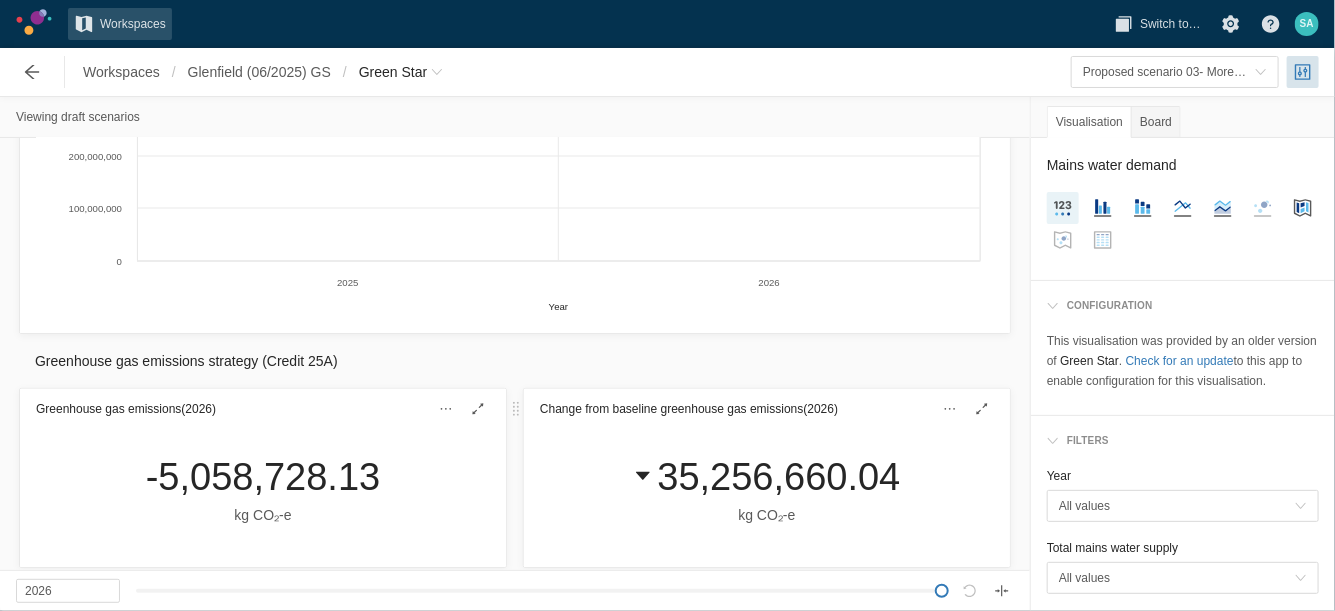 scroll, scrollTop: 1477, scrollLeft: 0, axis: vertical 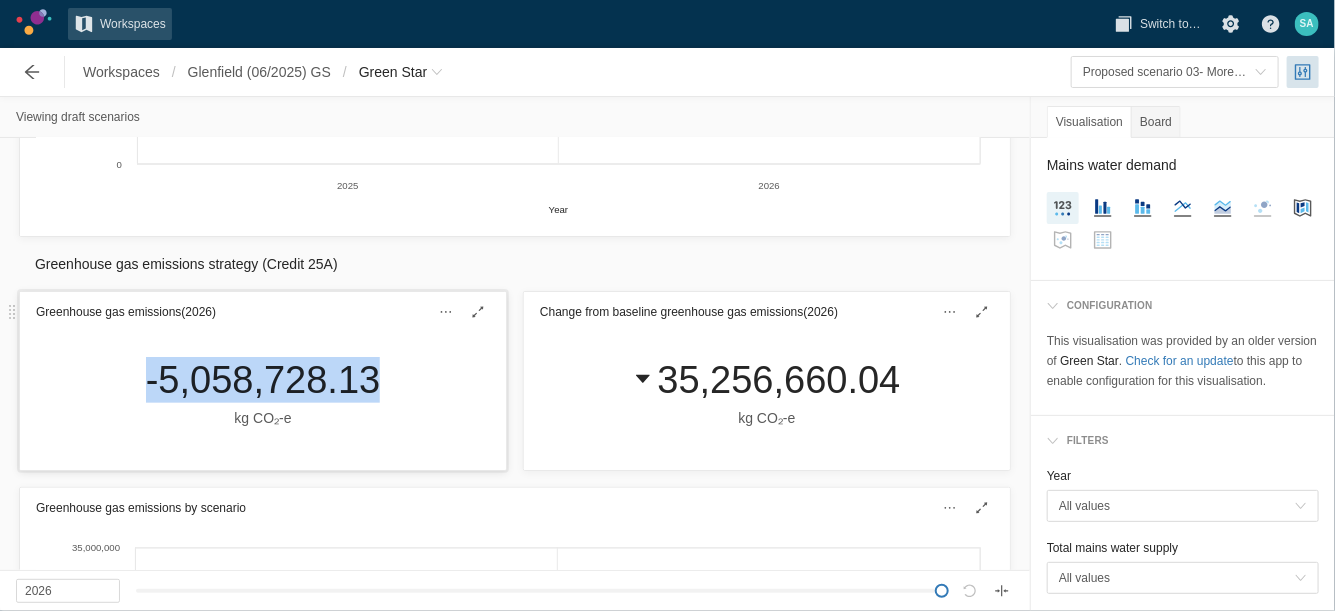 drag, startPoint x: 107, startPoint y: 378, endPoint x: 366, endPoint y: 394, distance: 259.49374 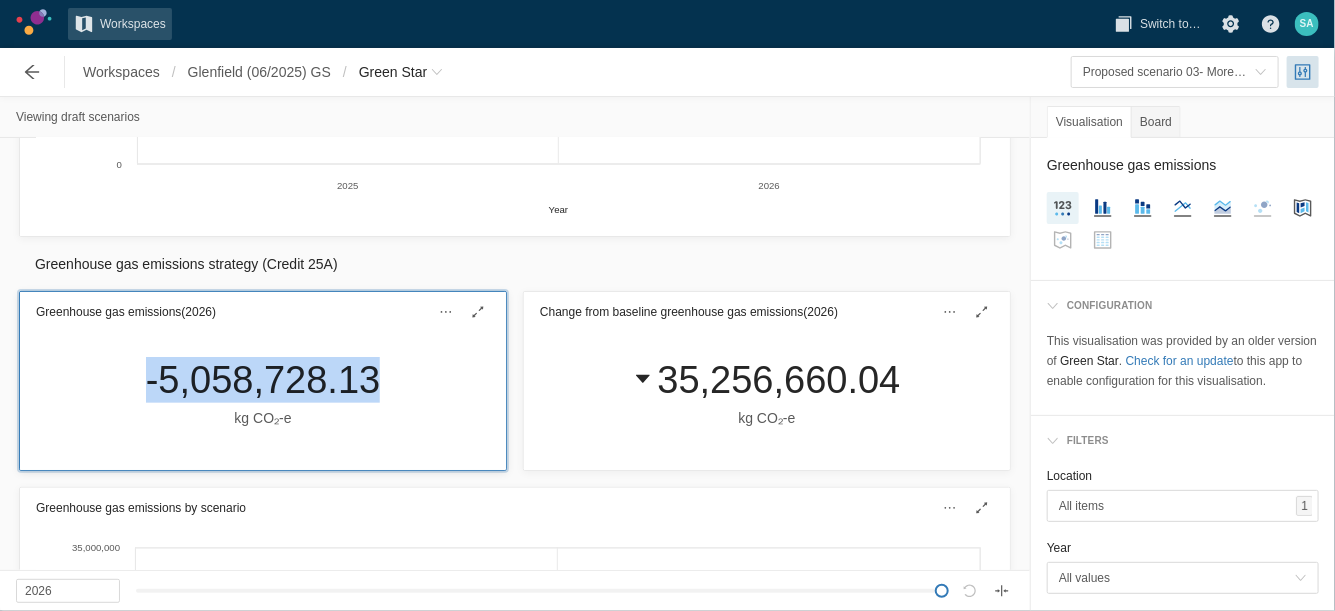 copy on "-5,058,728.13" 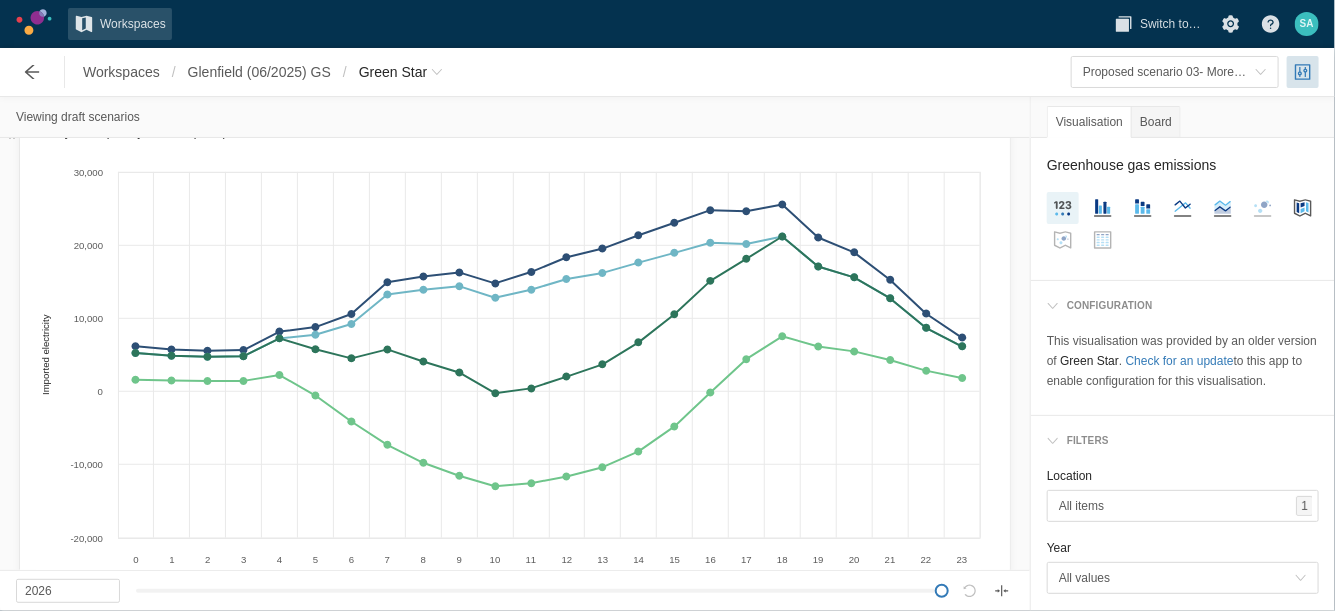 scroll, scrollTop: 0, scrollLeft: 0, axis: both 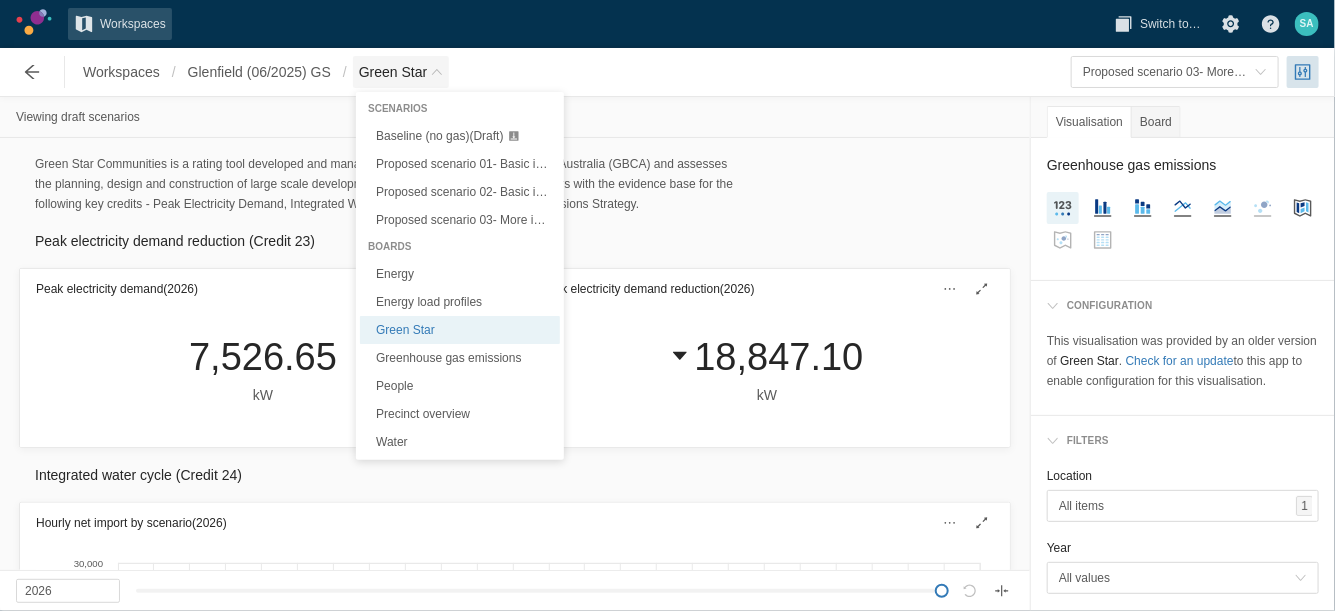 click on "Green Star" at bounding box center [401, 72] 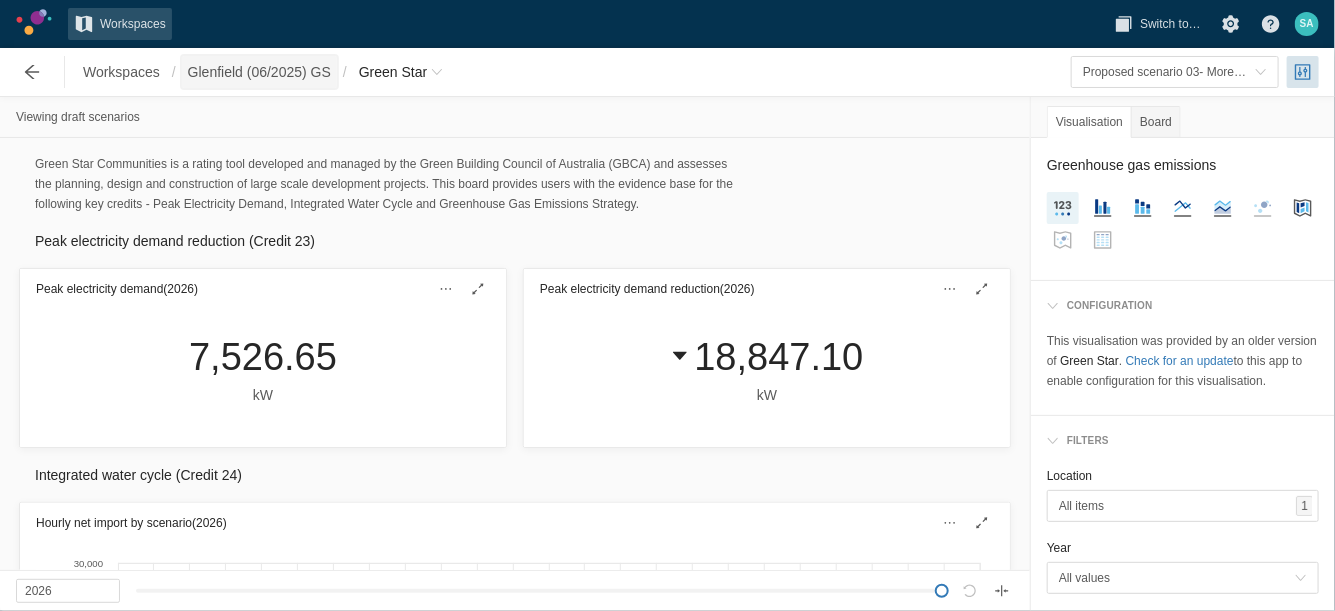 click on "Glenfield (06/2025) GS" at bounding box center [259, 72] 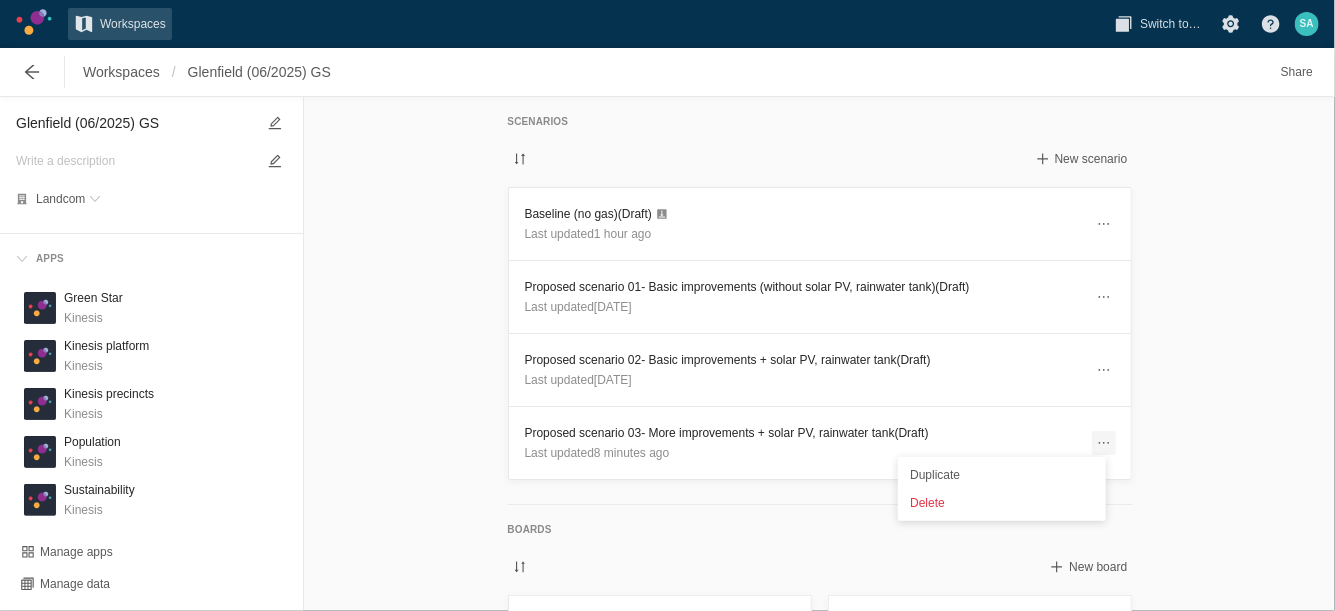 click at bounding box center (1104, 443) 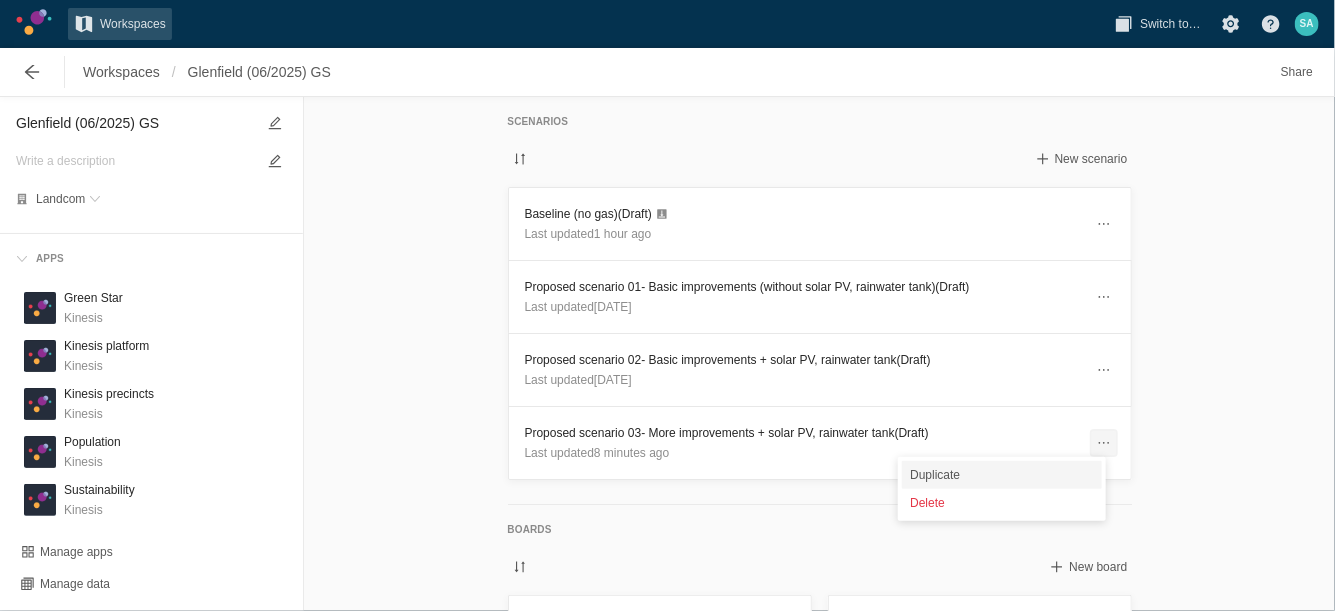 click on "Duplicate" at bounding box center [1002, 475] 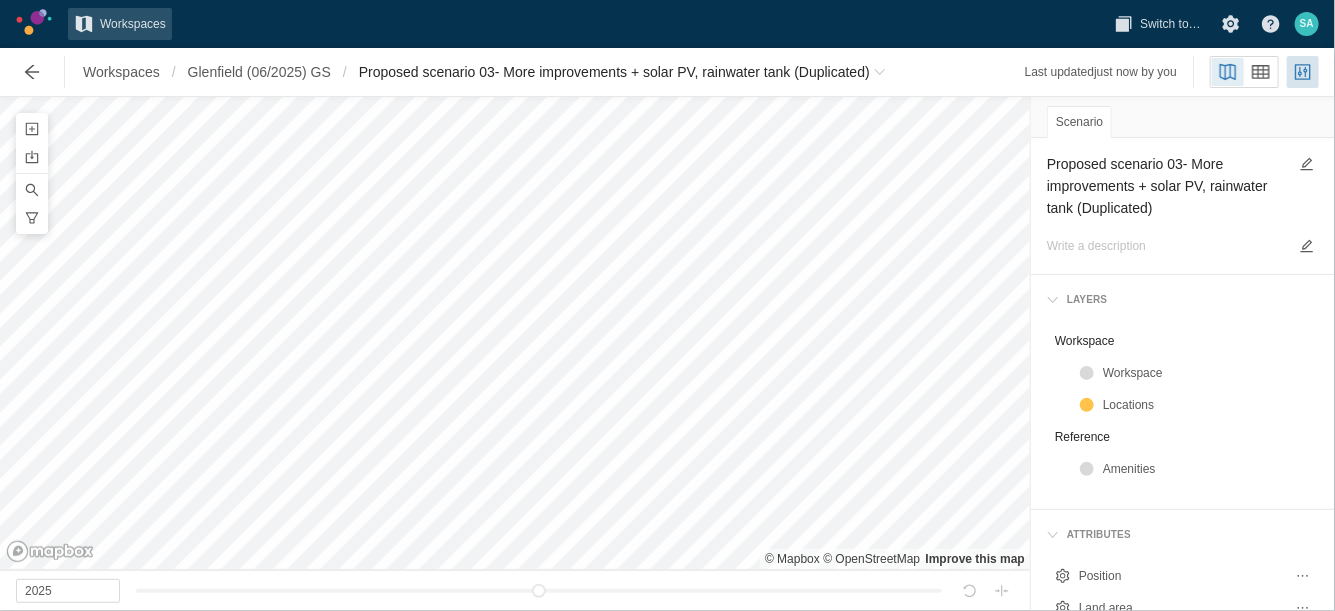 click on "Proposed scenario 03- More improvements + solar PV, rainwater tank (Duplicated)" at bounding box center [1167, 186] 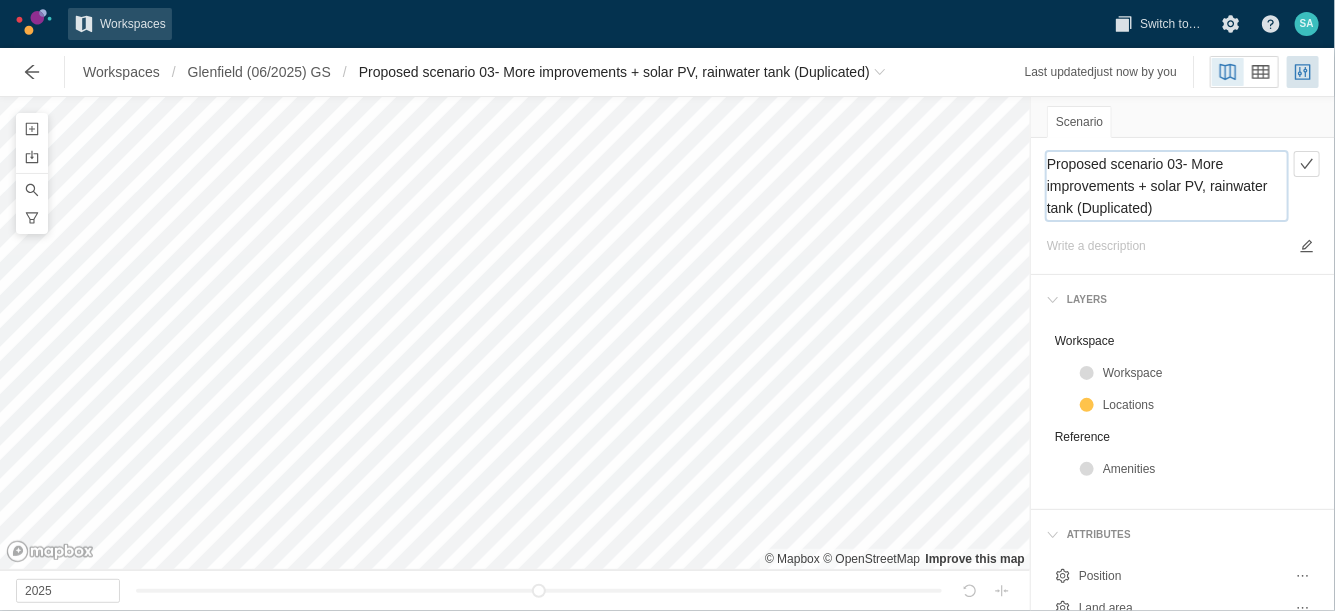 click on "Proposed scenario 03- More improvements + solar PV, rainwater tank (Duplicated)" at bounding box center [1167, 186] 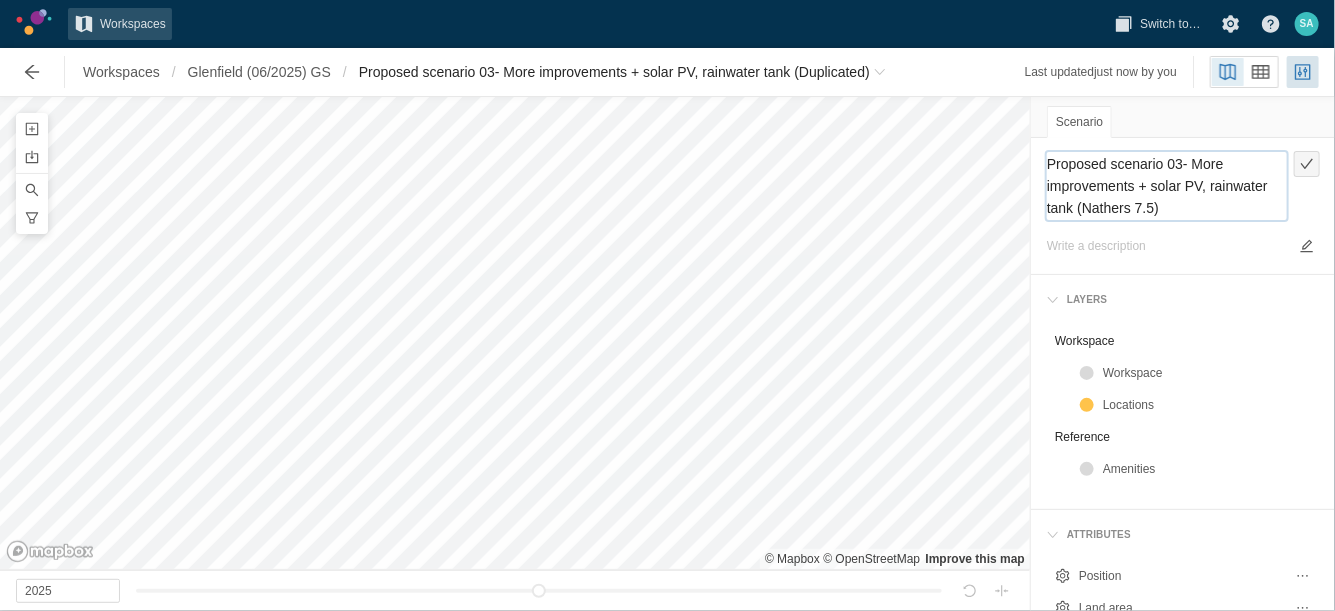 type on "Proposed scenario 03- More improvements + solar PV, rainwater tank (Nathers 7.5)" 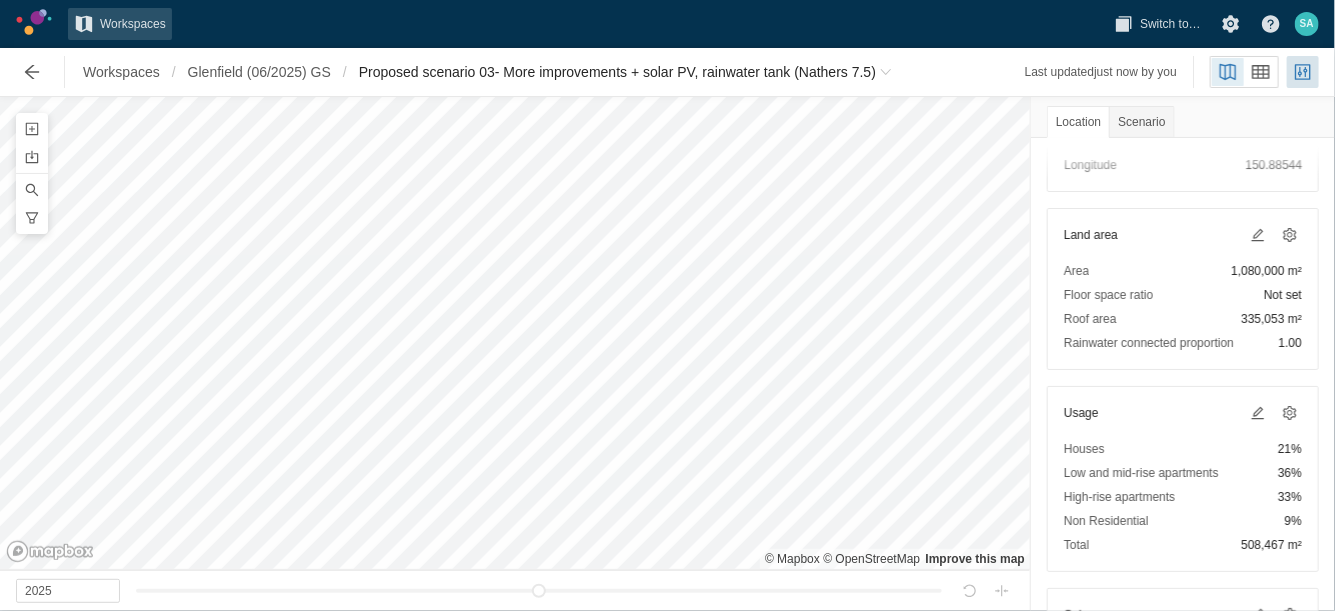 scroll, scrollTop: 163, scrollLeft: 0, axis: vertical 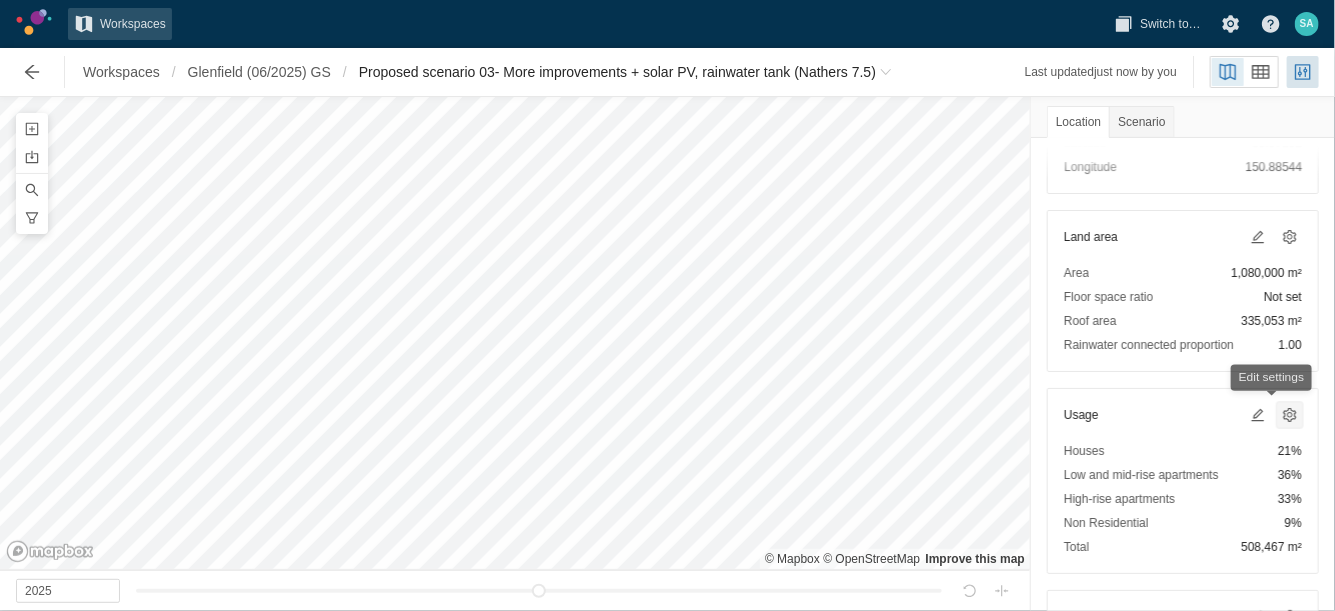click at bounding box center [1290, 415] 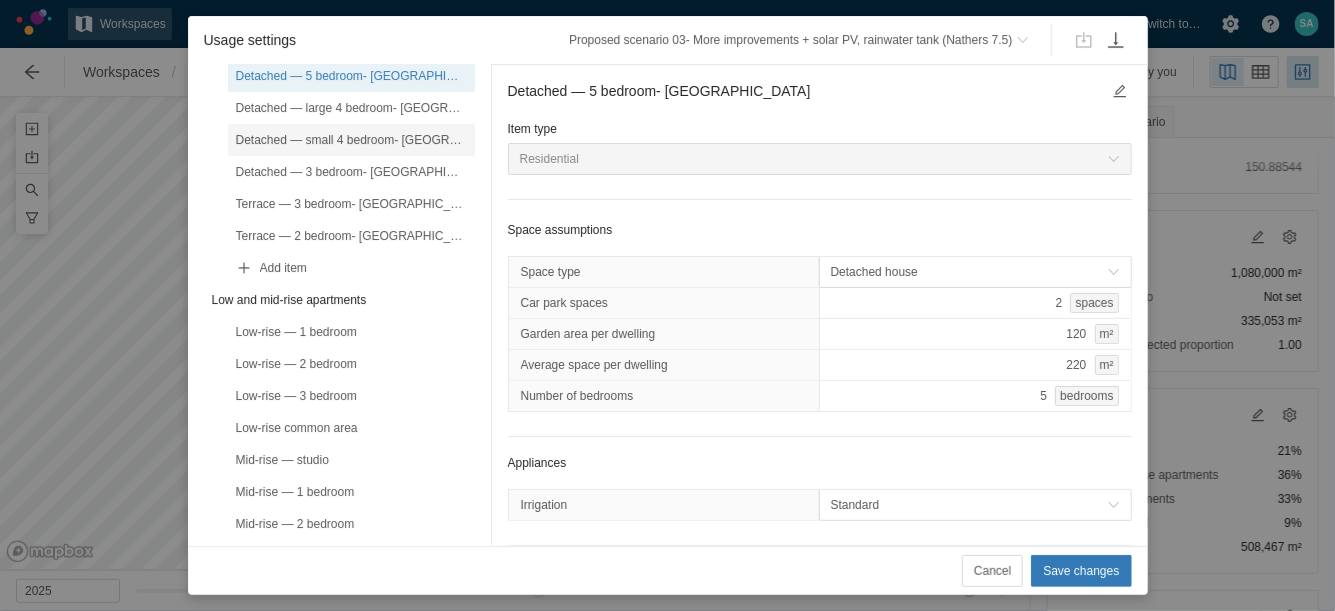 scroll, scrollTop: 207, scrollLeft: 0, axis: vertical 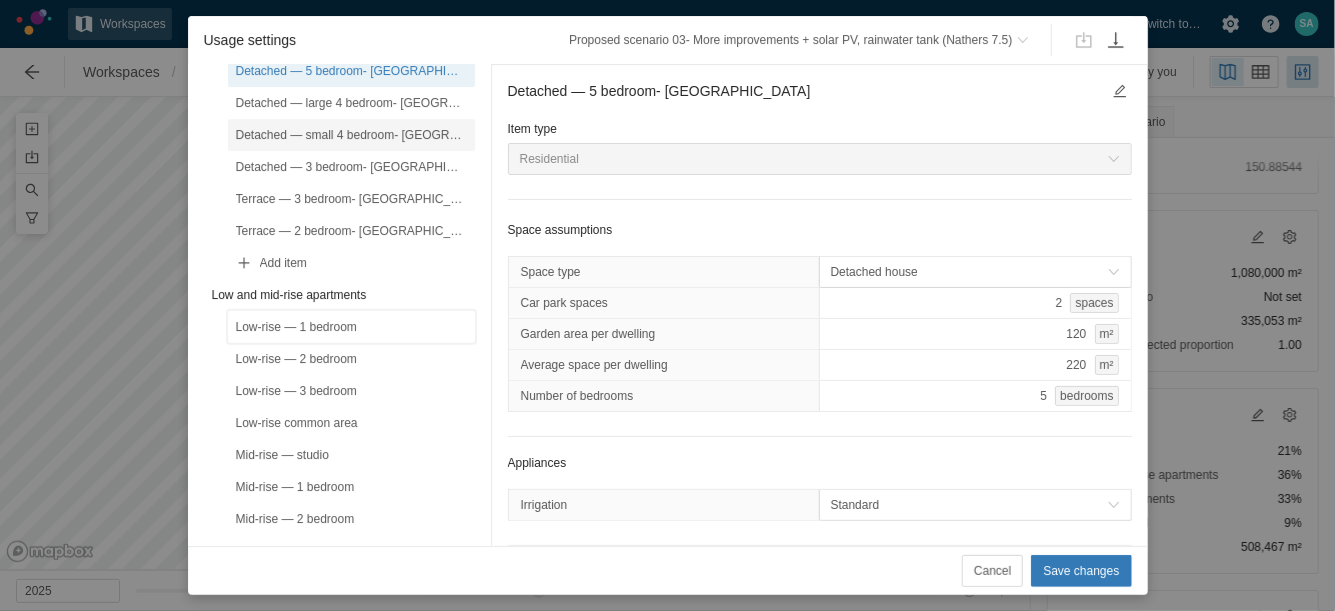 click on "Low-rise — 1 bedroom" at bounding box center (351, 327) 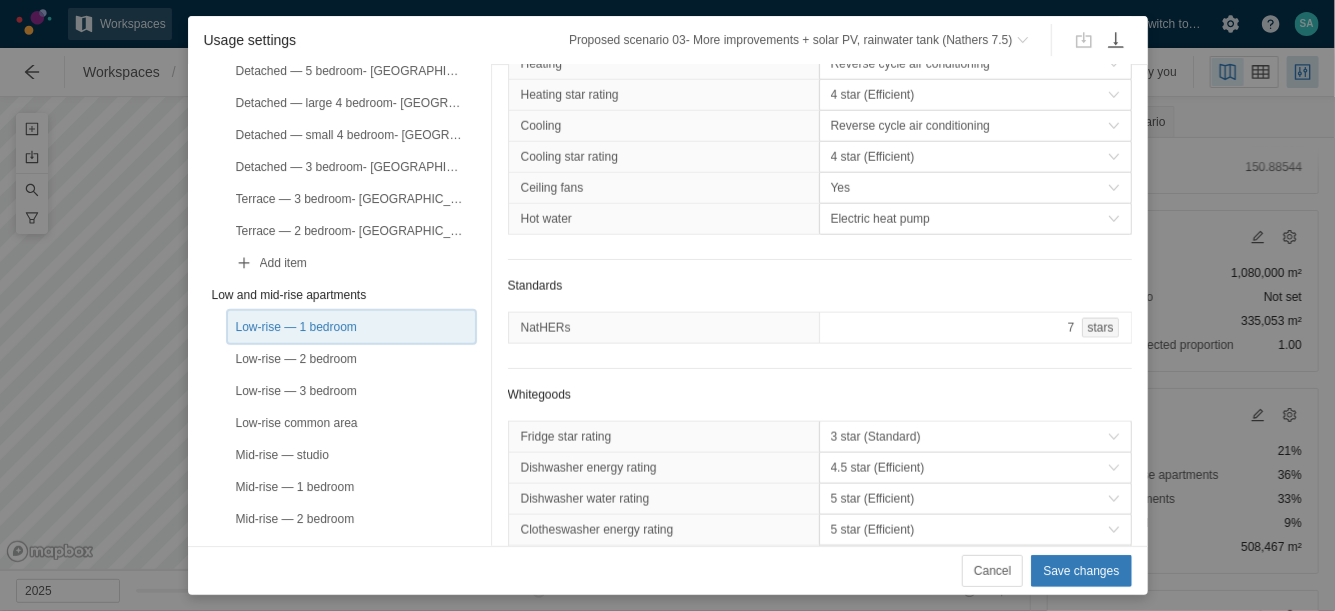scroll, scrollTop: 1023, scrollLeft: 0, axis: vertical 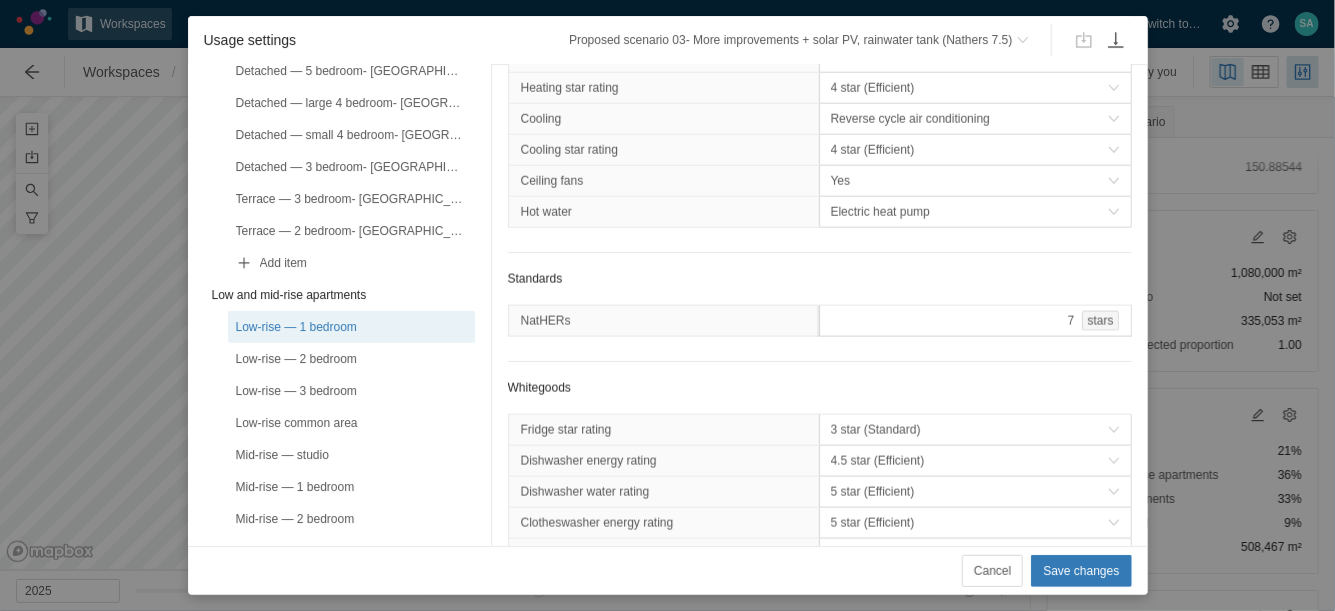 click on "7 stars" at bounding box center [975, 321] 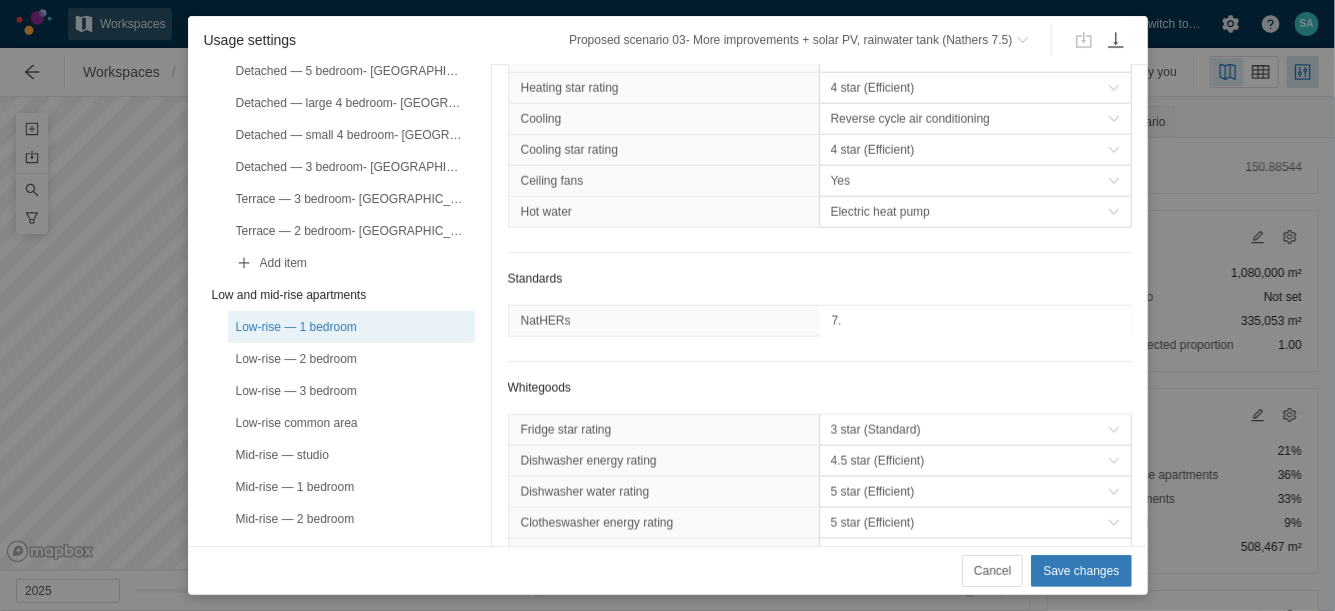 type on "7.5" 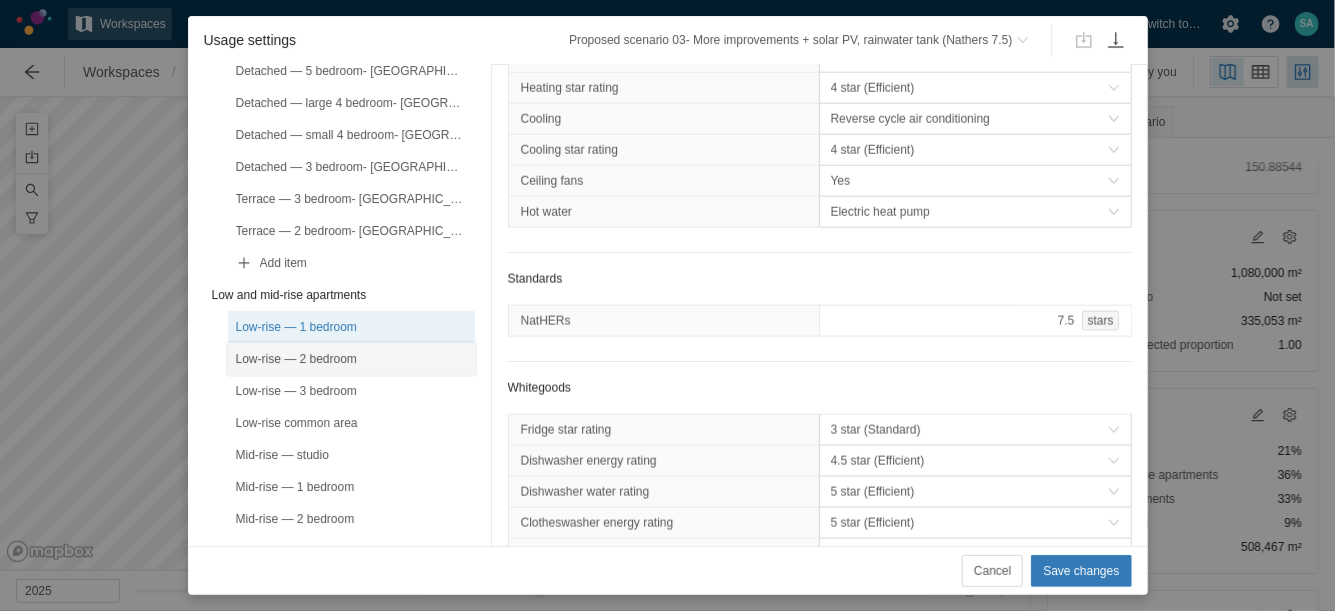 click on "Low-rise — 2 bedroom" at bounding box center [351, 359] 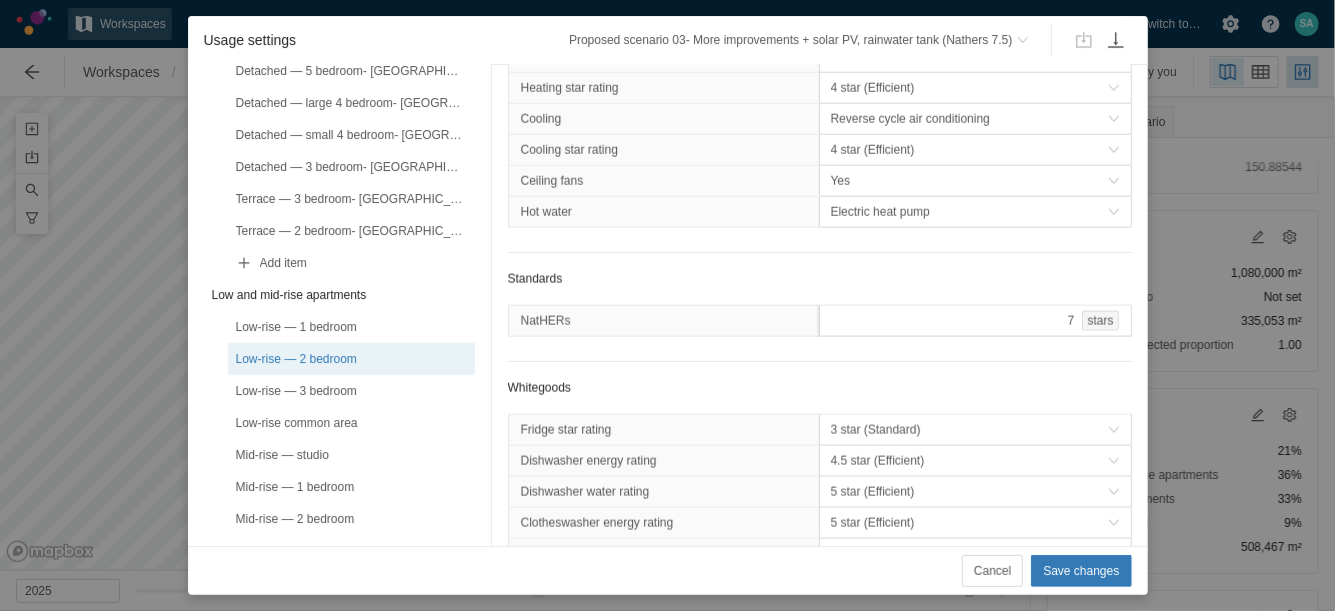 click on "7 stars" at bounding box center (975, 321) 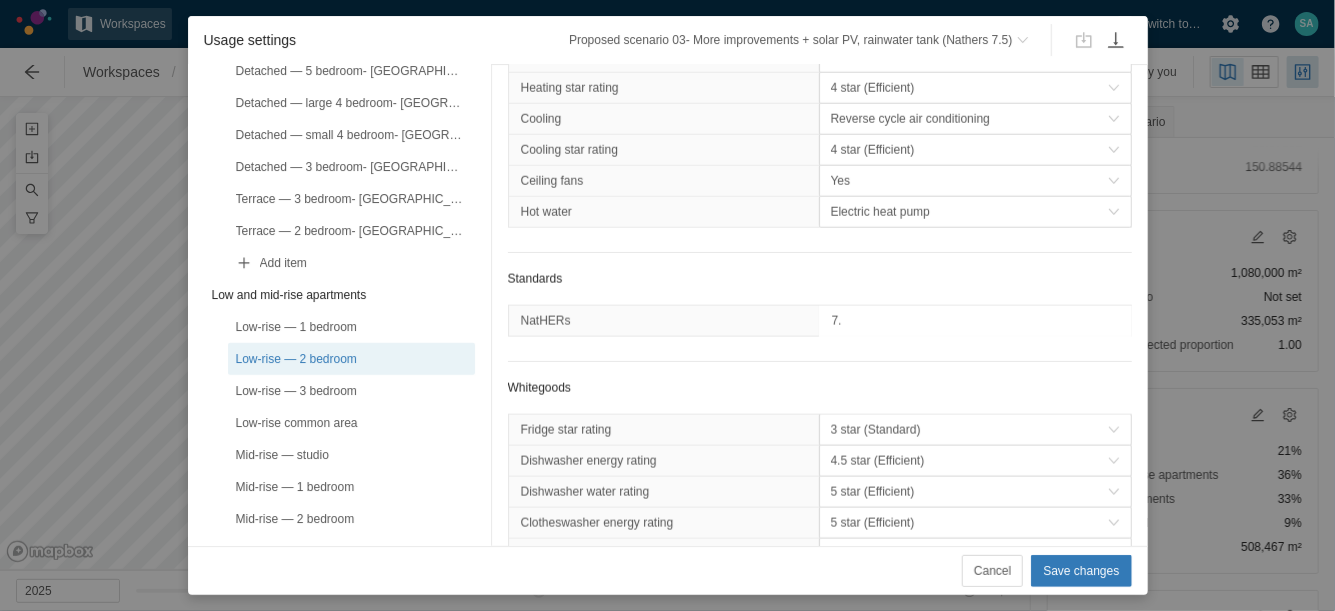 type on "7.5" 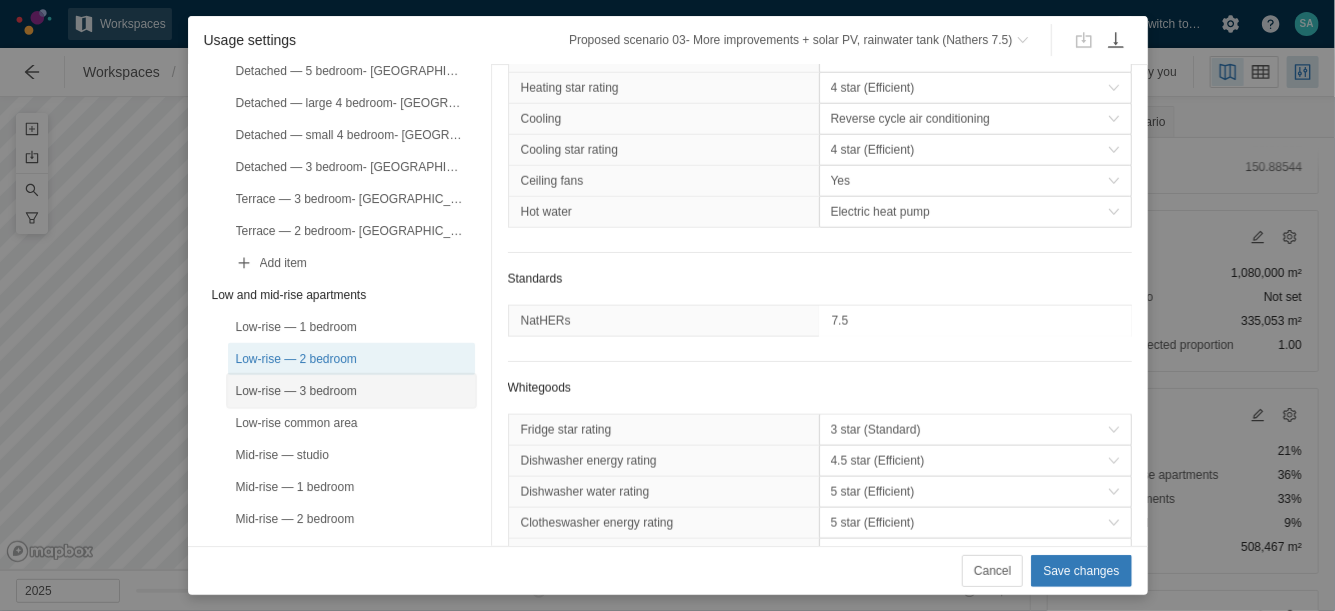 click on "Low-rise — 3 bedroom" at bounding box center [351, 391] 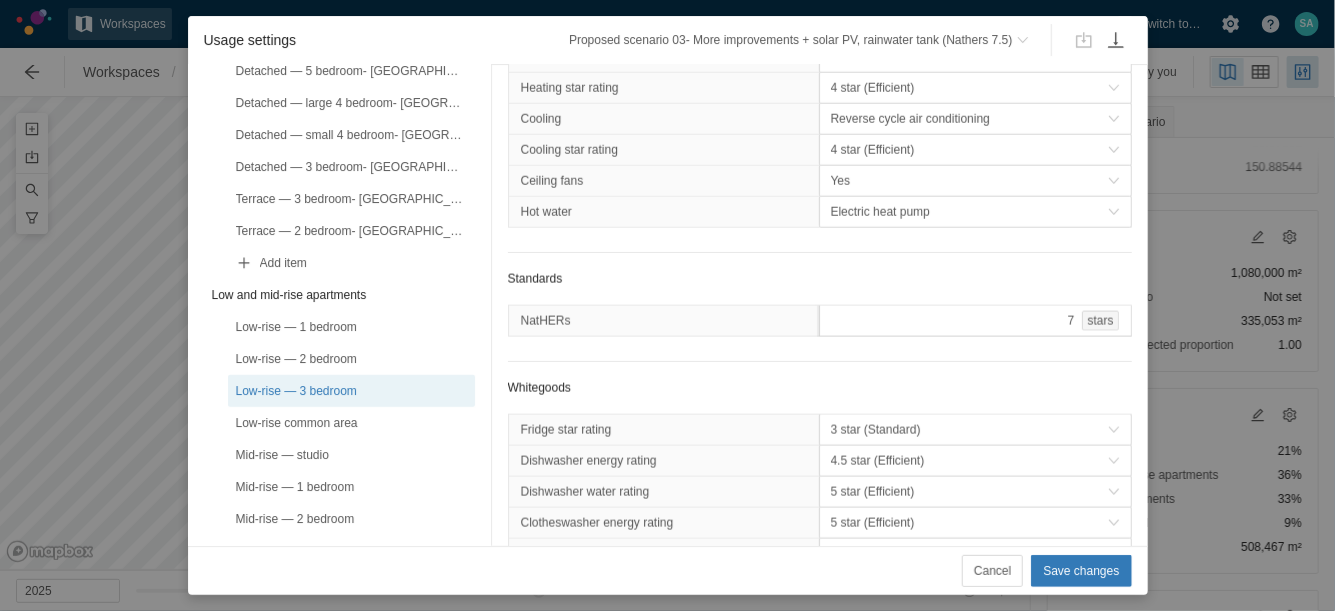 click on "7 stars" at bounding box center [975, 321] 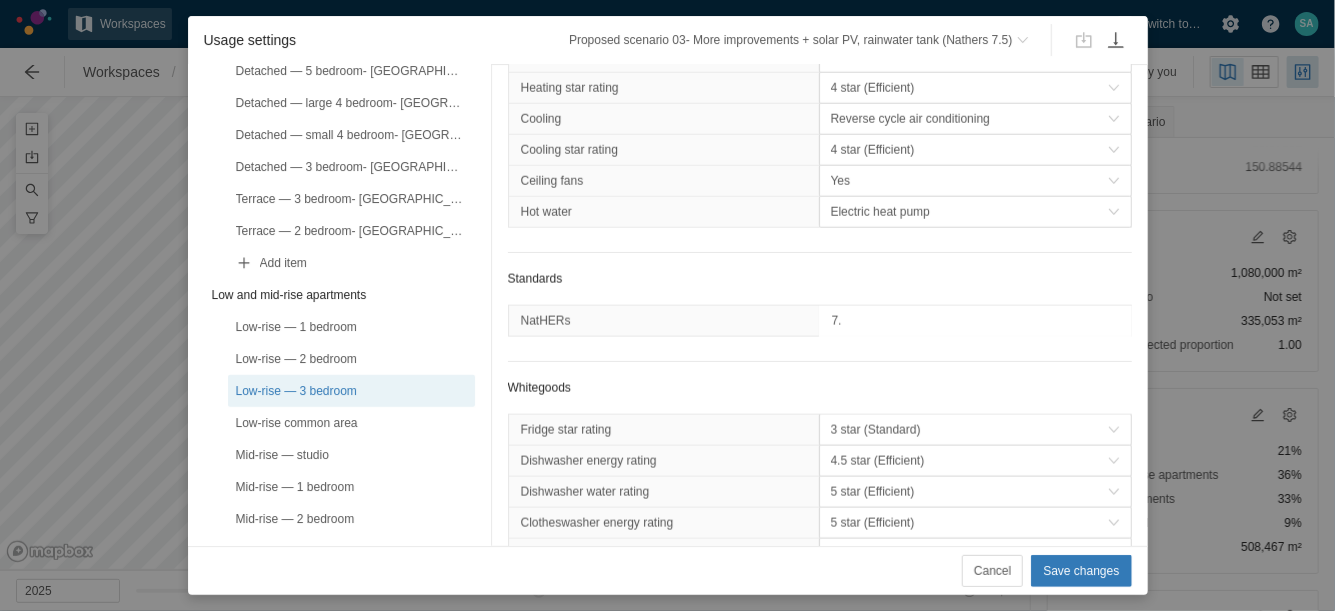 type on "7.5" 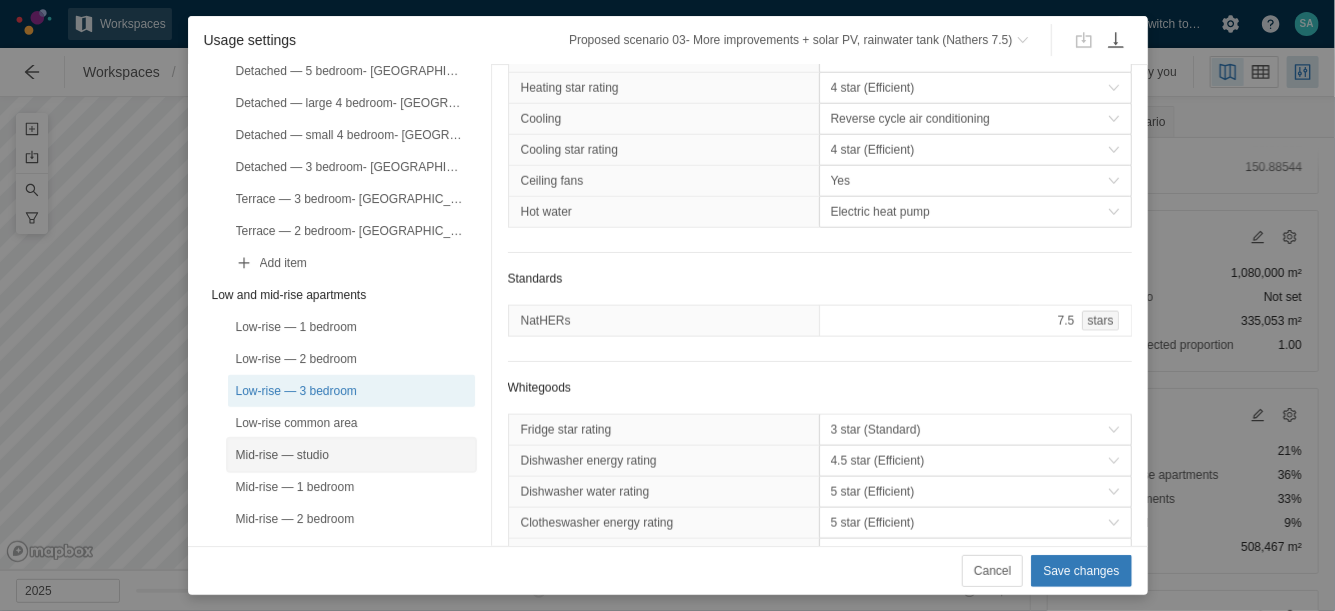 click on "Mid-rise — studio" at bounding box center (351, 455) 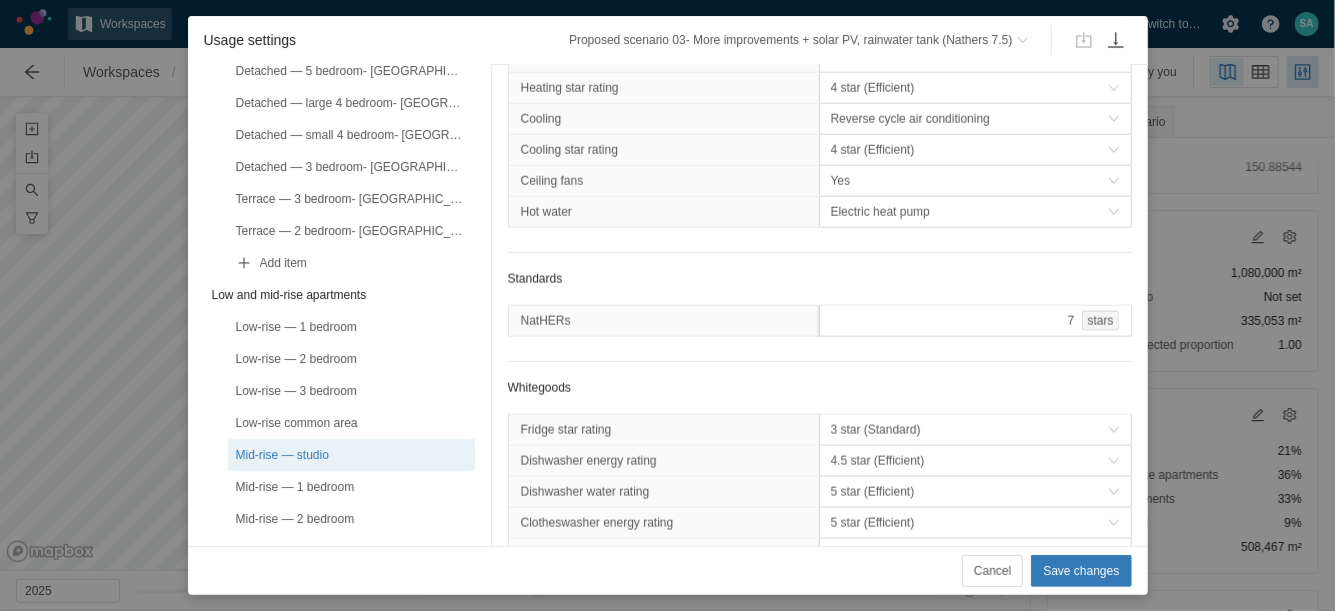 click on "7 stars" at bounding box center (975, 321) 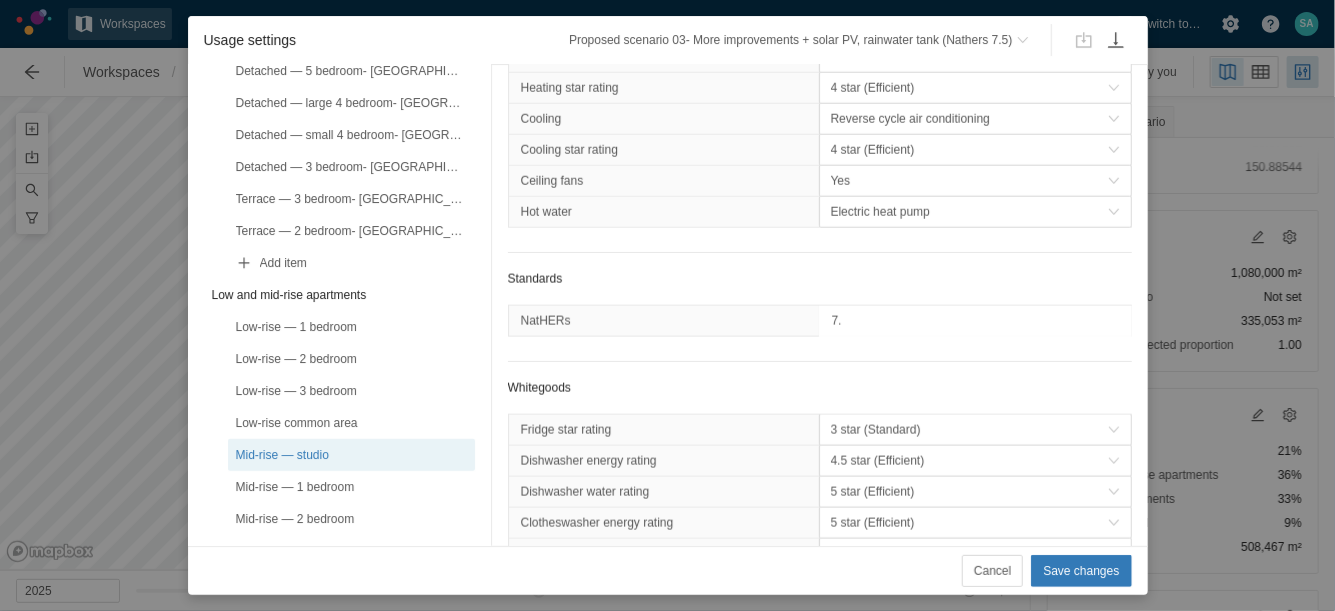 type on "7.5" 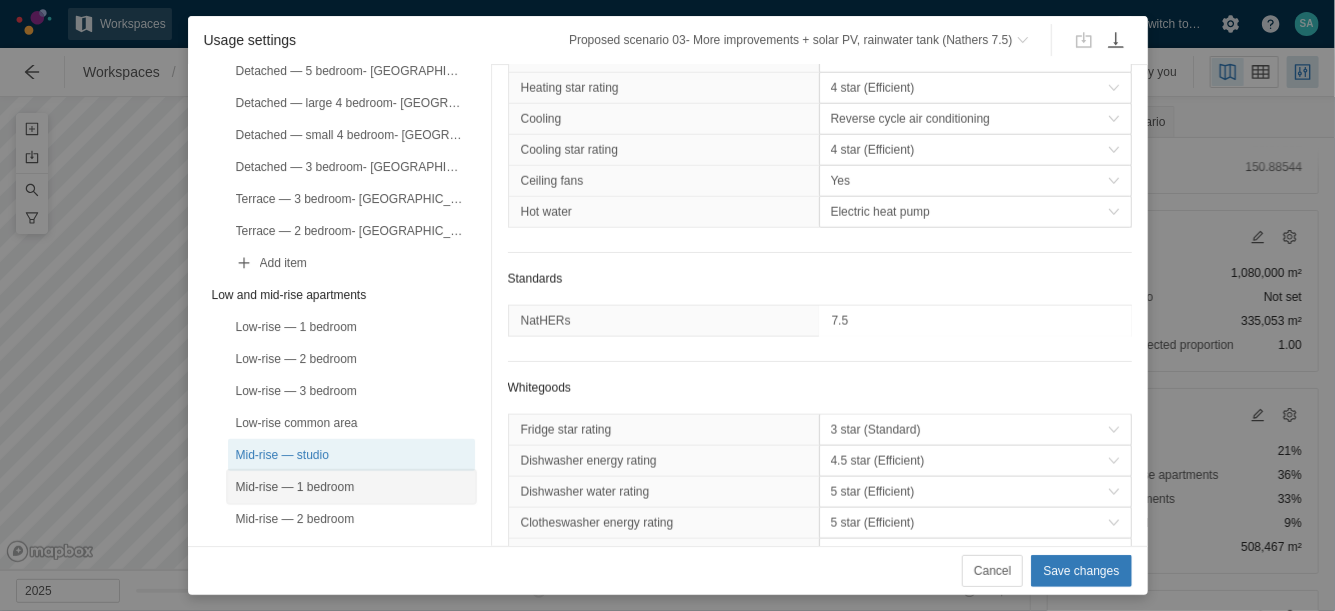 click on "Mid-rise — 1 bedroom" at bounding box center (351, 487) 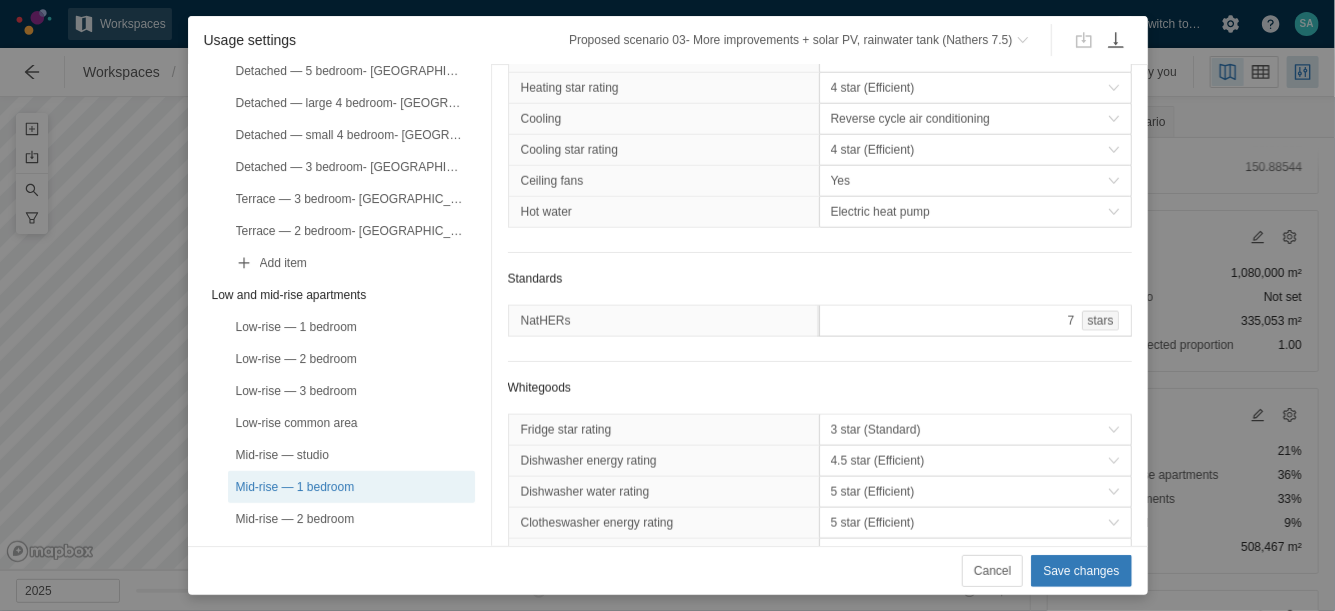 click on "7 stars" at bounding box center [975, 321] 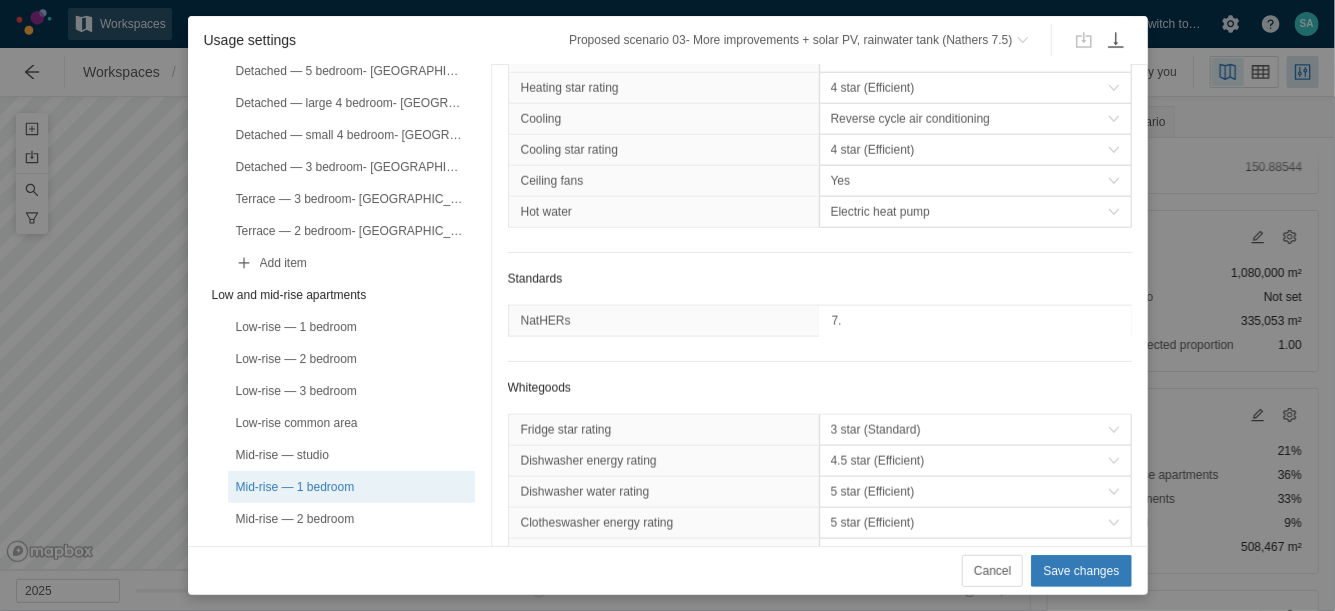 type on "7.5" 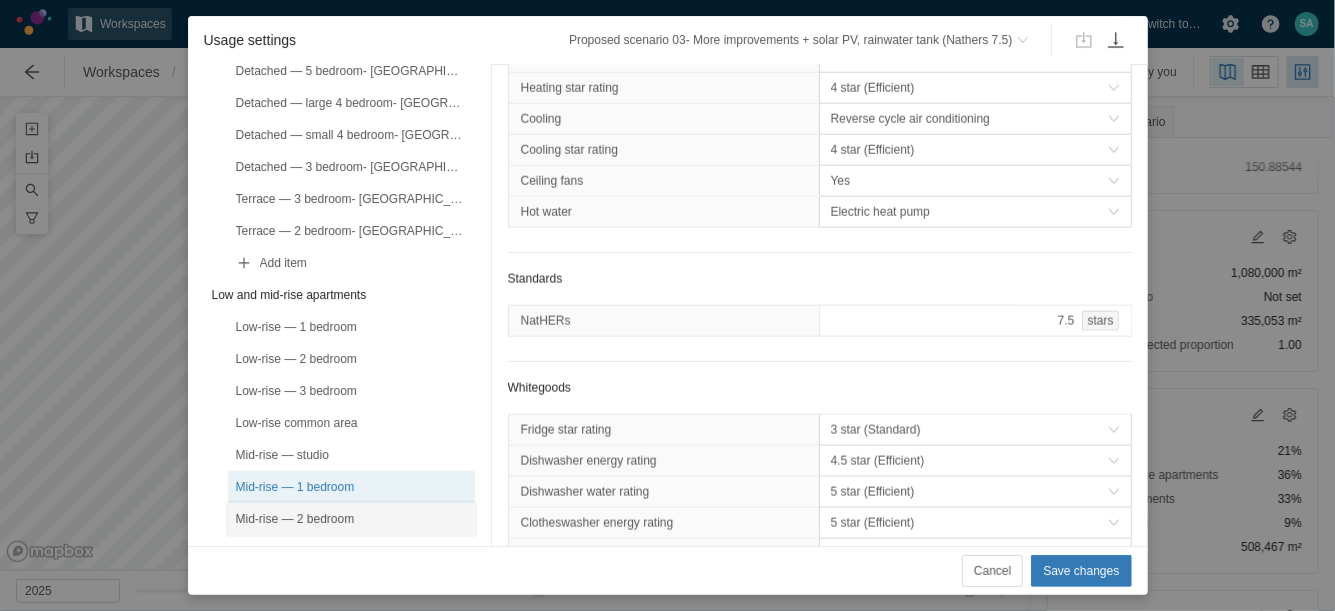 click on "Mid-rise — 2 bedroom" at bounding box center [351, 519] 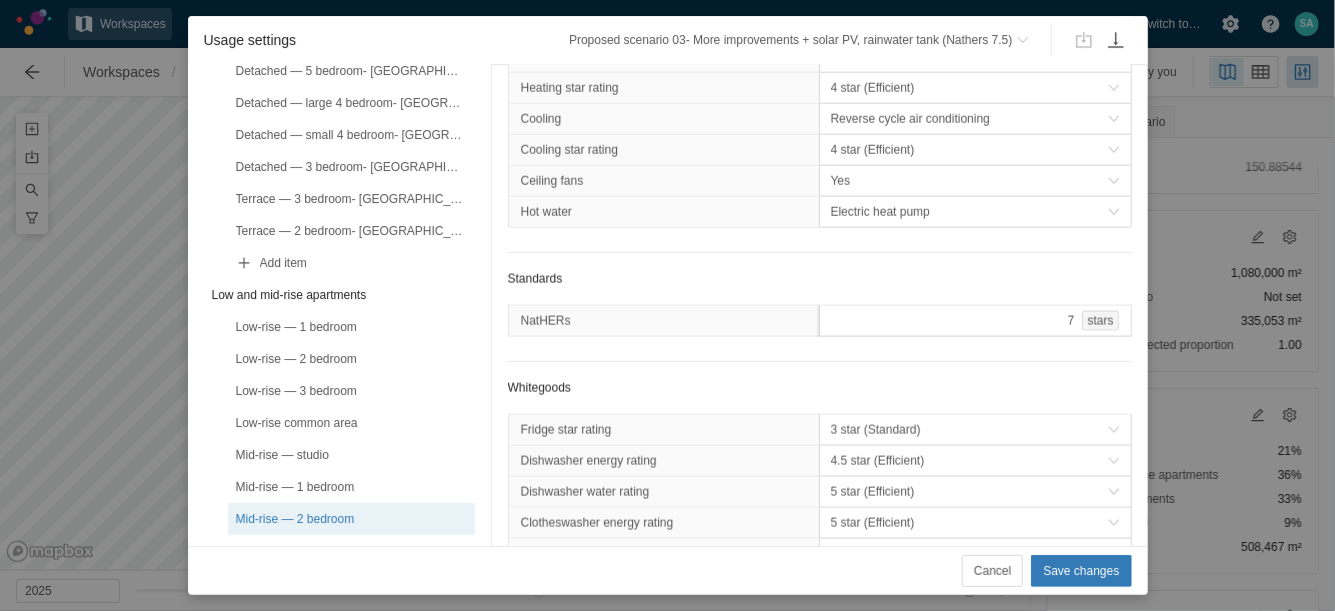 click on "7 stars" at bounding box center (975, 321) 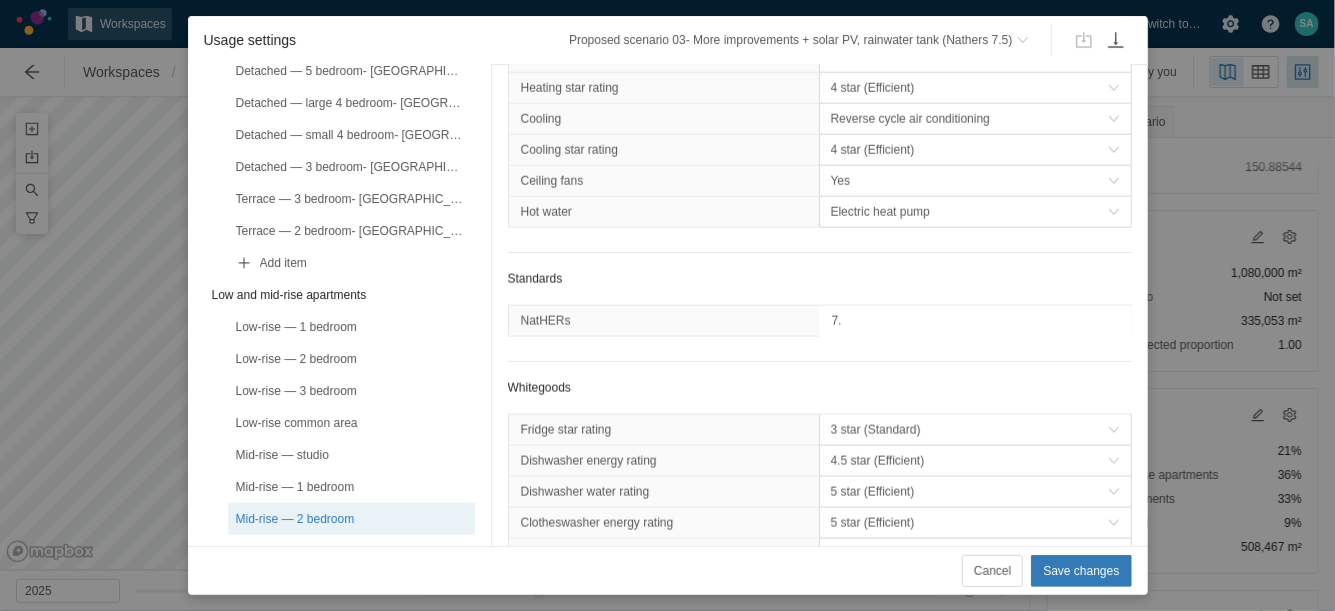 type on "7.5" 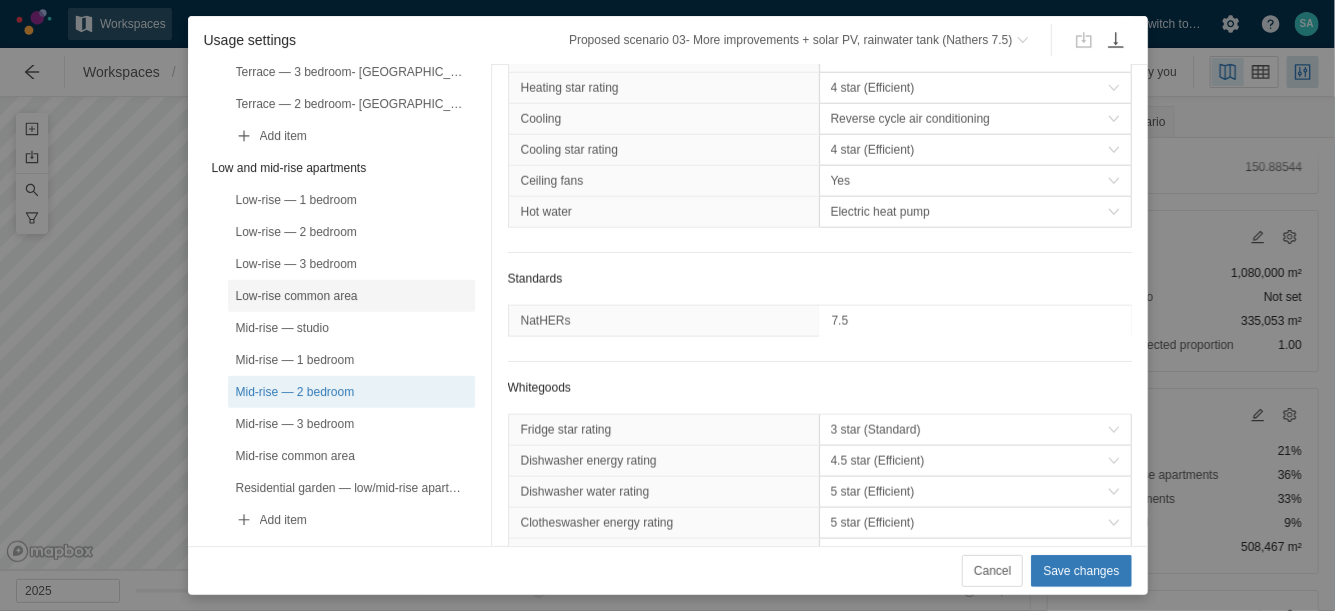 scroll, scrollTop: 336, scrollLeft: 0, axis: vertical 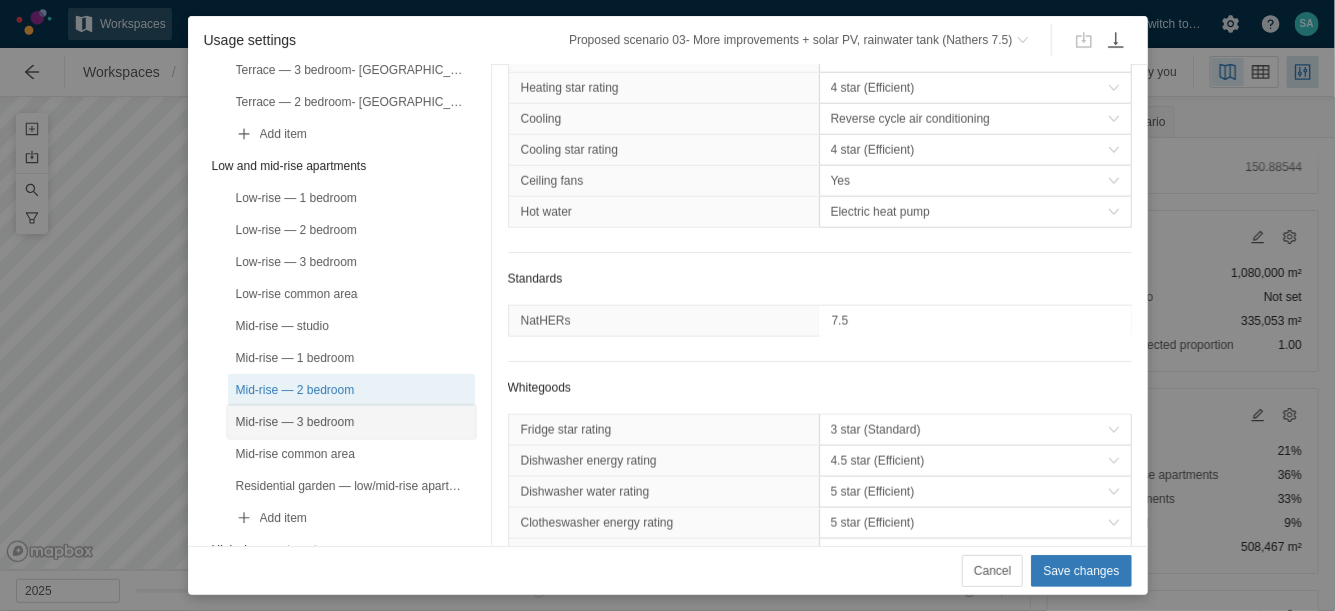 click on "Mid-rise — 3 bedroom" at bounding box center [351, 422] 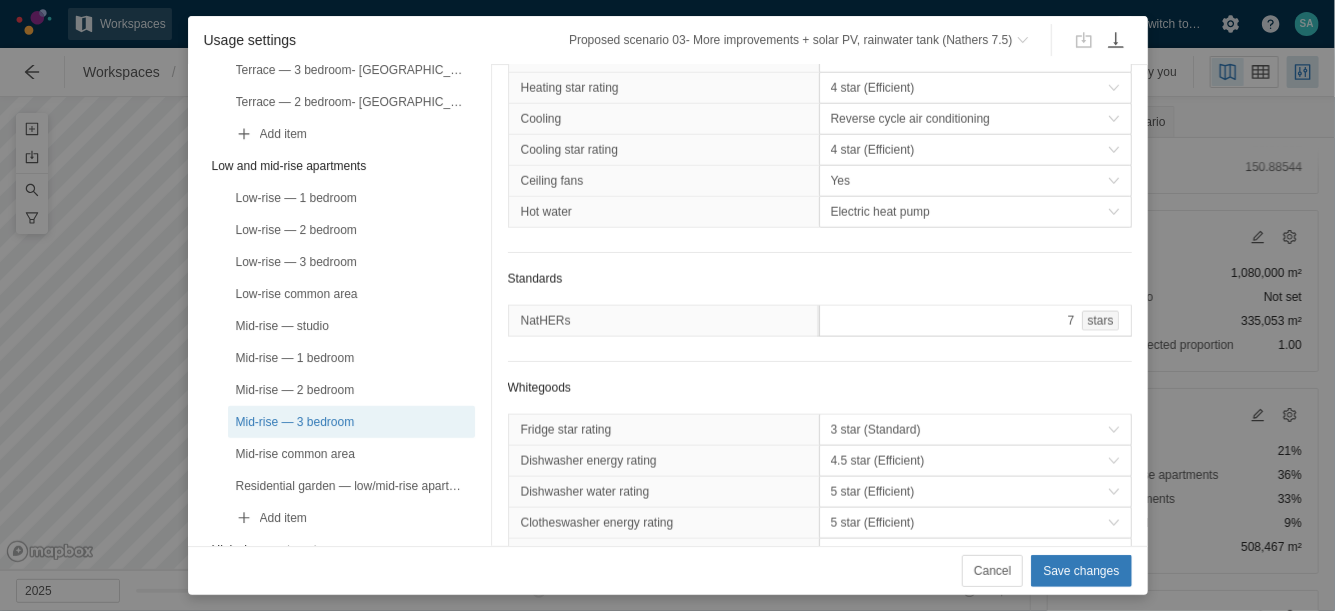 click on "7 stars" at bounding box center [975, 321] 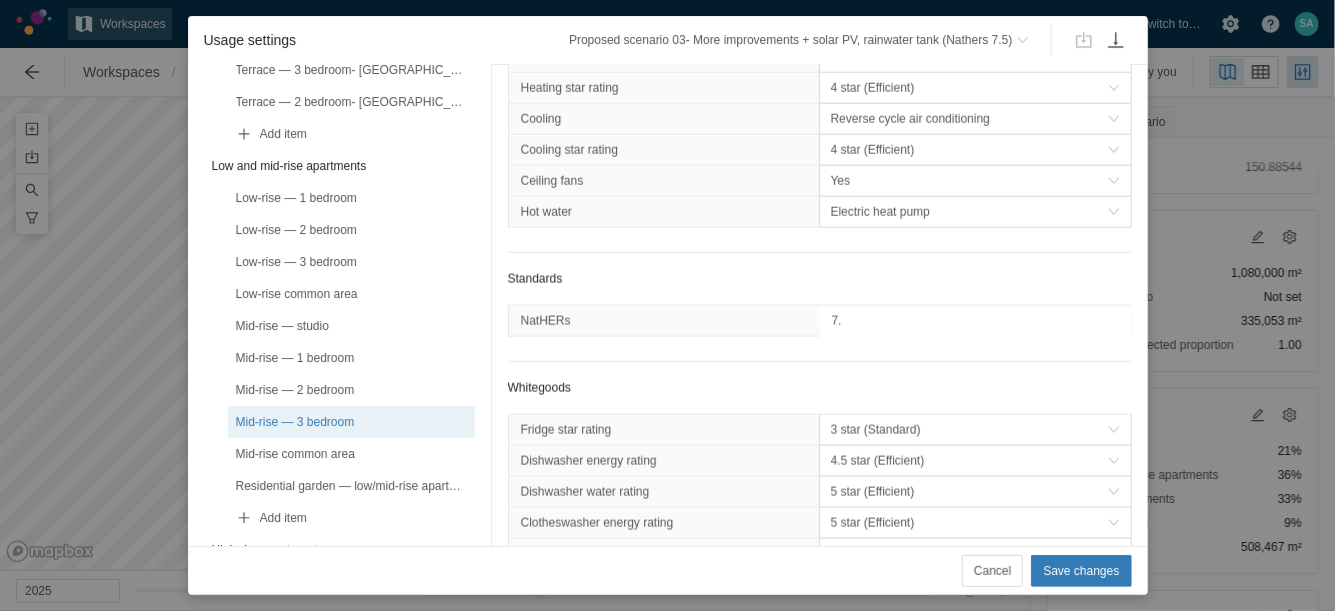 type on "7.5" 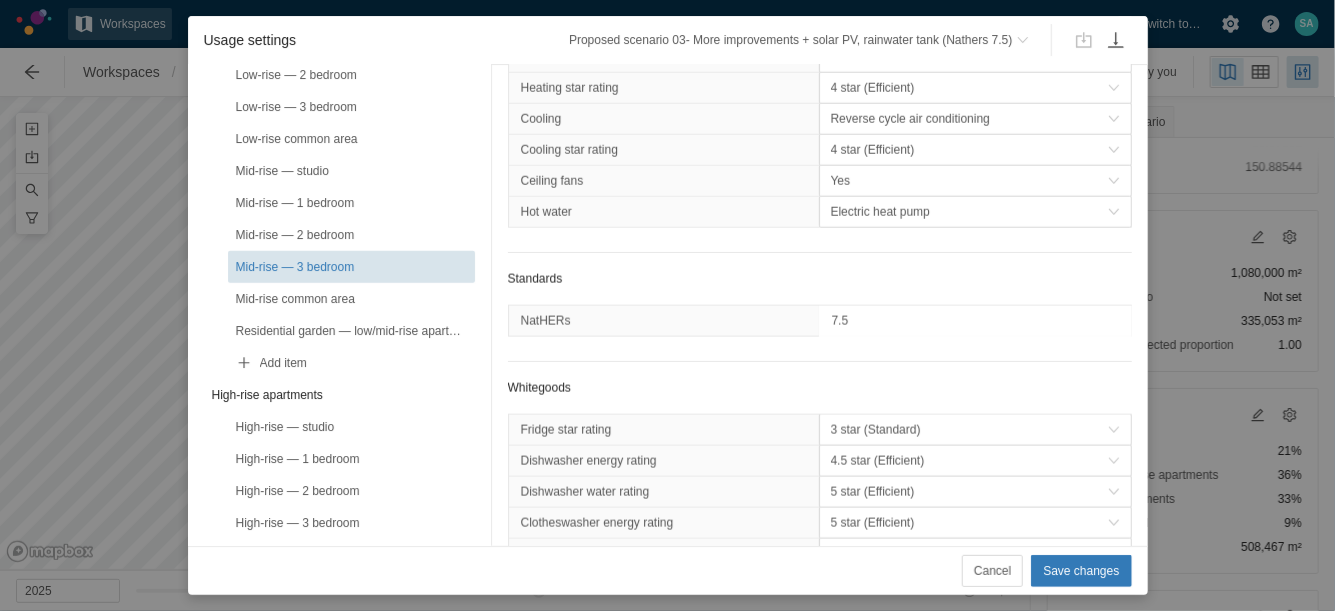 scroll, scrollTop: 495, scrollLeft: 0, axis: vertical 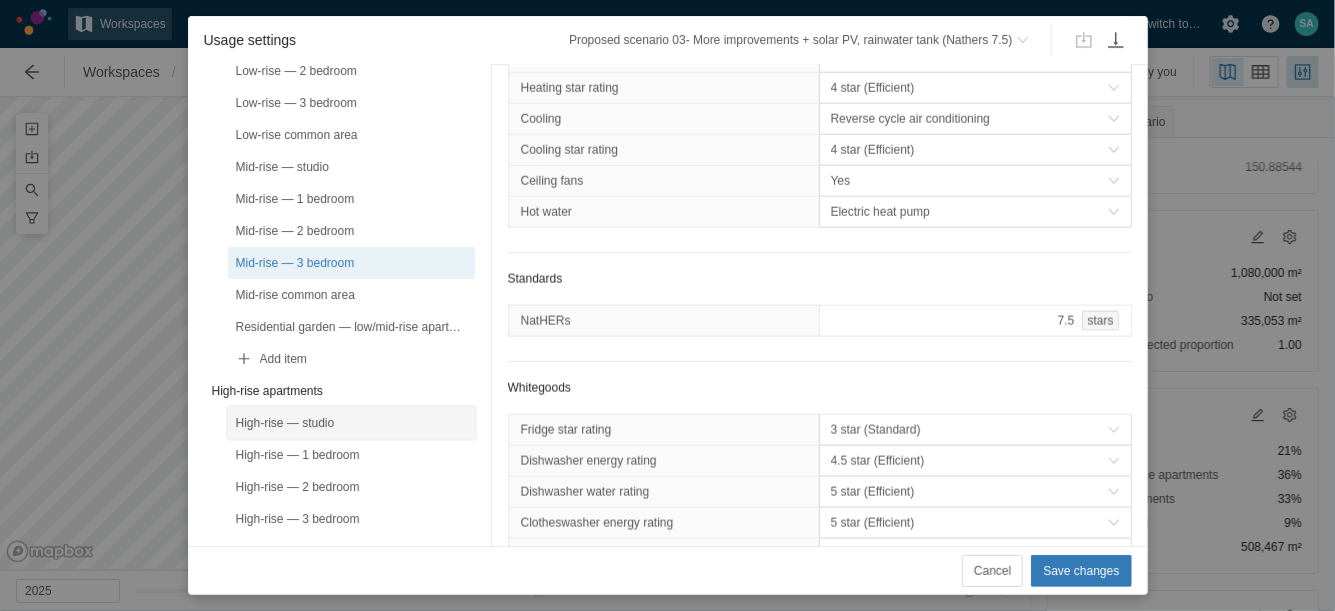 click on "High-rise — studio" at bounding box center (351, 423) 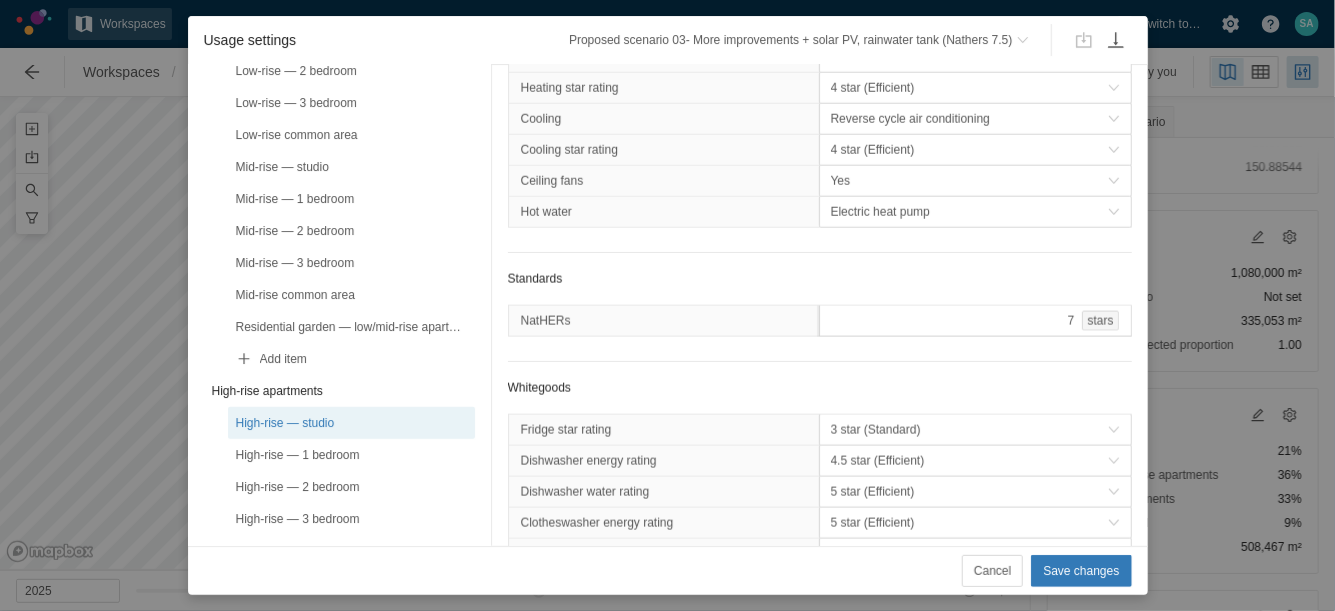 click on "7 stars" at bounding box center (975, 321) 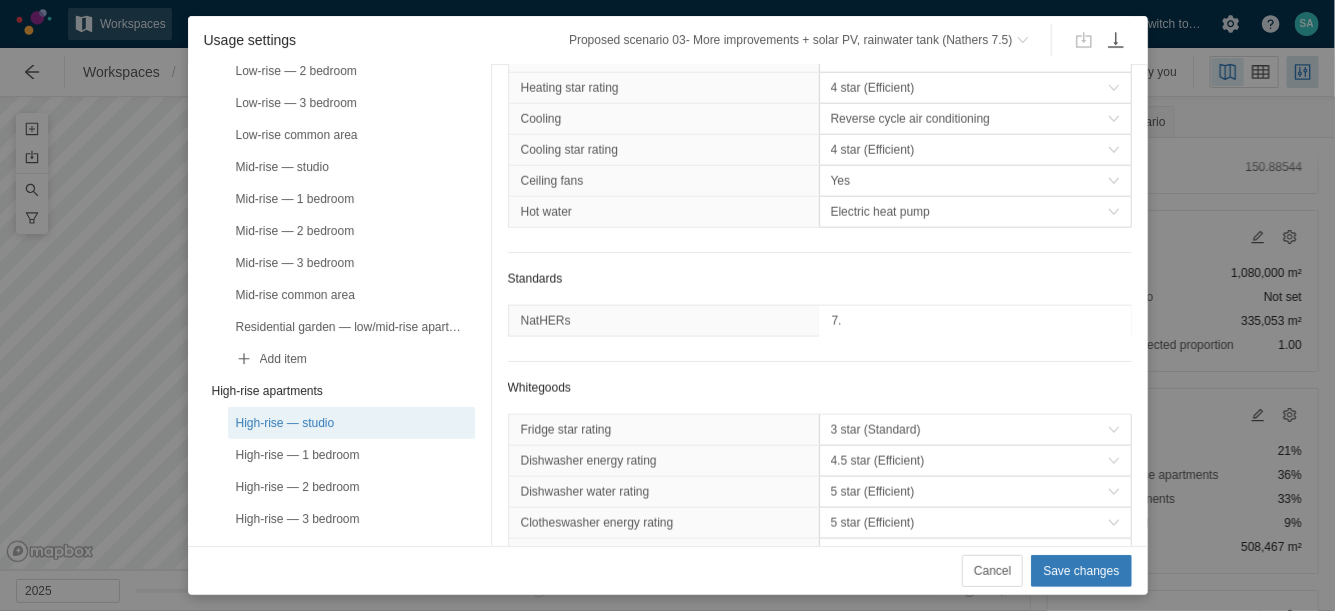 type on "7.5" 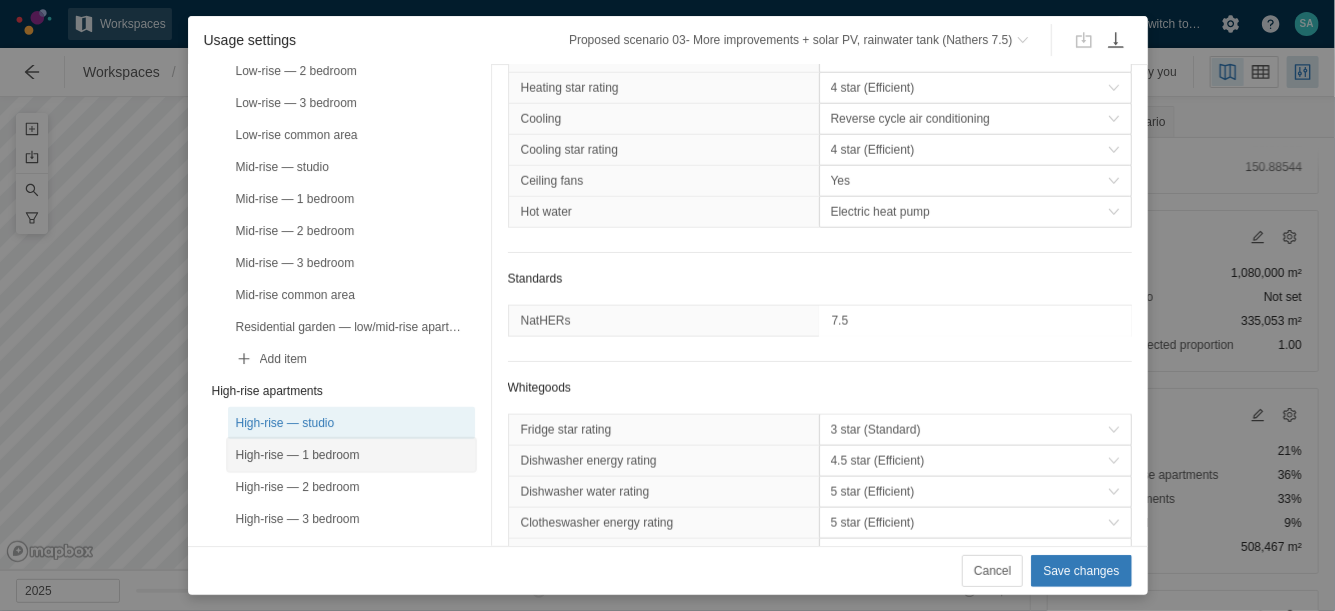 click on "High-rise — 1 bedroom" at bounding box center (351, 455) 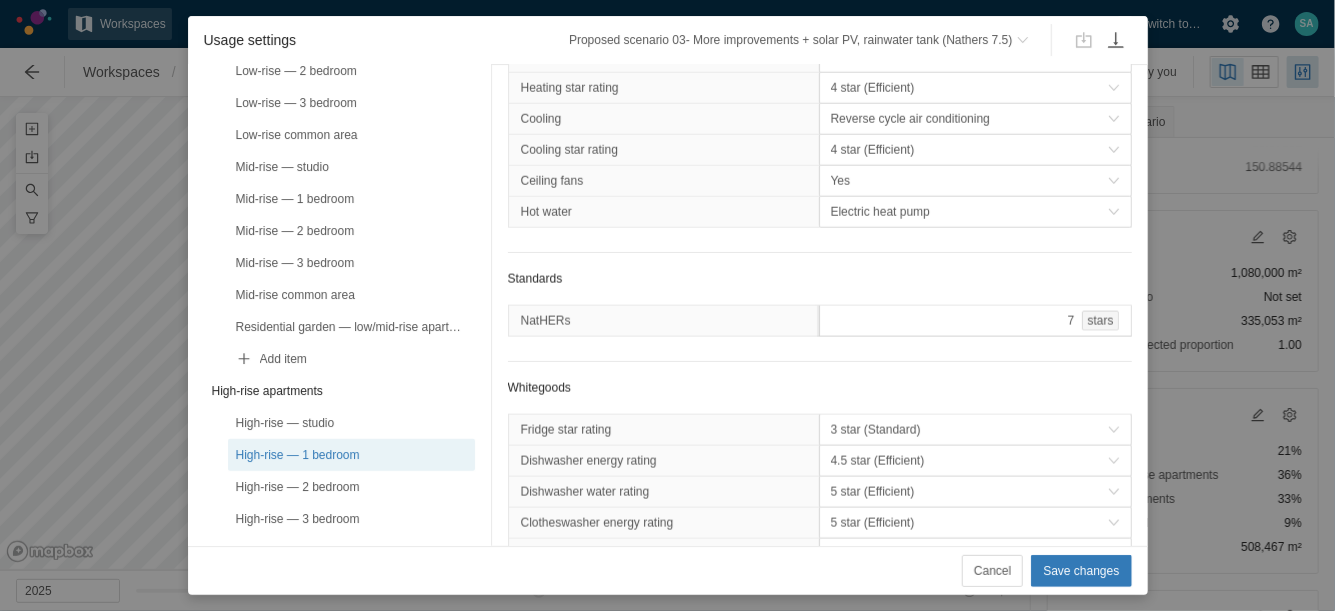 click on "7 stars" at bounding box center [975, 321] 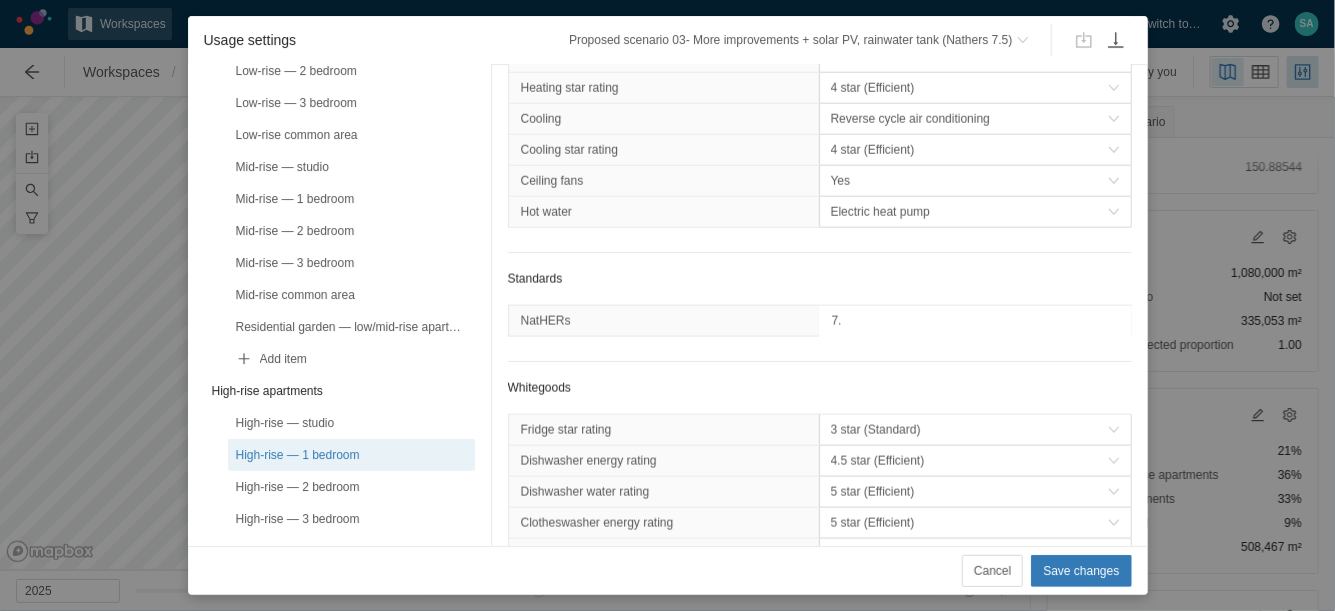type on "7.5" 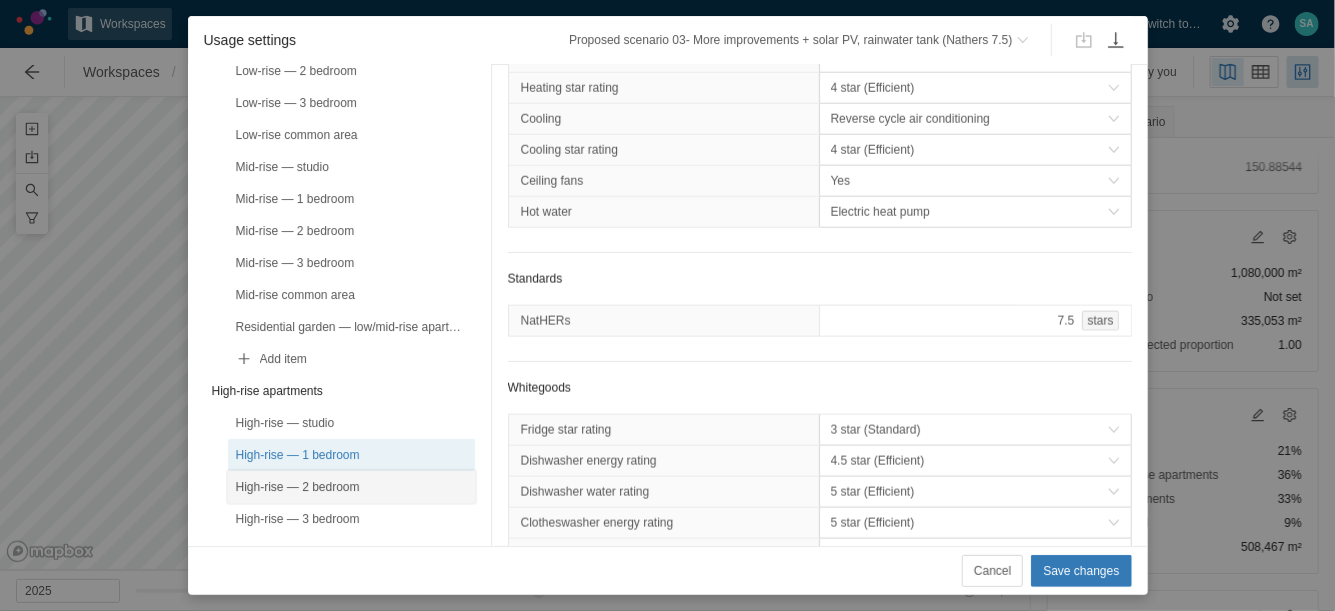 click on "High-rise — 2 bedroom" at bounding box center (351, 487) 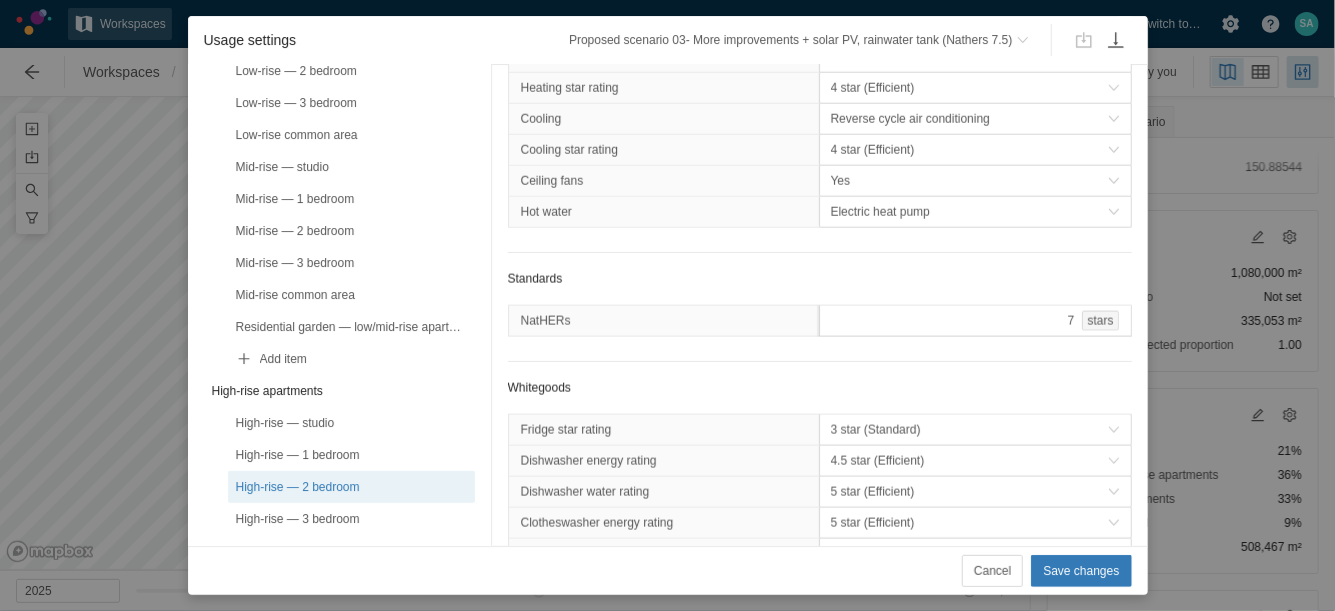 click on "7 stars" at bounding box center [975, 321] 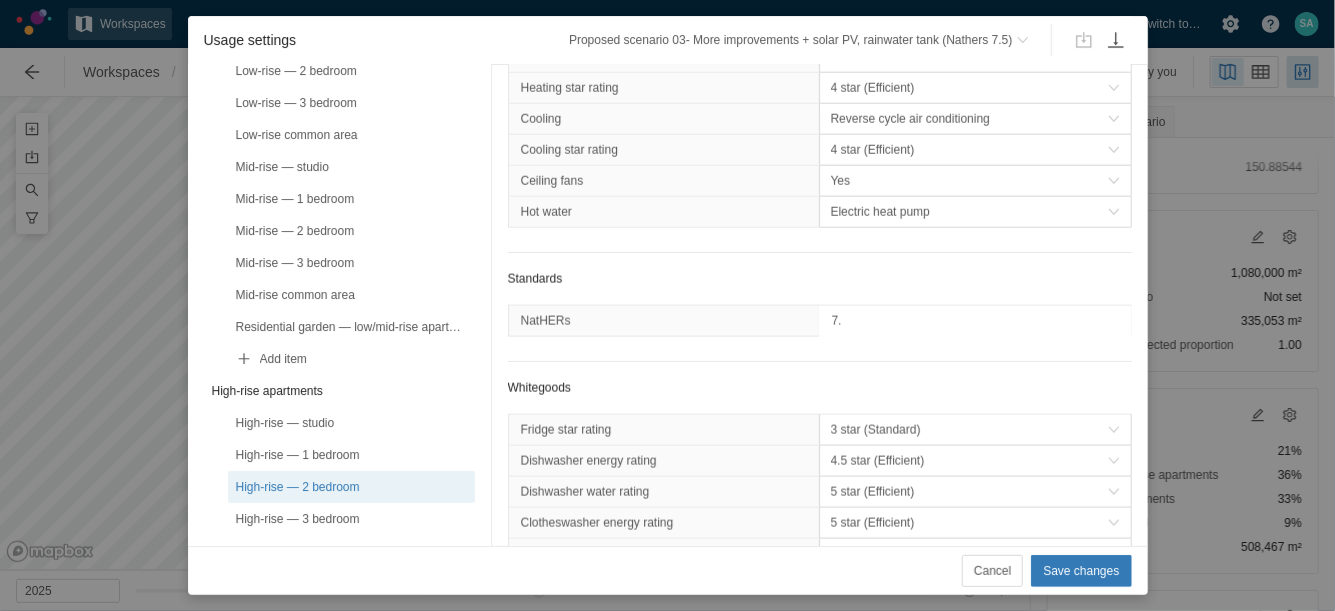 type on "7.5" 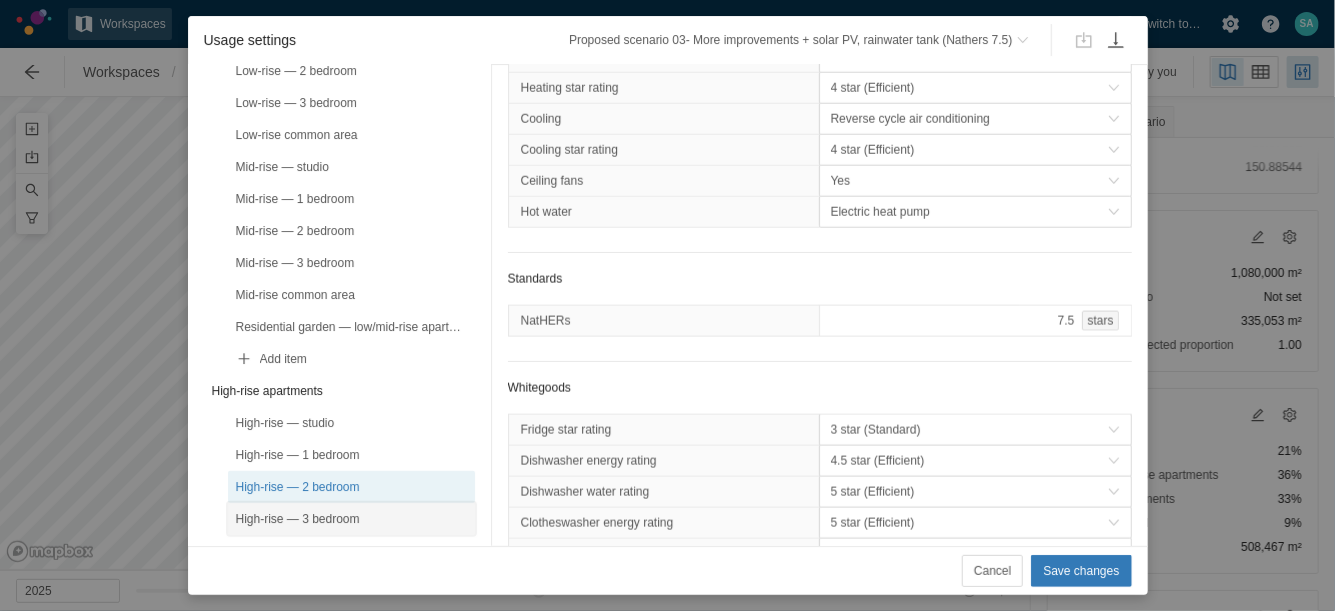 click on "High-rise — 3 bedroom" at bounding box center [351, 519] 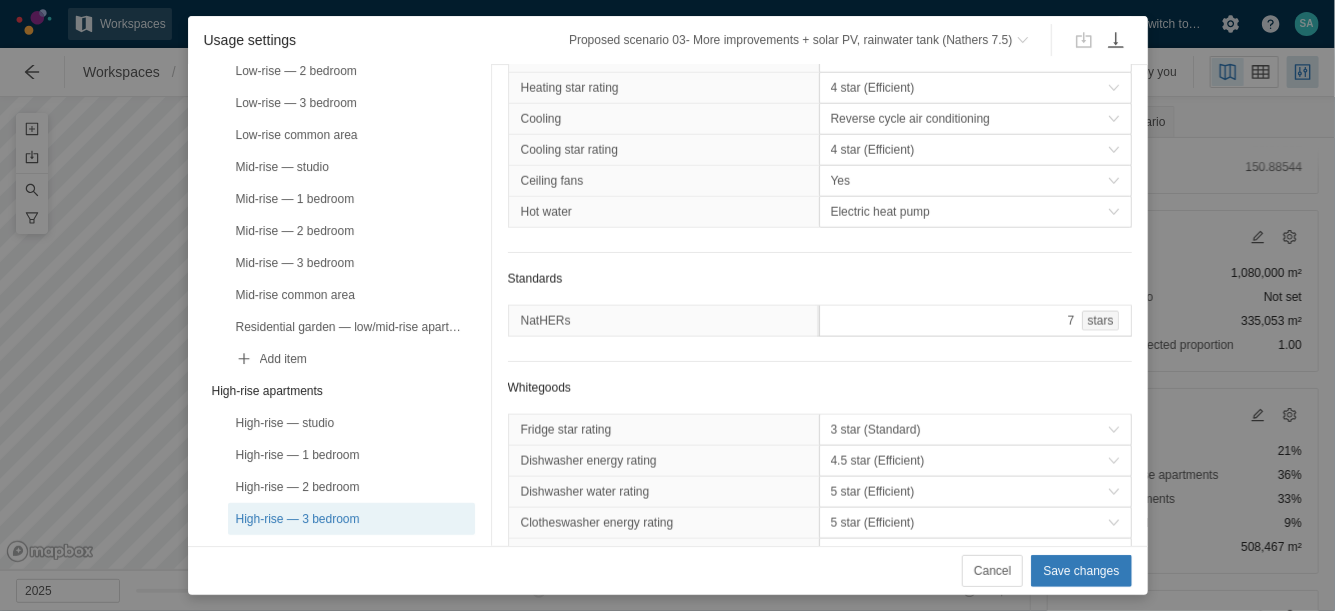 click on "7 stars" at bounding box center (975, 321) 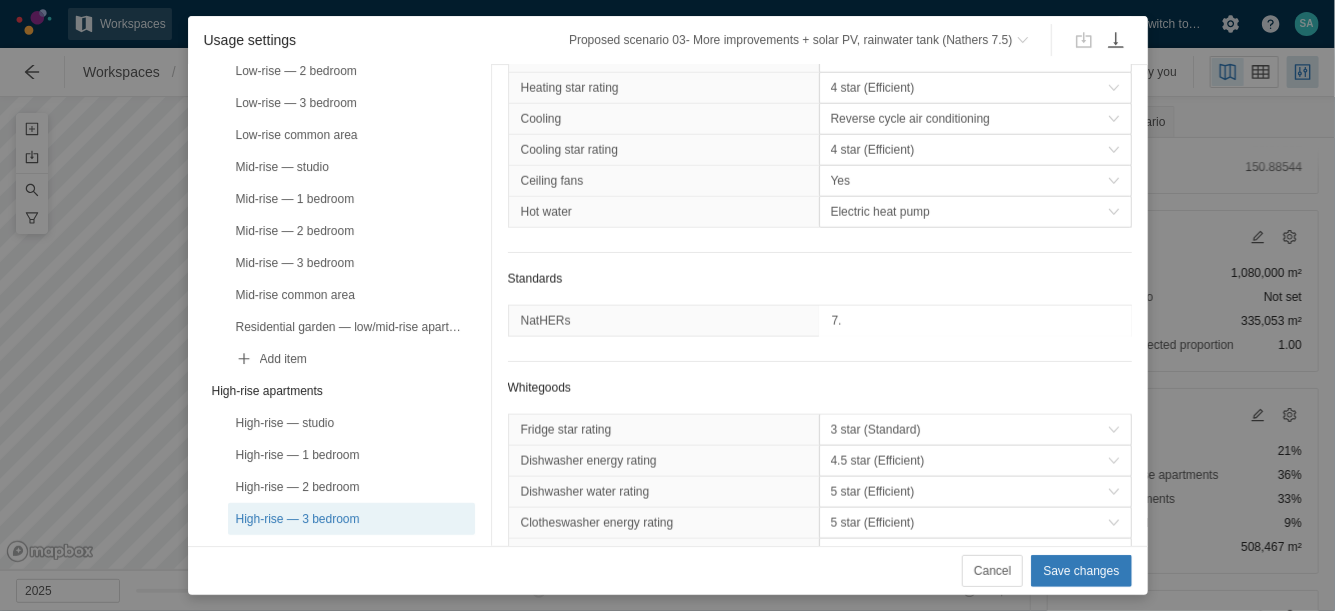 type on "7.5" 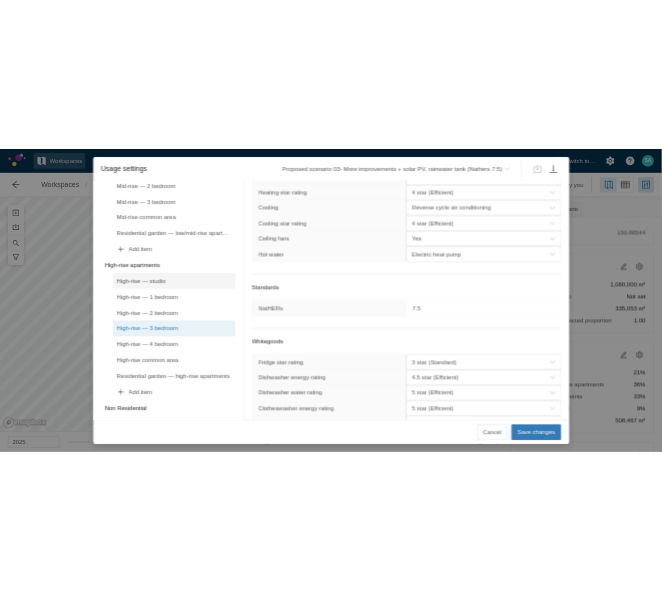 scroll, scrollTop: 654, scrollLeft: 0, axis: vertical 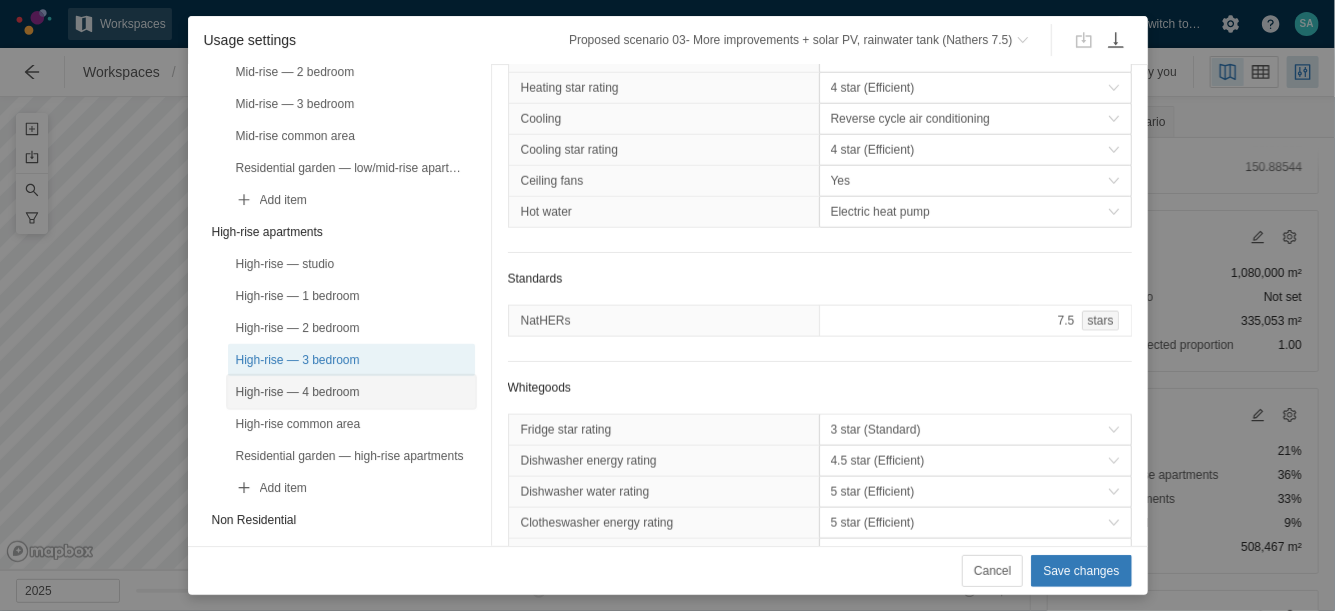 click on "High-rise — 4 bedroom" at bounding box center (351, 392) 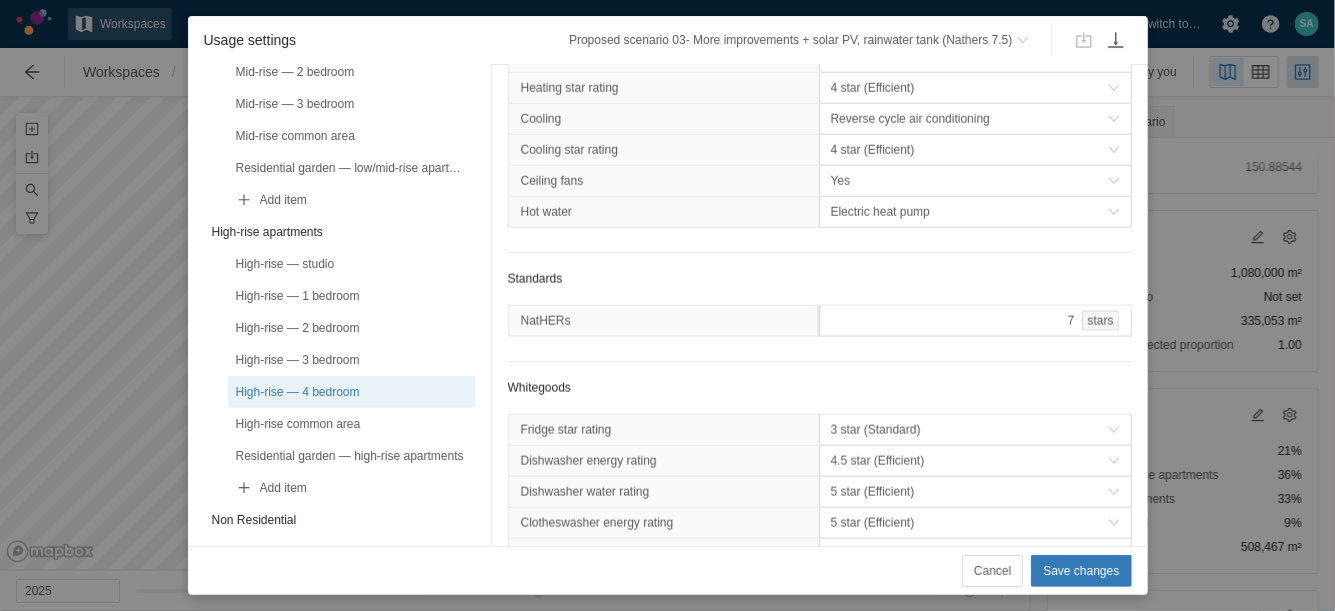 click on "7 stars" at bounding box center (975, 321) 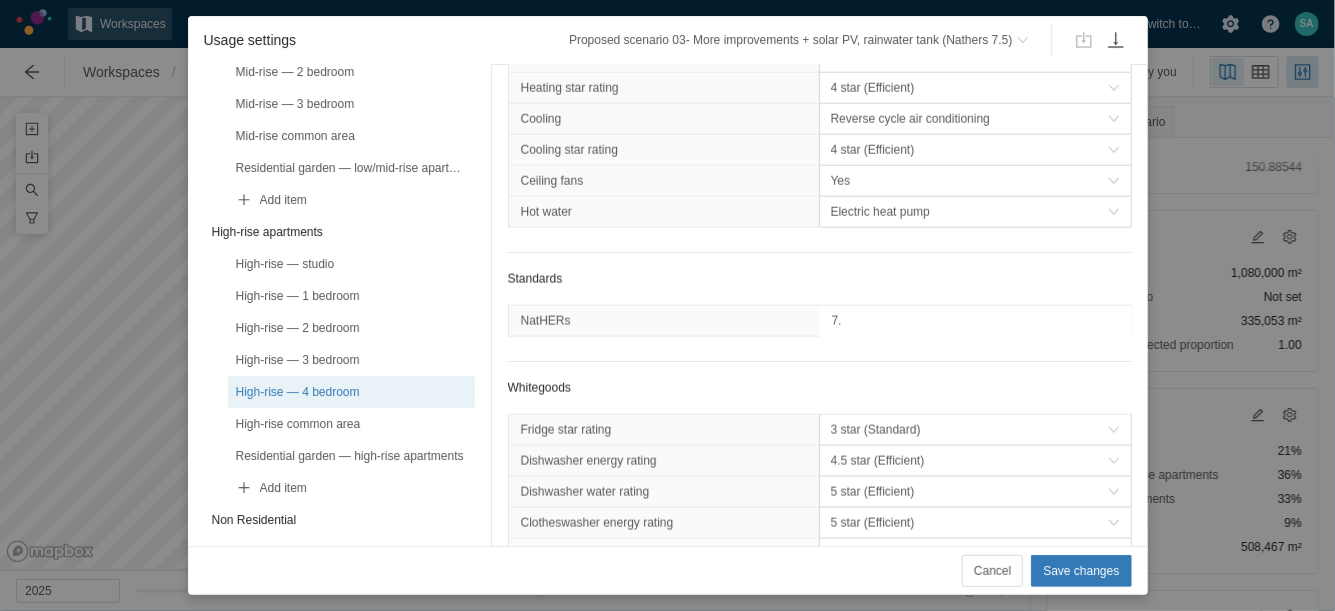 type on "7.5" 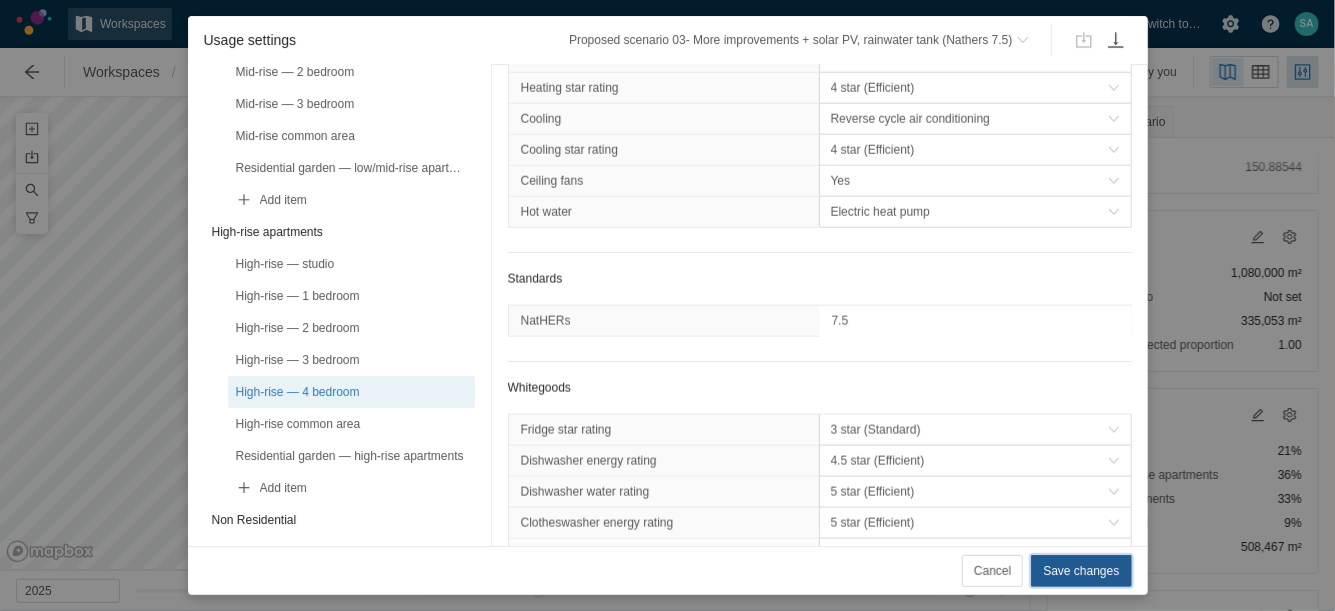 click on "Save changes" at bounding box center [1081, 571] 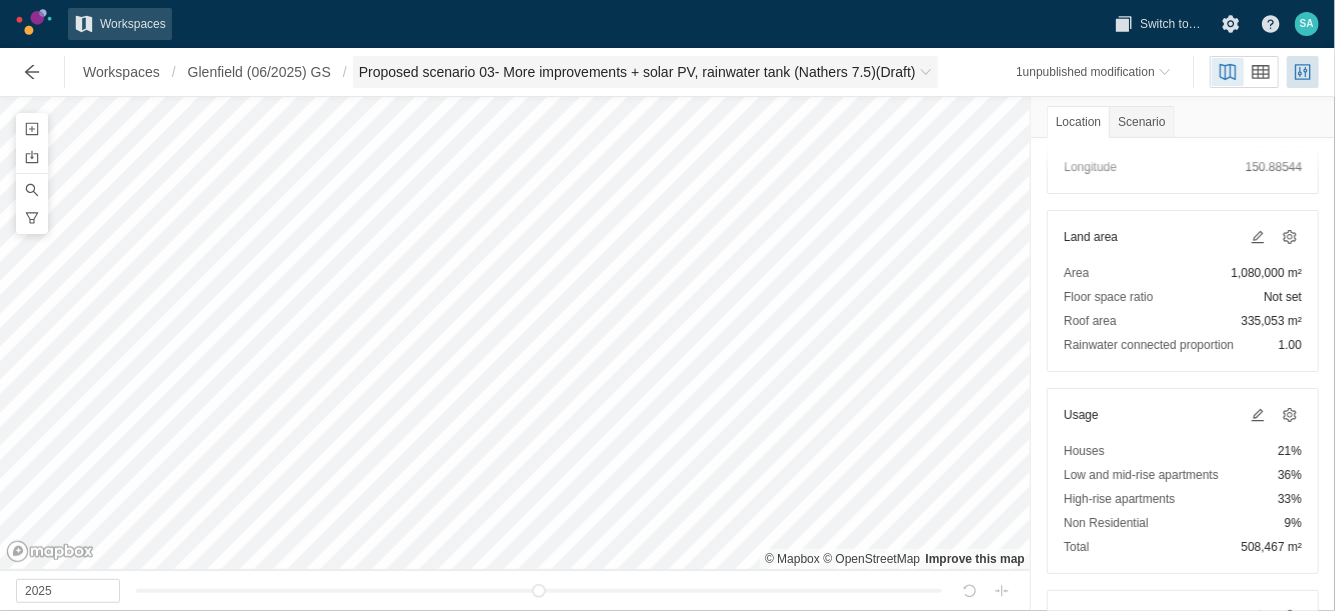 click on "Proposed scenario 03- More improvements + solar PV, rainwater tank (Nathers 7.5)  (Draft)" at bounding box center (645, 72) 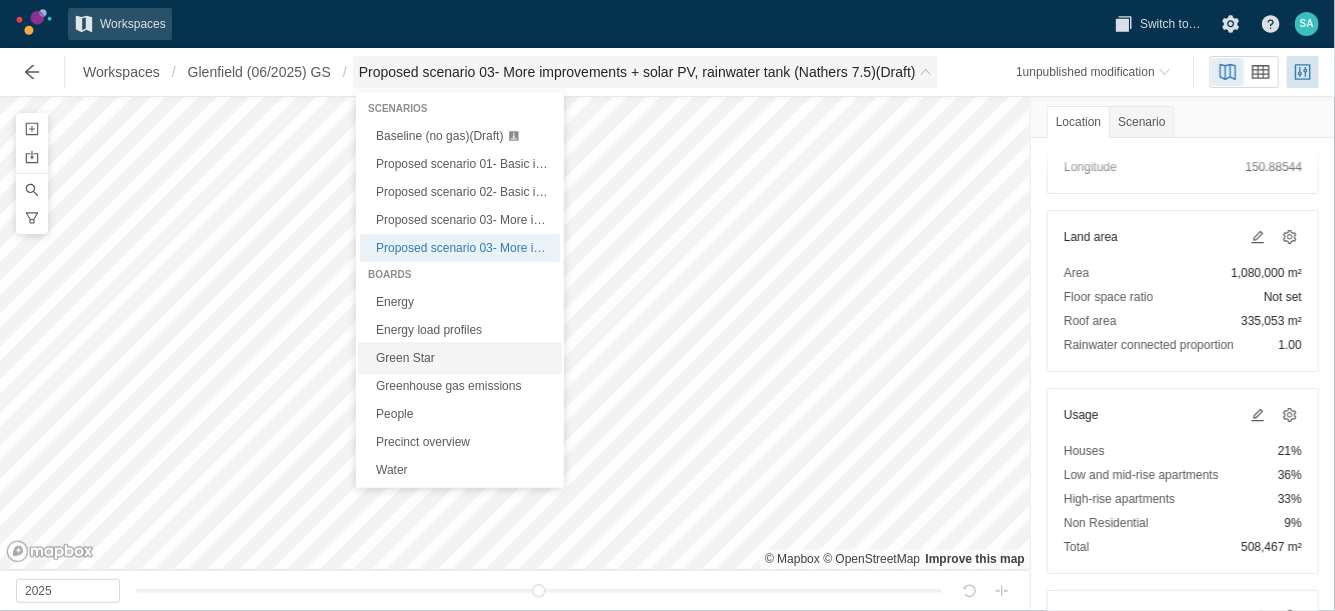 click on "Green Star" at bounding box center (460, 358) 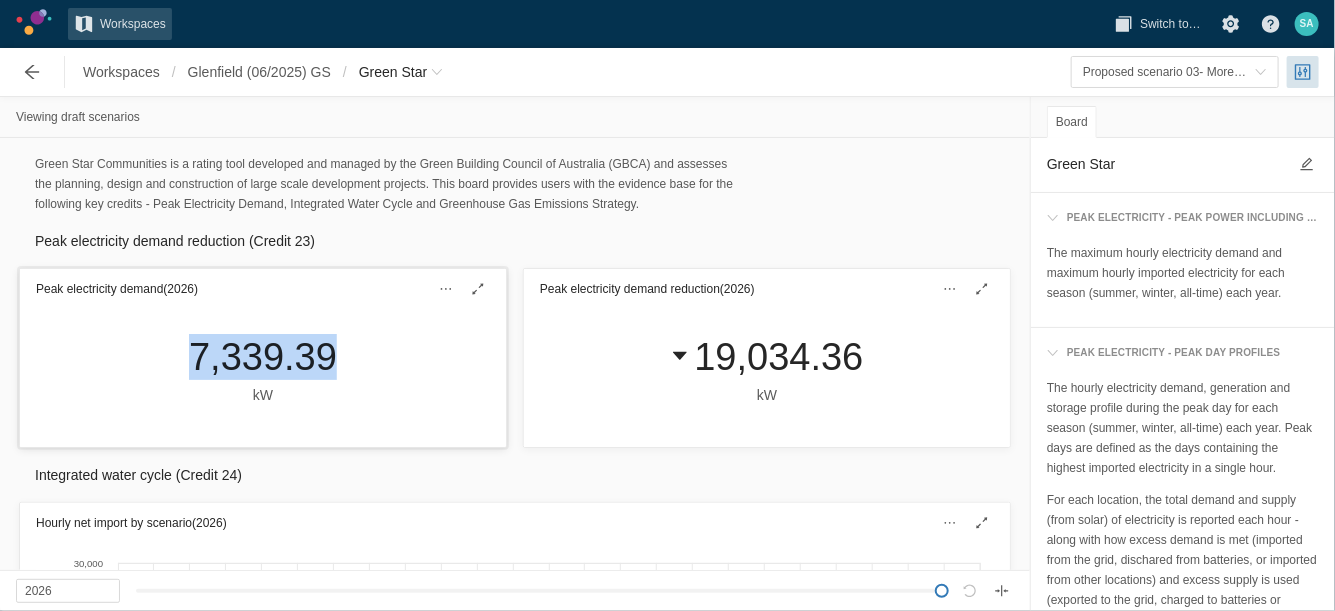 drag, startPoint x: 335, startPoint y: 368, endPoint x: 183, endPoint y: 361, distance: 152.1611 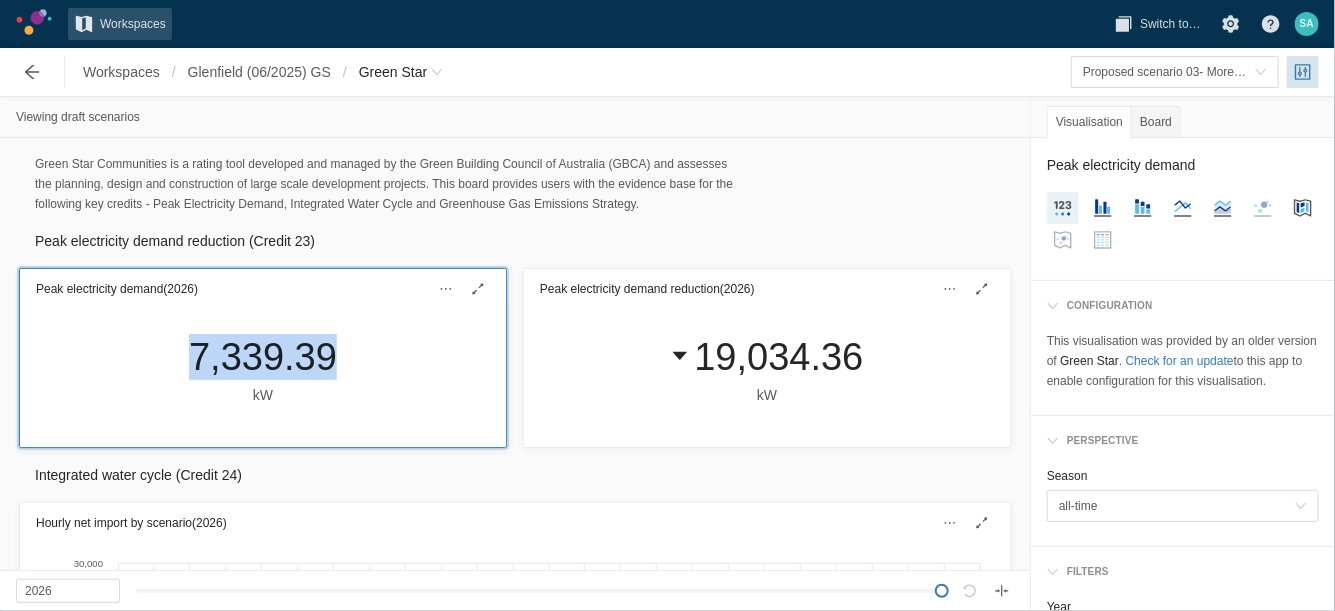 copy on "7,339.39" 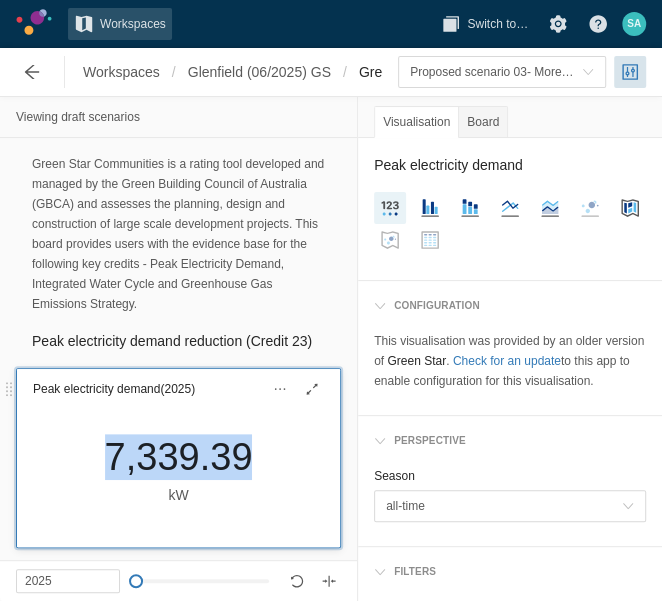 copy on "7,339.39" 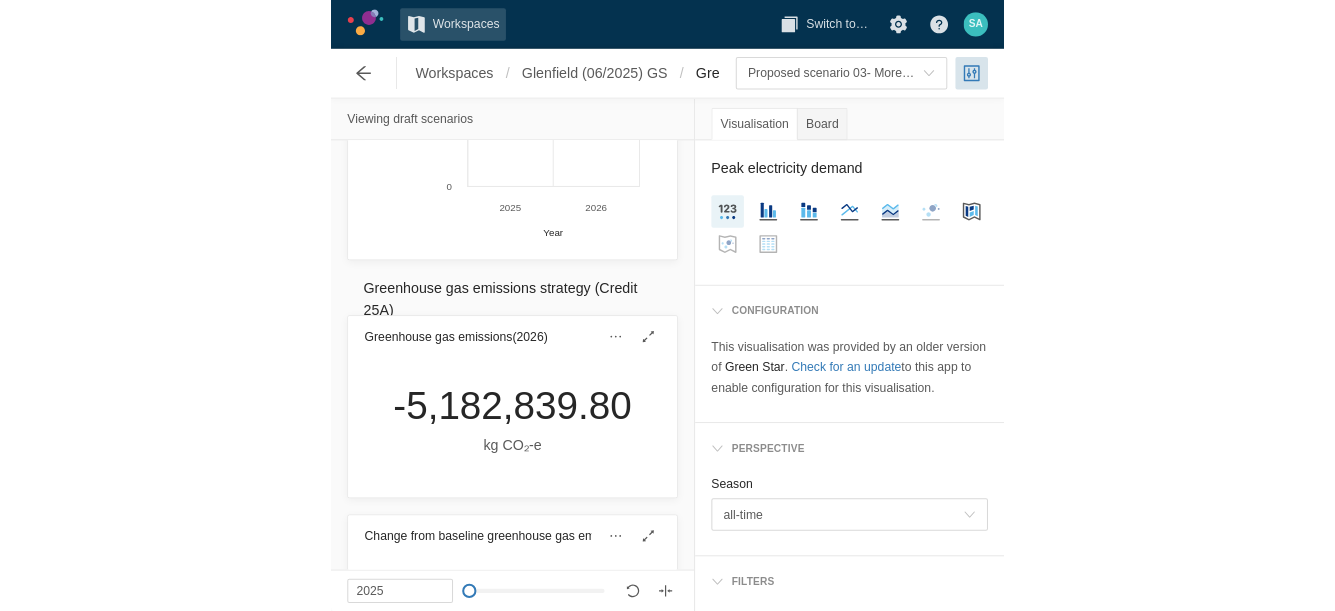 scroll, scrollTop: 1952, scrollLeft: 0, axis: vertical 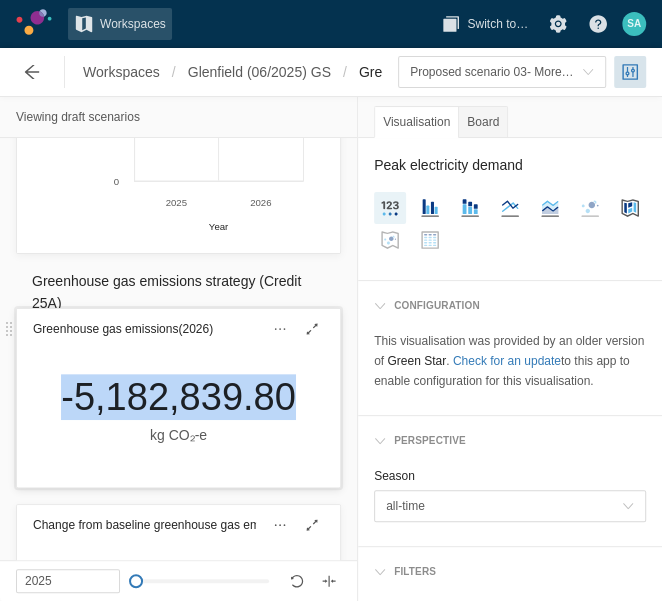 drag, startPoint x: 45, startPoint y: 398, endPoint x: 279, endPoint y: 416, distance: 234.69128 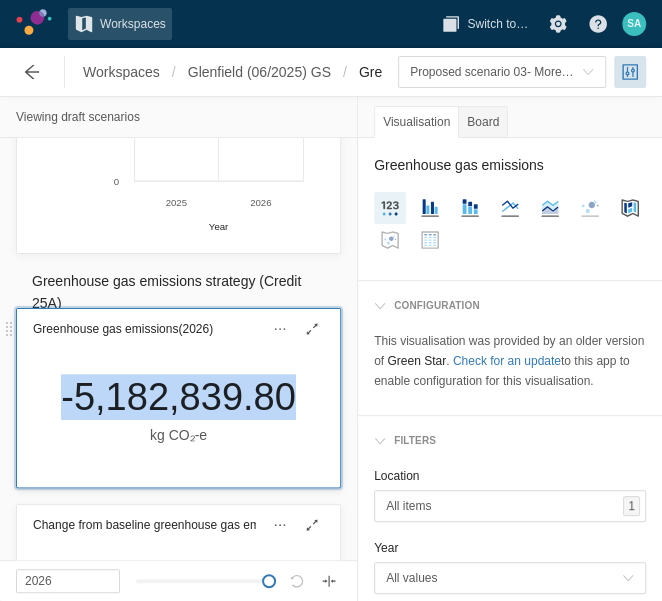 copy on "-5,182,839.80" 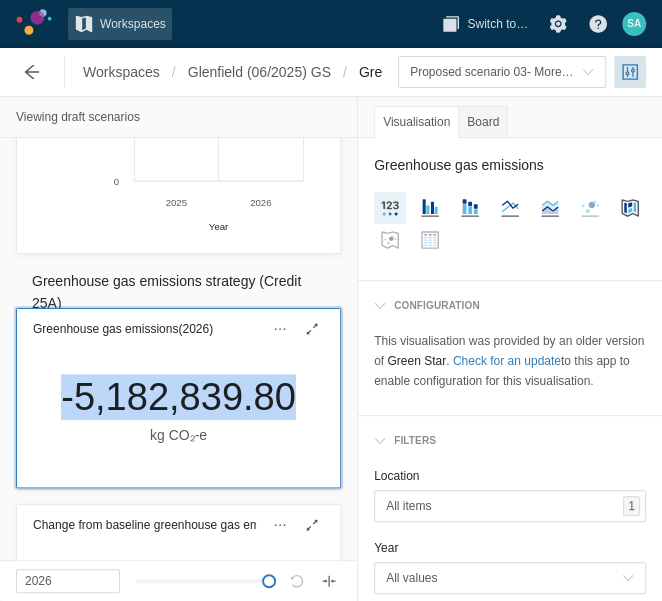 type on "2025" 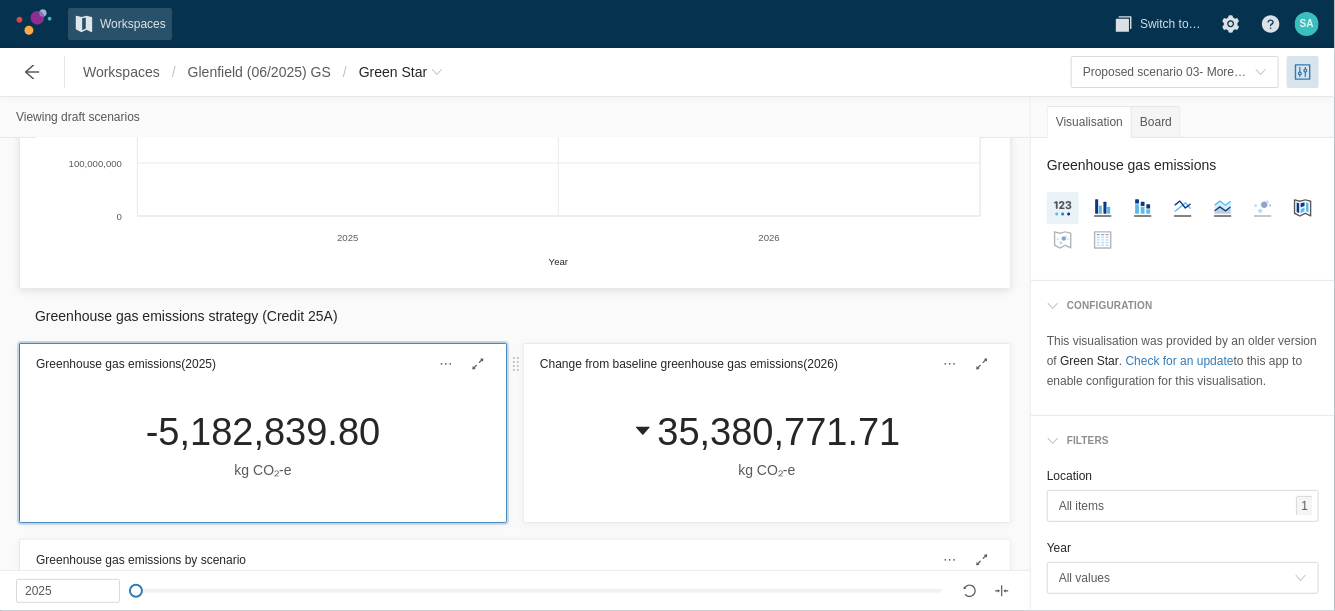 scroll, scrollTop: 1425, scrollLeft: 0, axis: vertical 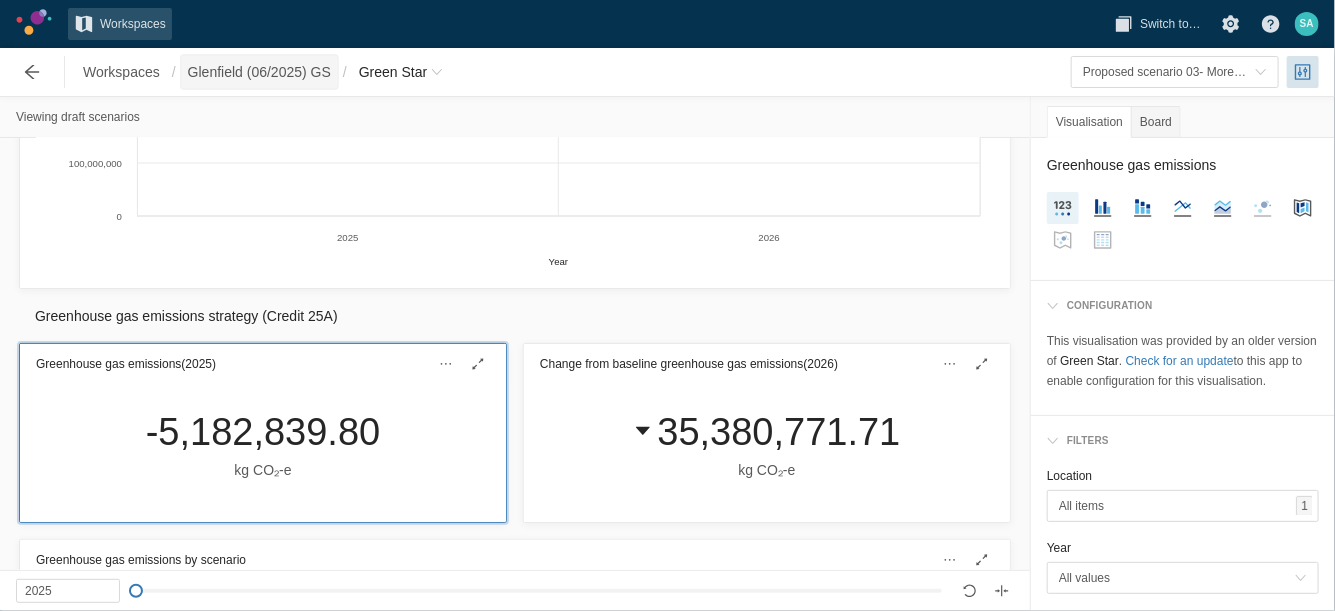 click on "Glenfield (06/2025) GS" at bounding box center [259, 72] 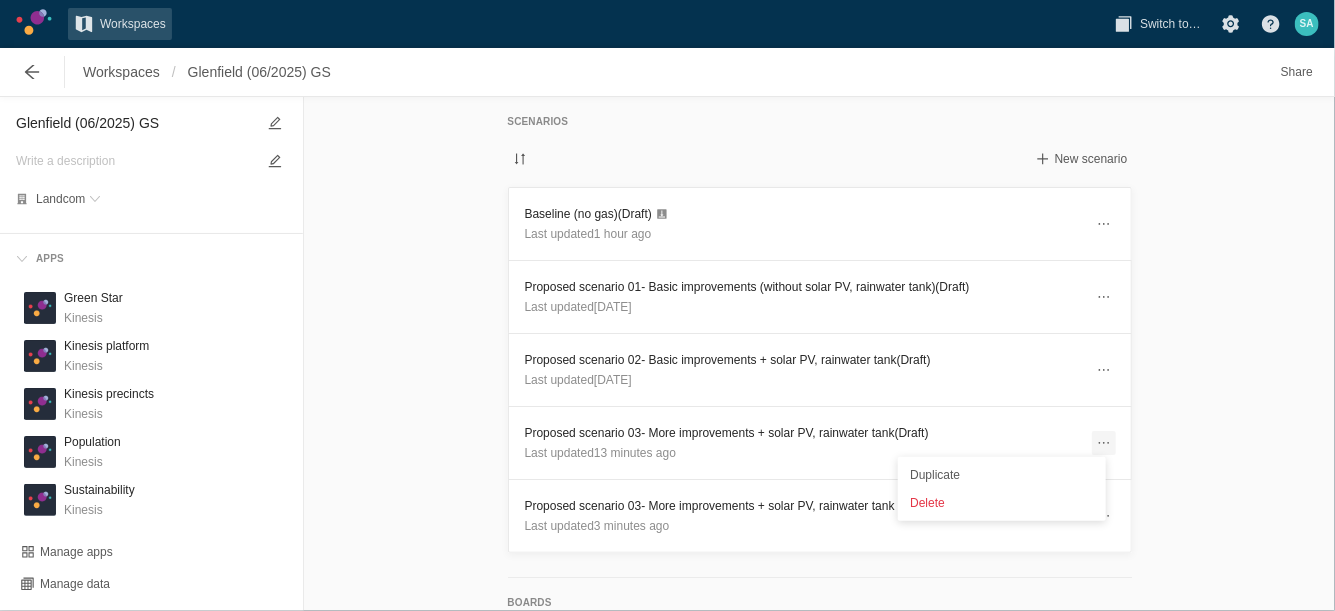 click at bounding box center (1104, 443) 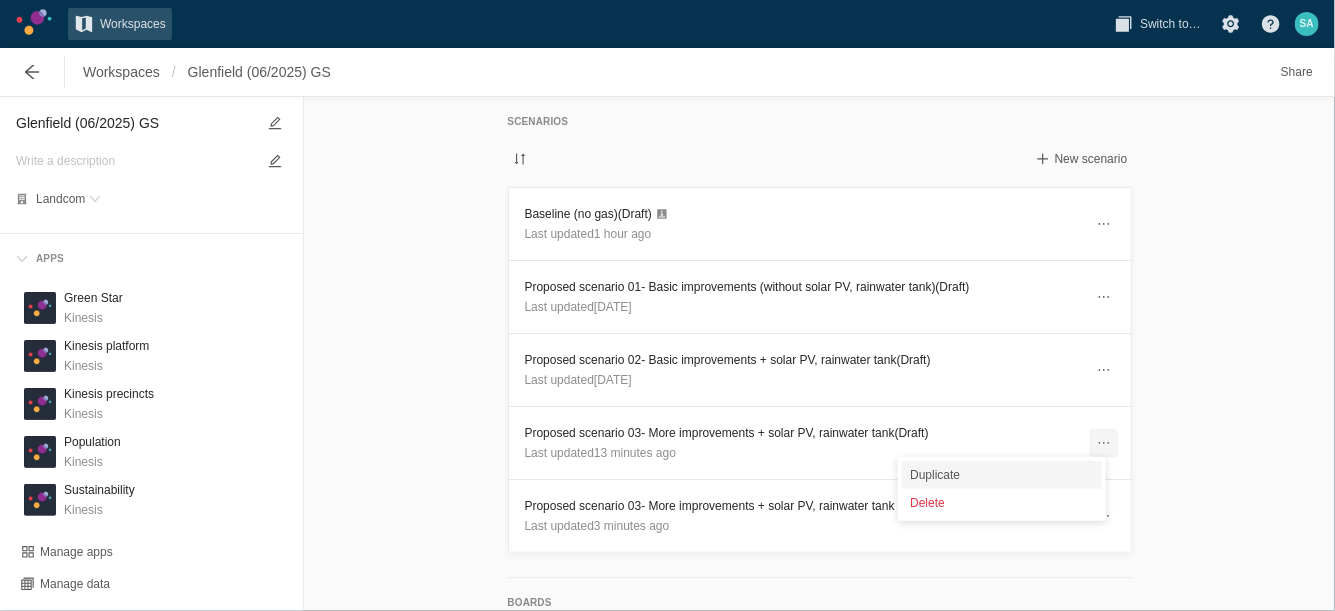 click on "Duplicate" at bounding box center (1002, 475) 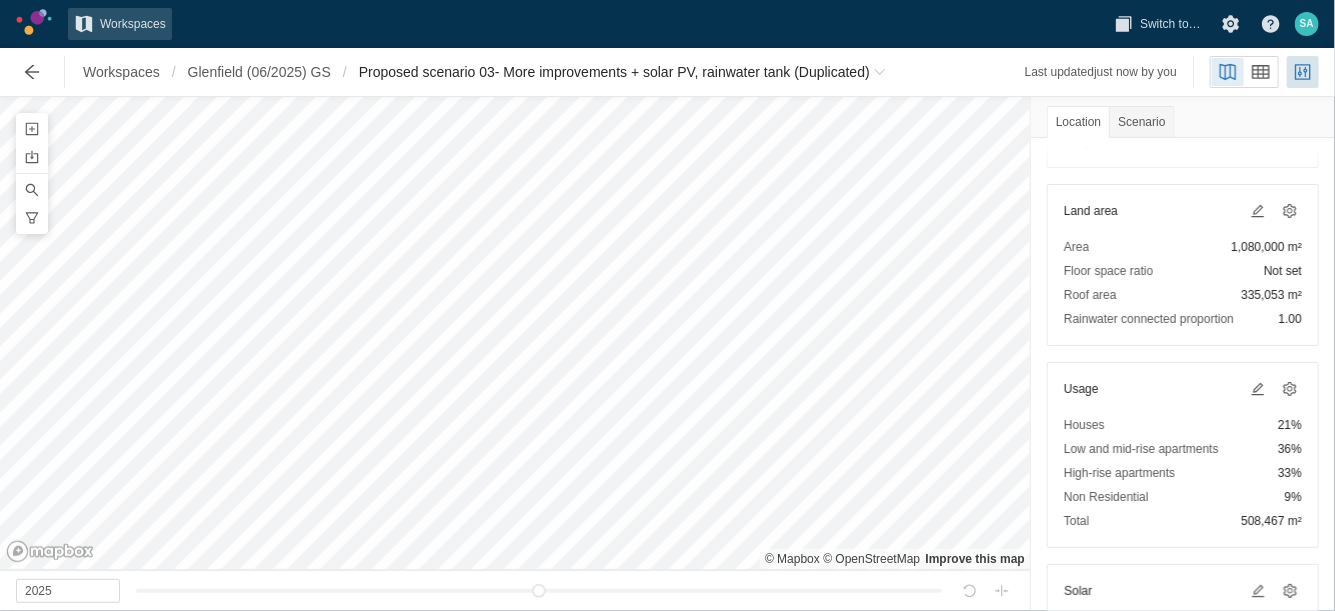 scroll, scrollTop: 221, scrollLeft: 0, axis: vertical 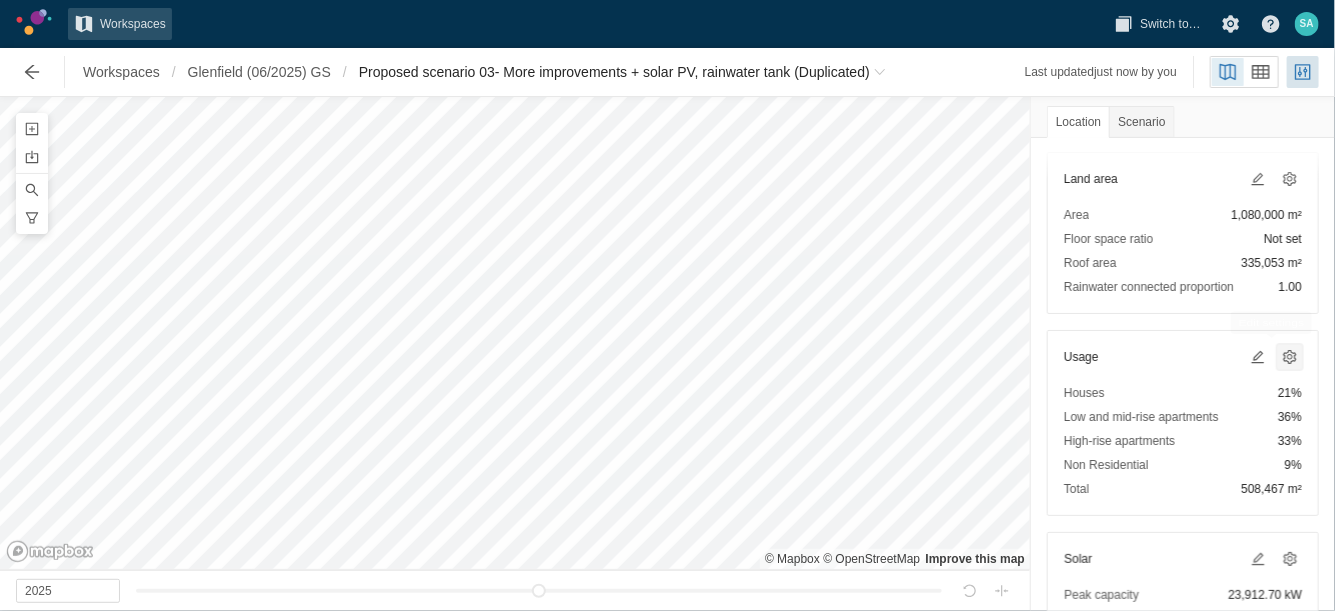 click at bounding box center (1290, 357) 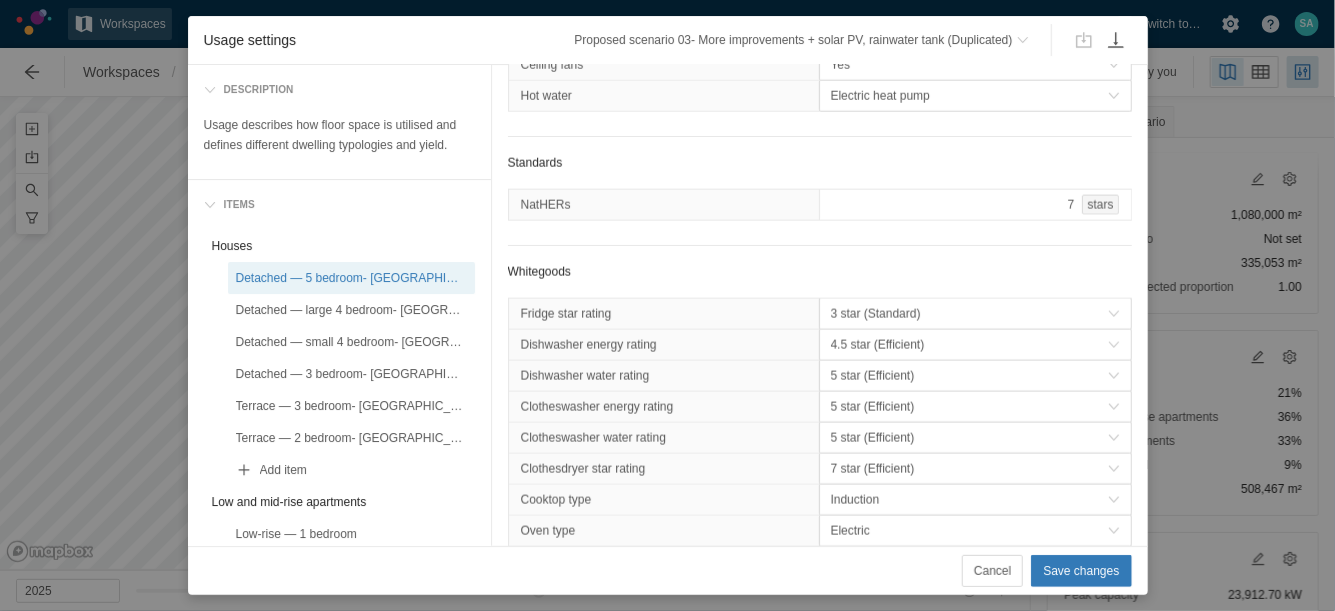 scroll, scrollTop: 1219, scrollLeft: 0, axis: vertical 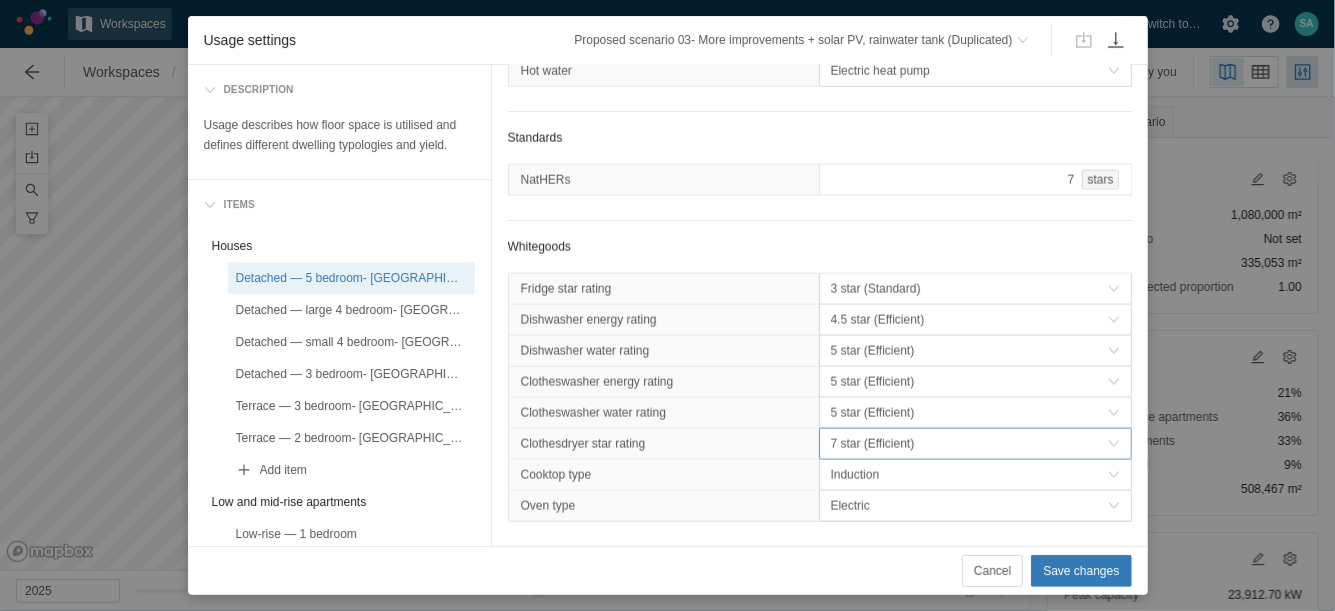 click on "7 star (Efficient)" at bounding box center [969, 444] 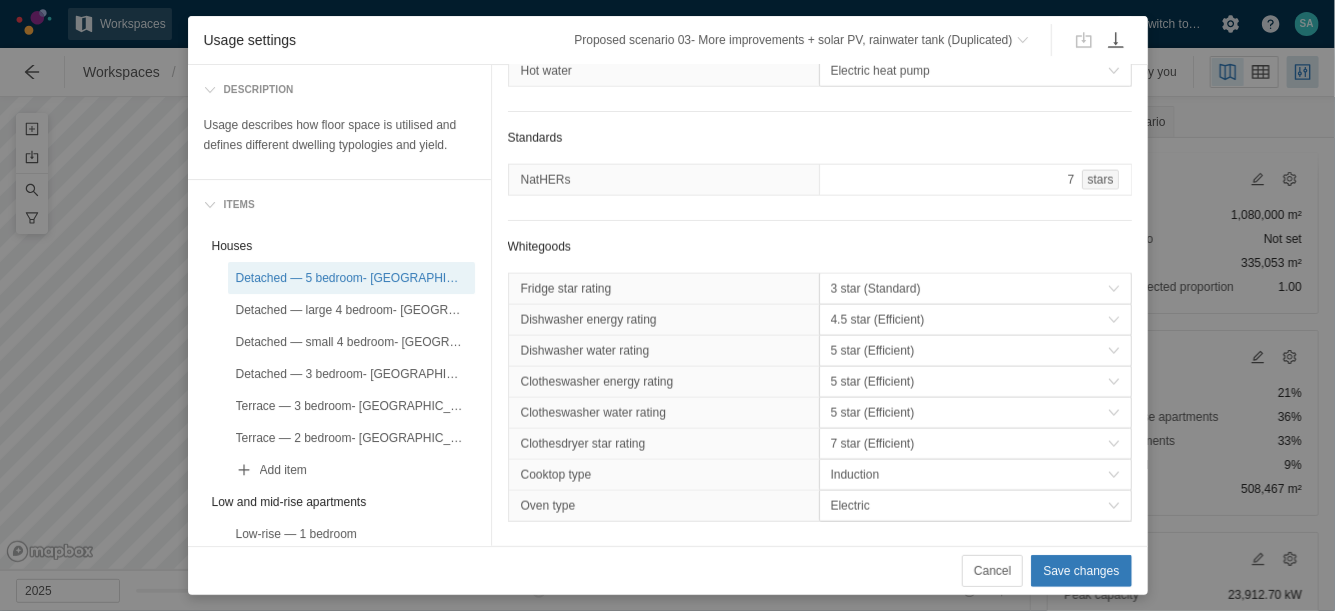 click on "Whitegoods" at bounding box center [820, 247] 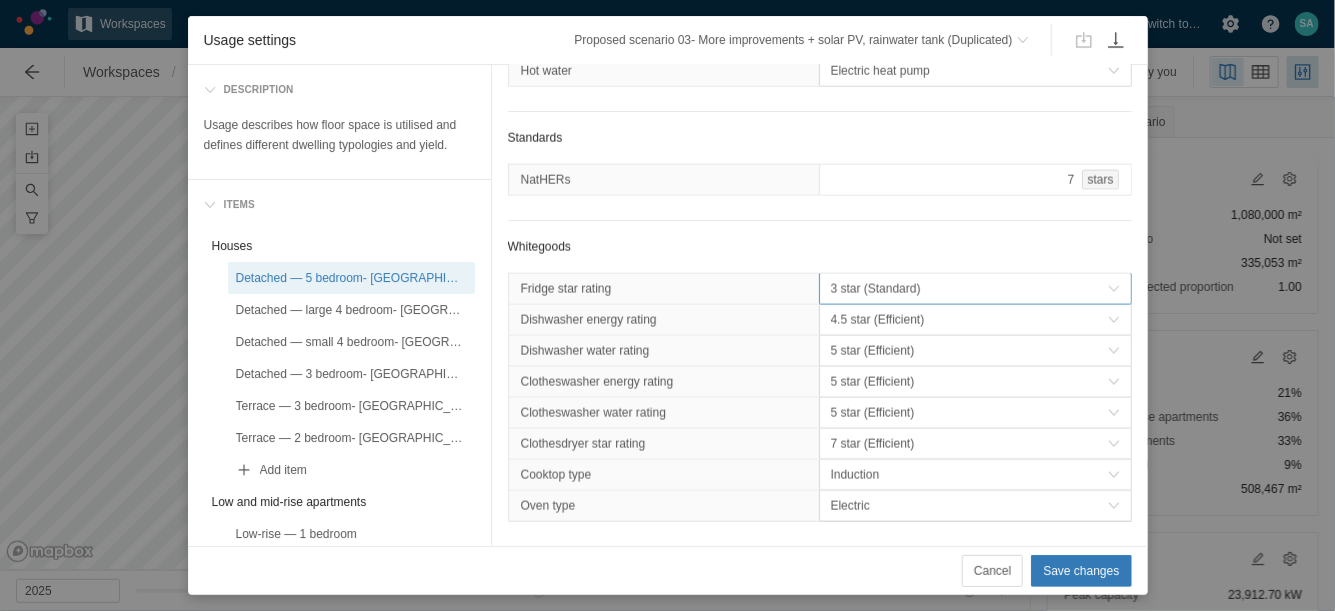 click on "3 star (Standard)" at bounding box center (969, 289) 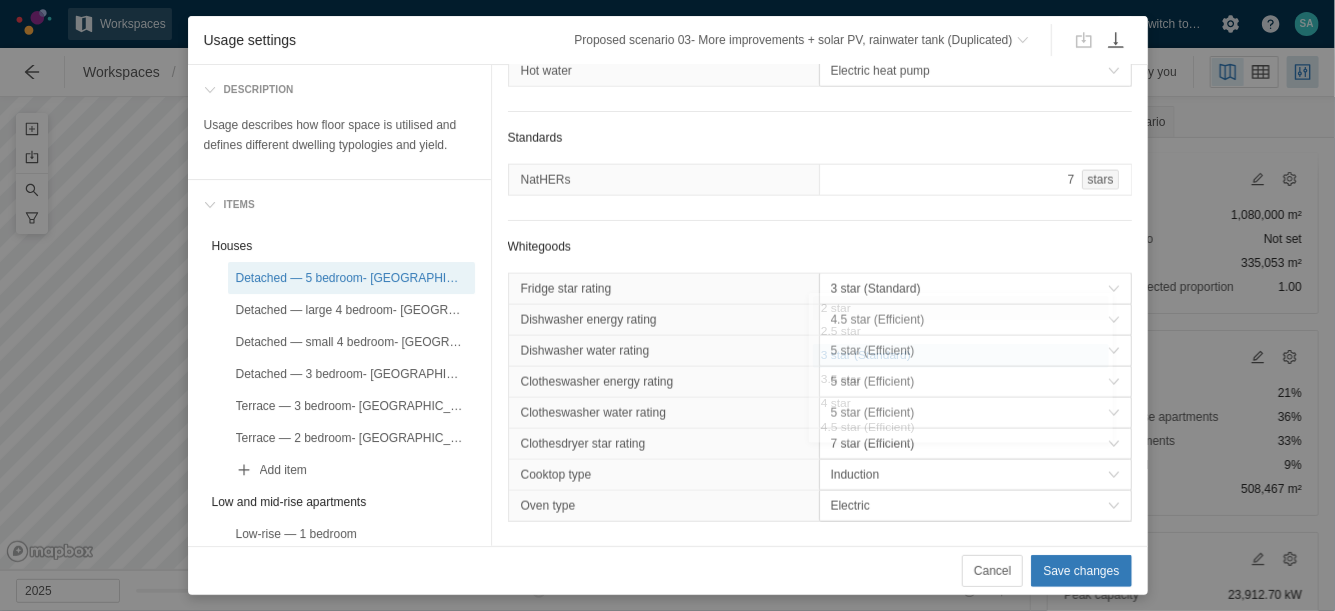 click on "Space assumptions Space type Detached house Car park spaces 2 spaces Garden area per dwelling 120 m² Average space per dwelling 220 m² Number of bedrooms 5 bedrooms Appliances Irrigation Standard End use connections Clotheswasher connection Non-potable water connection Irrigation connection Non-potable water connection Toilet connection Non-potable water connection Fixtures Ventilation Standard Taps star rating 6 star Shower flow rate 4 star (Efficient) Toilet star rating 4 star WELS (Efficient) Lighting kwh per sqm LEDs (Efficient) Heating/Cooling Heating Reverse cycle air conditioning Heating star rating 4 star (Efficient) Cooling Reverse cycle air conditioning Cooling star rating 4 star (Efficient) Ceiling fans Yes Hot water Electric heat pump Standards NatHERs 7 stars Whitegoods Fridge star rating 3 star (Standard) Dishwasher energy rating 4.5 star (Efficient) Dishwasher water rating 5 star (Efficient) Clotheswasher energy rating 5 star (Efficient) Clotheswasher water rating 5 star (Efficient) Induction" at bounding box center (820, -180) 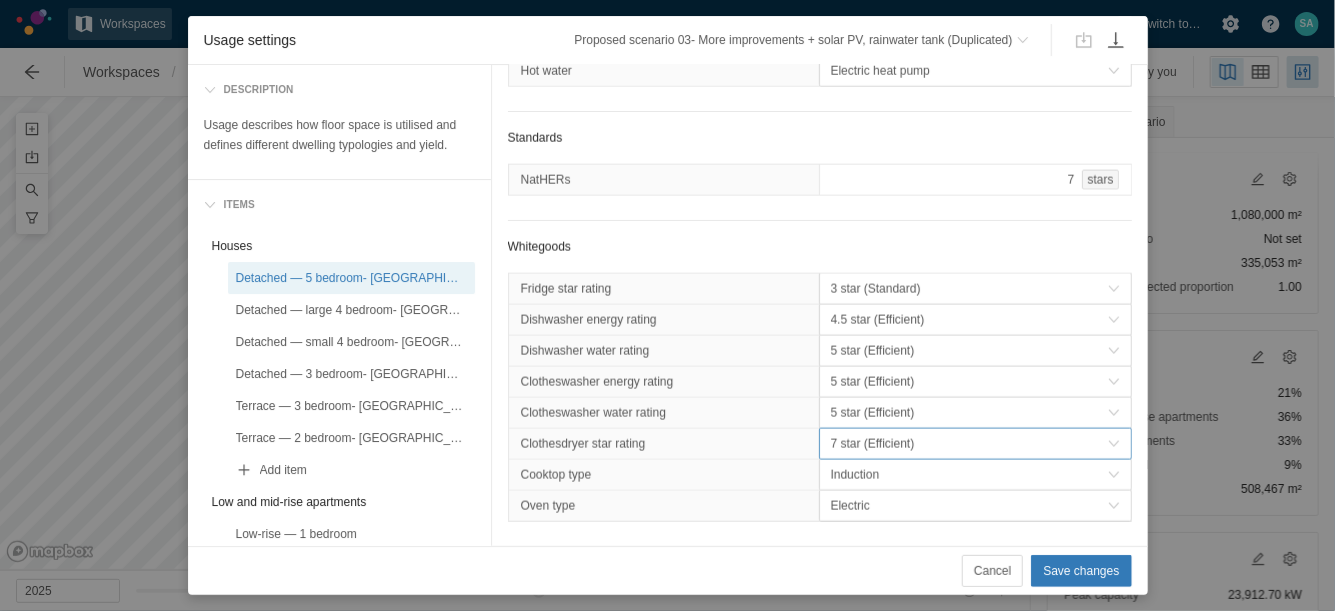 click on "7 star (Efficient)" at bounding box center (969, 444) 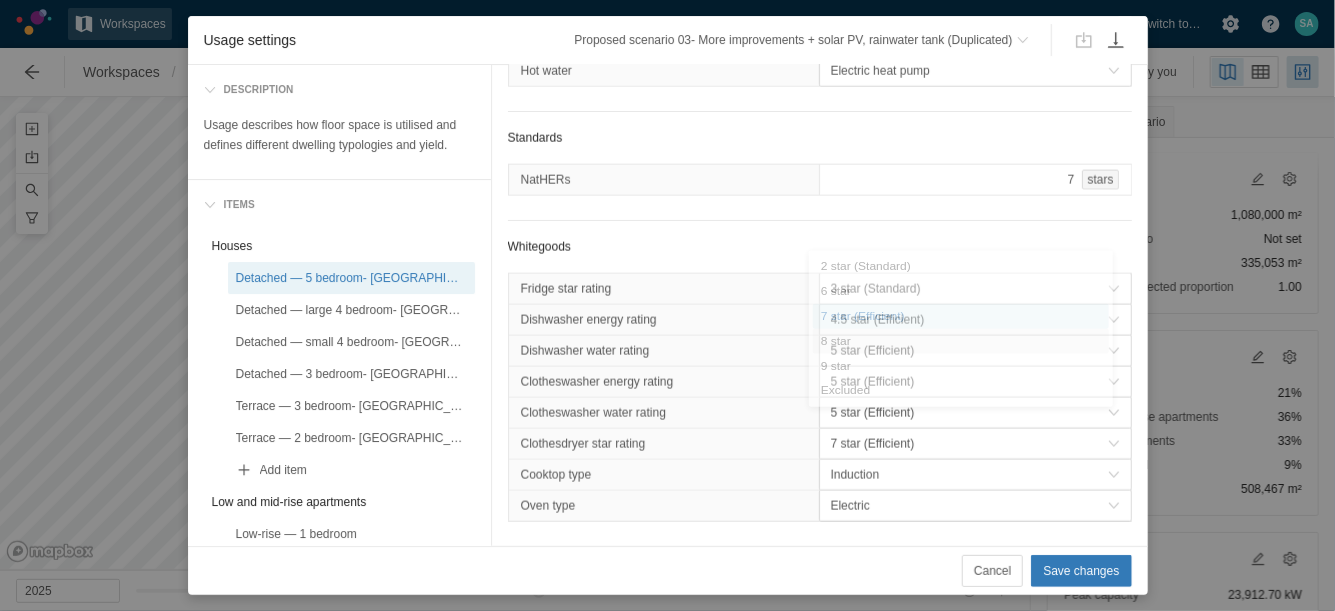 click on "Whitegoods" at bounding box center (820, 247) 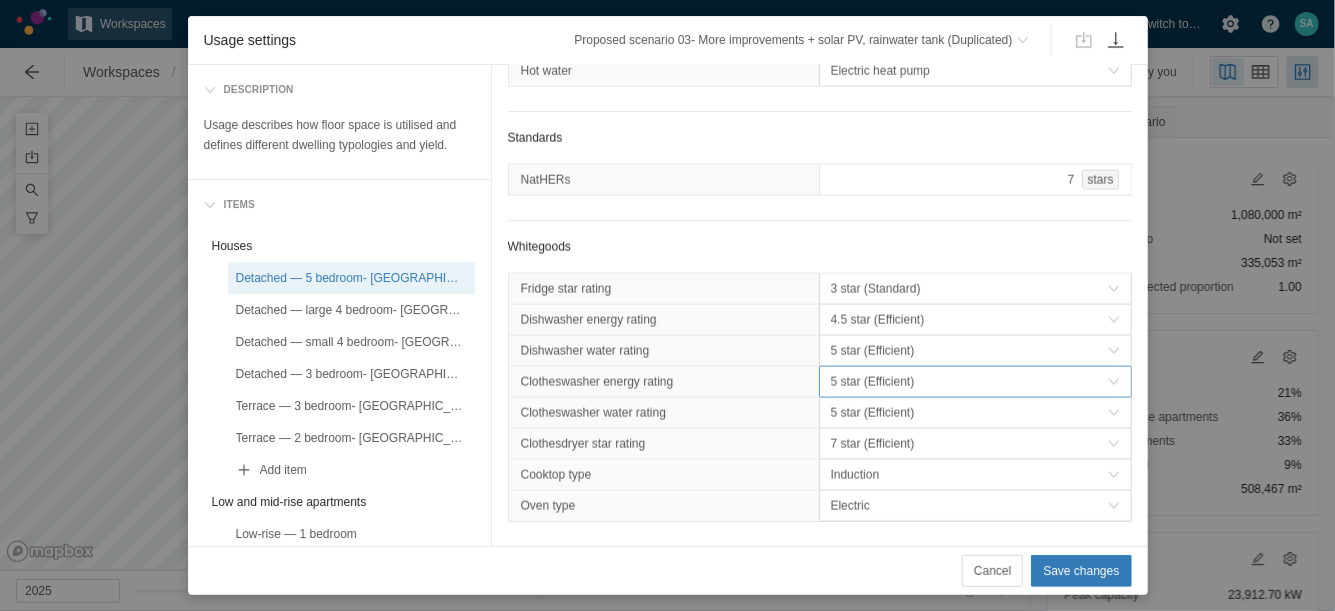 click on "5 star (Efficient)" at bounding box center (969, 382) 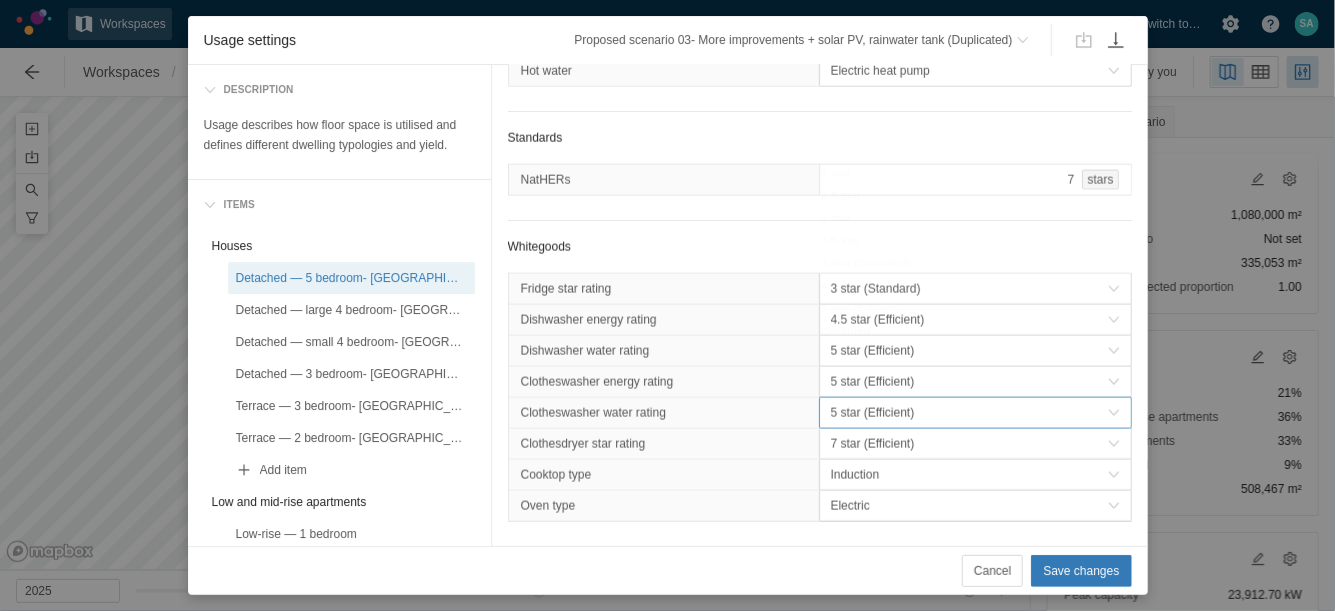 click on "5 star (Efficient)" at bounding box center [969, 413] 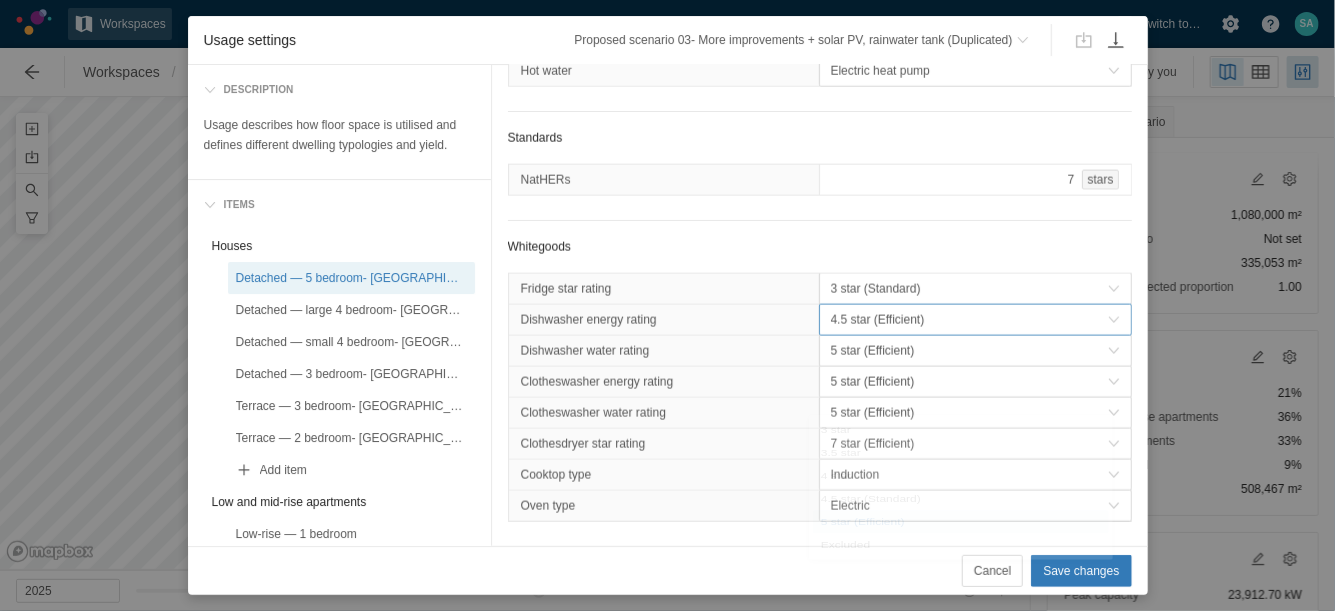click on "4.5 star (Efficient)" at bounding box center [969, 320] 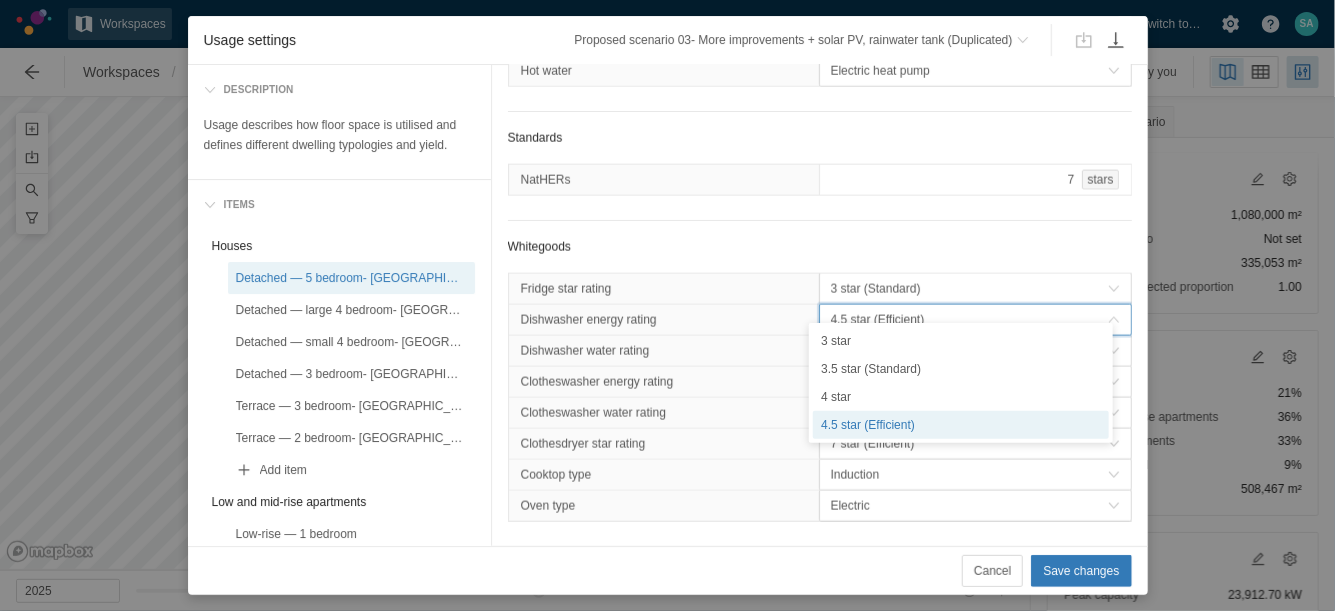 click on "4.5 star (Efficient)" at bounding box center (969, 320) 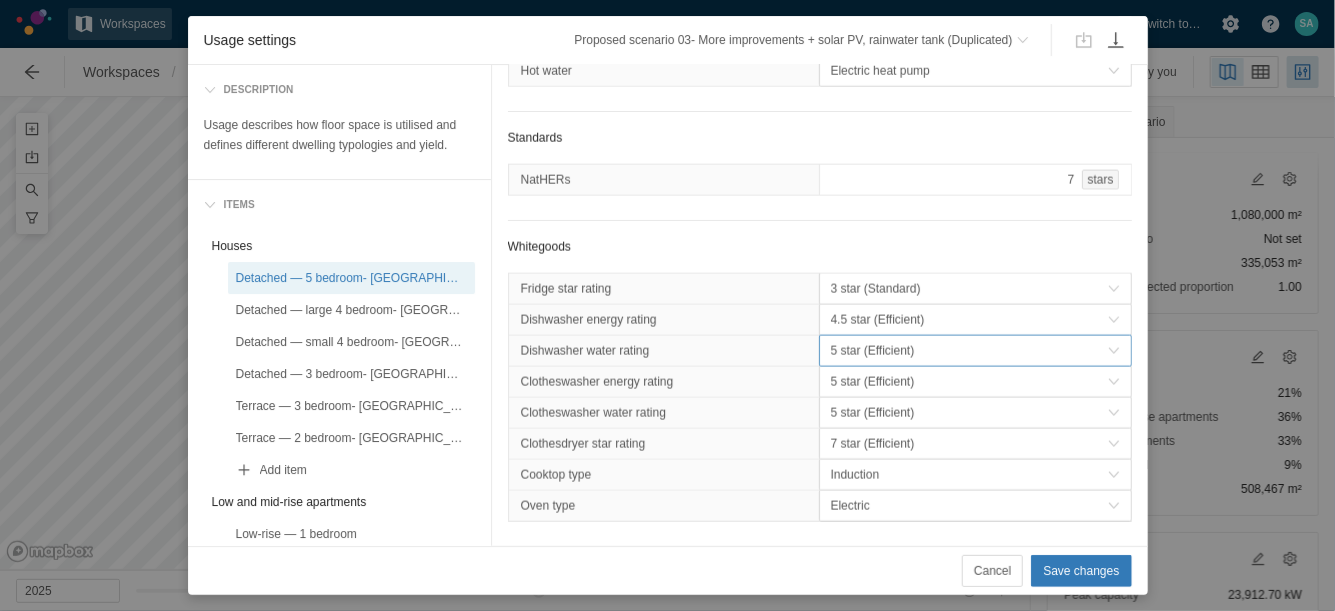 click on "5 star (Efficient)" at bounding box center [969, 351] 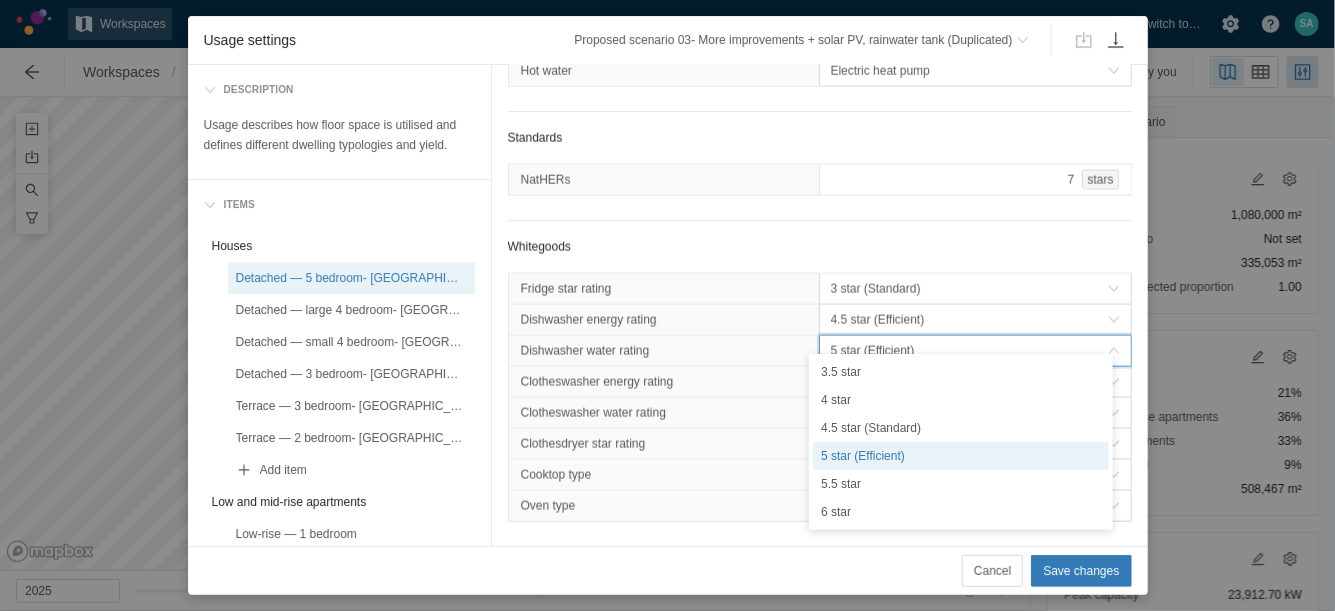 click on "5 star (Efficient)" at bounding box center (969, 351) 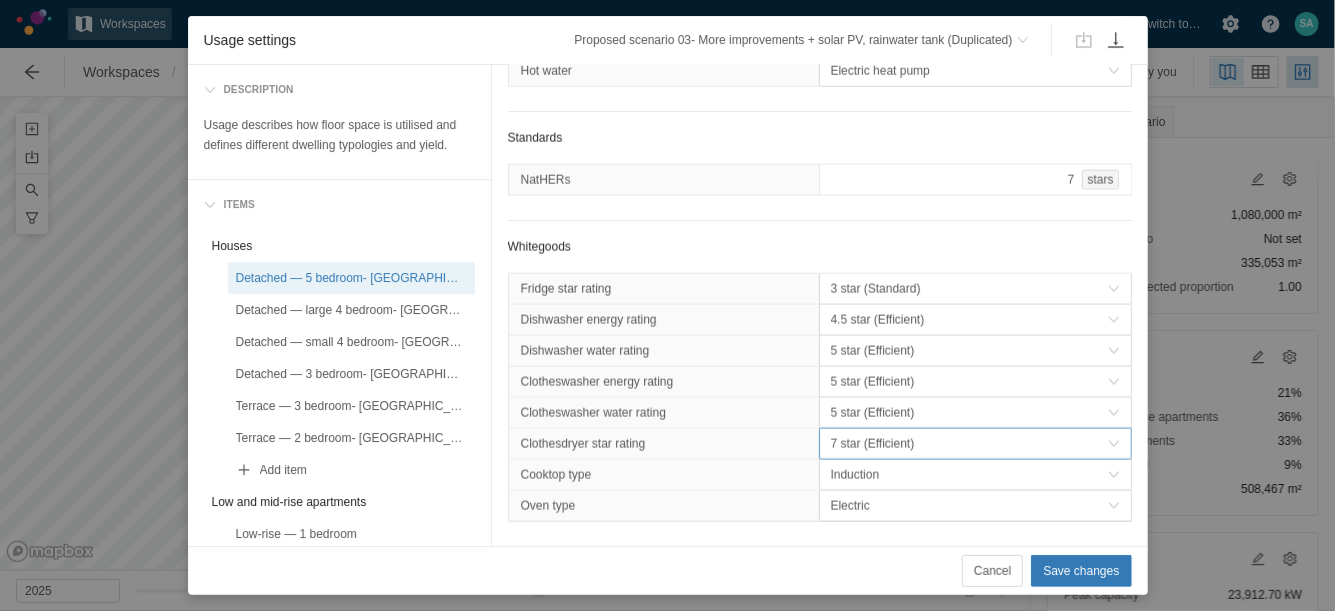 click on "7 star (Efficient)" at bounding box center [969, 444] 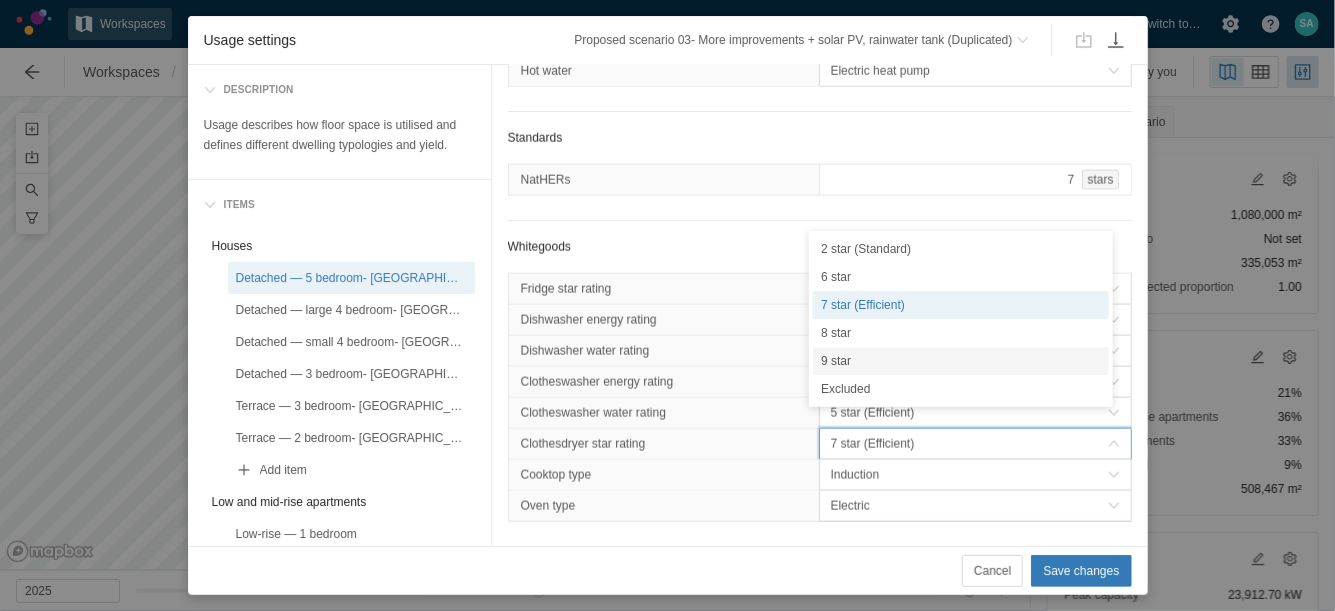 click on "9 star" at bounding box center (961, 361) 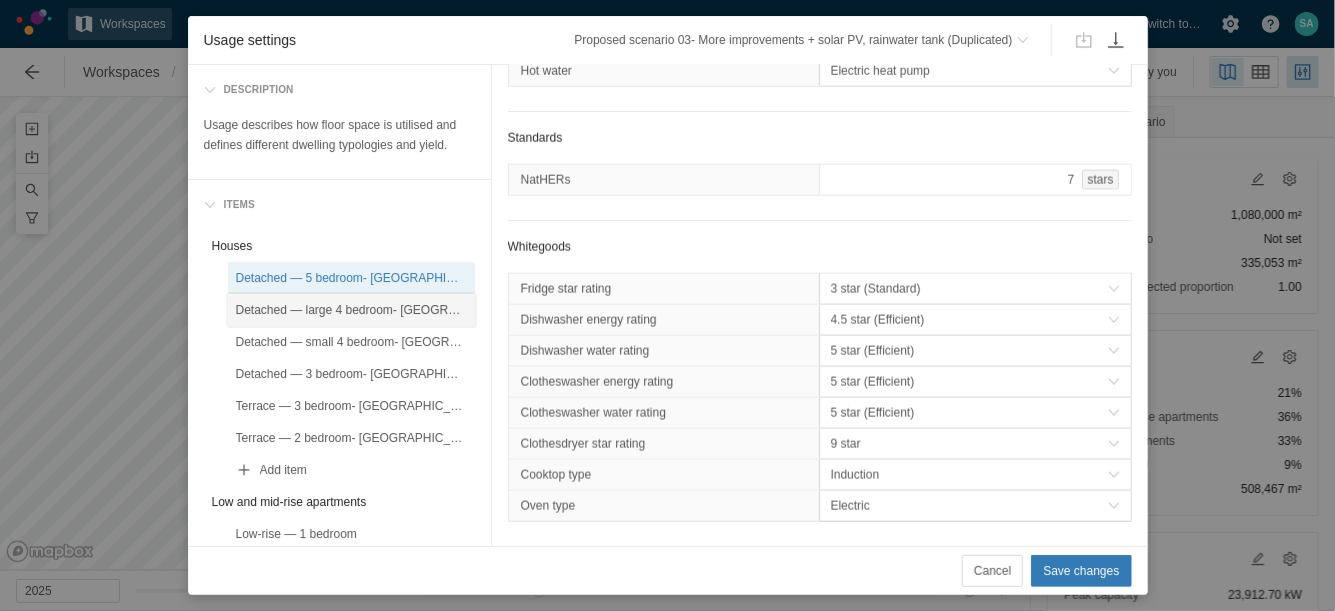 click on "Detached — large 4 bedroom- [GEOGRAPHIC_DATA]" at bounding box center [351, 310] 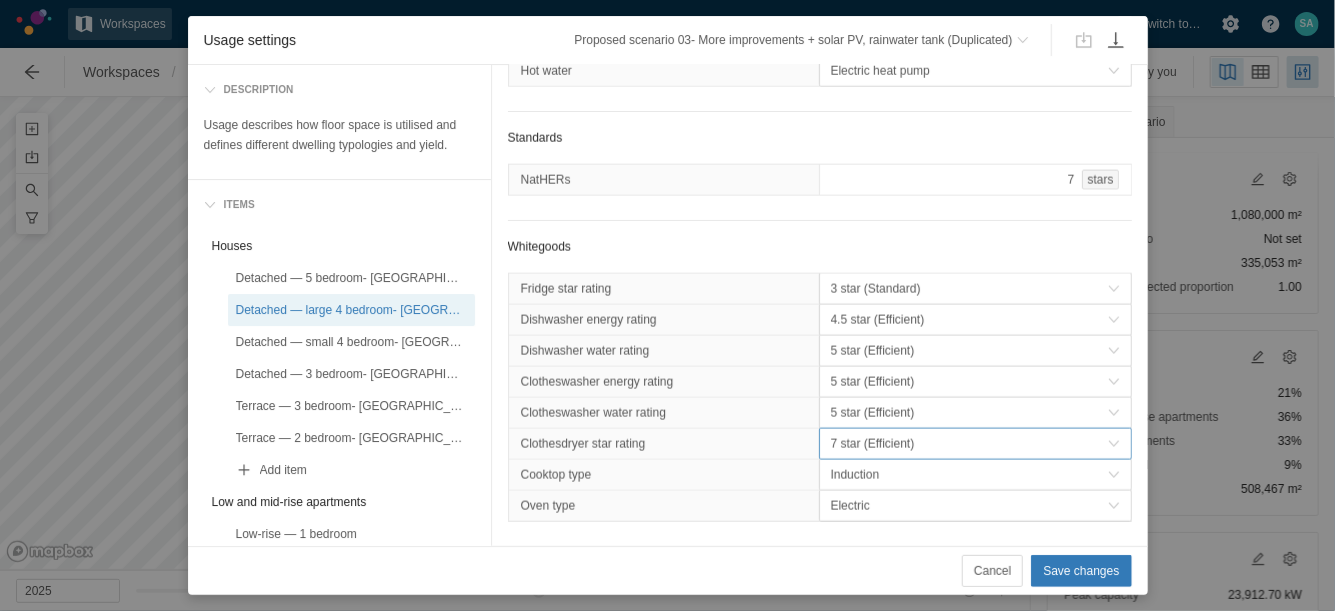 click on "7 star (Efficient)" at bounding box center [969, 444] 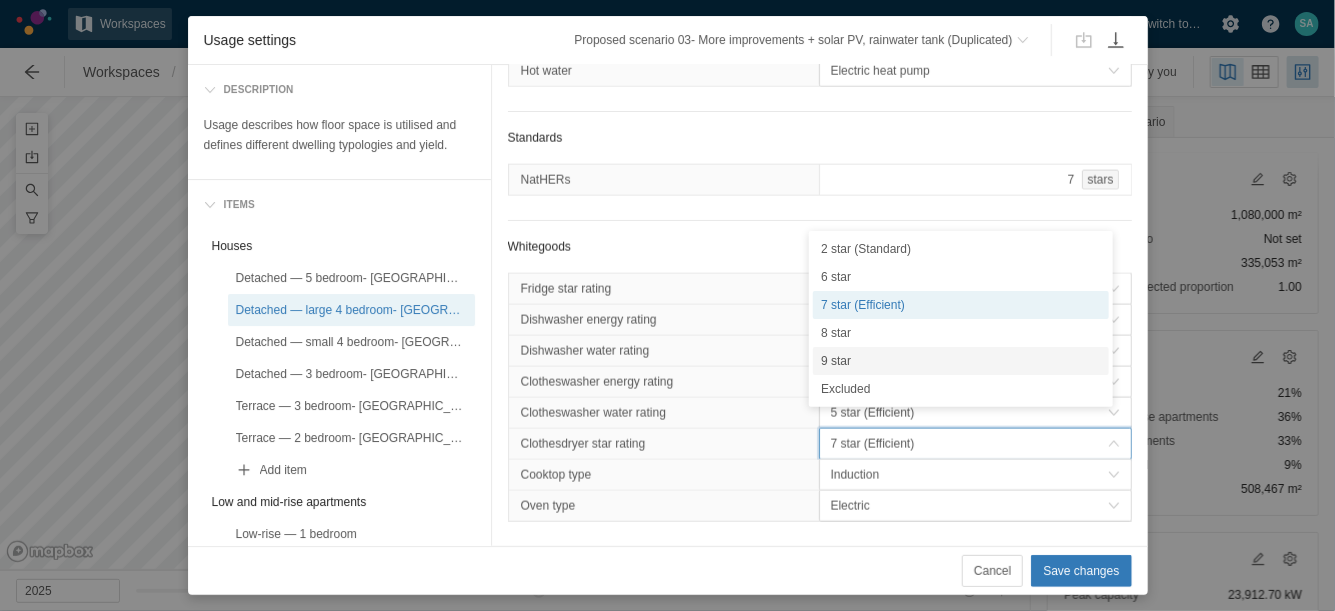 click on "9 star" at bounding box center [961, 361] 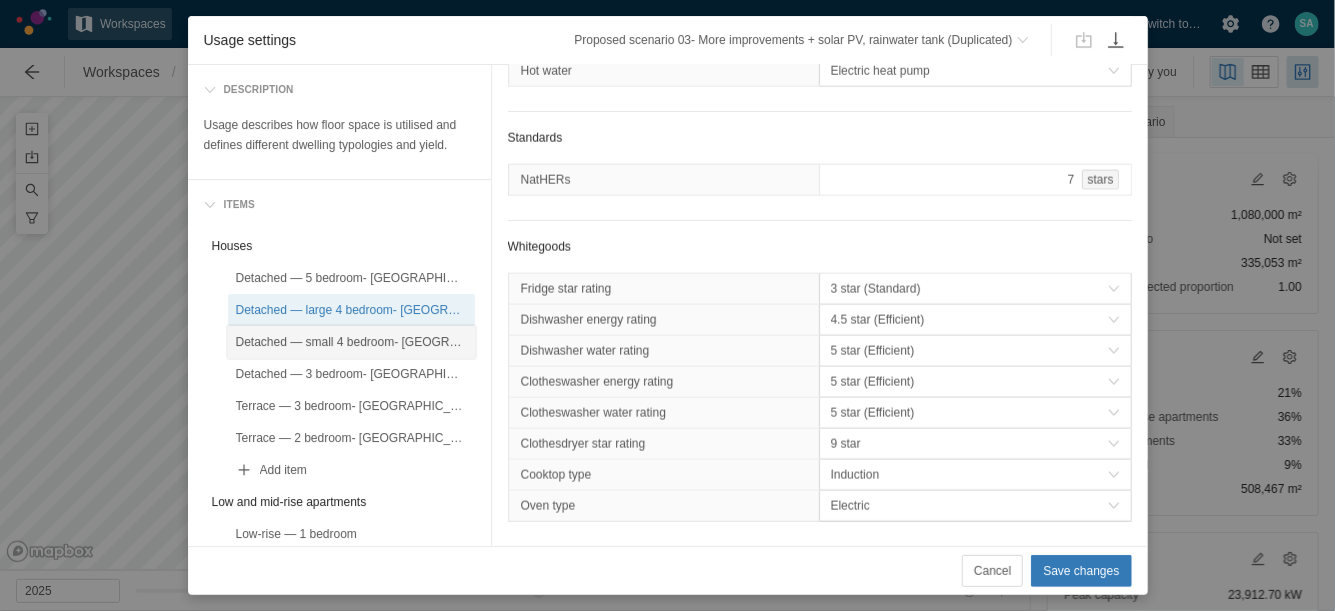 click on "Detached — small 4 bedroom- [GEOGRAPHIC_DATA]" at bounding box center [351, 342] 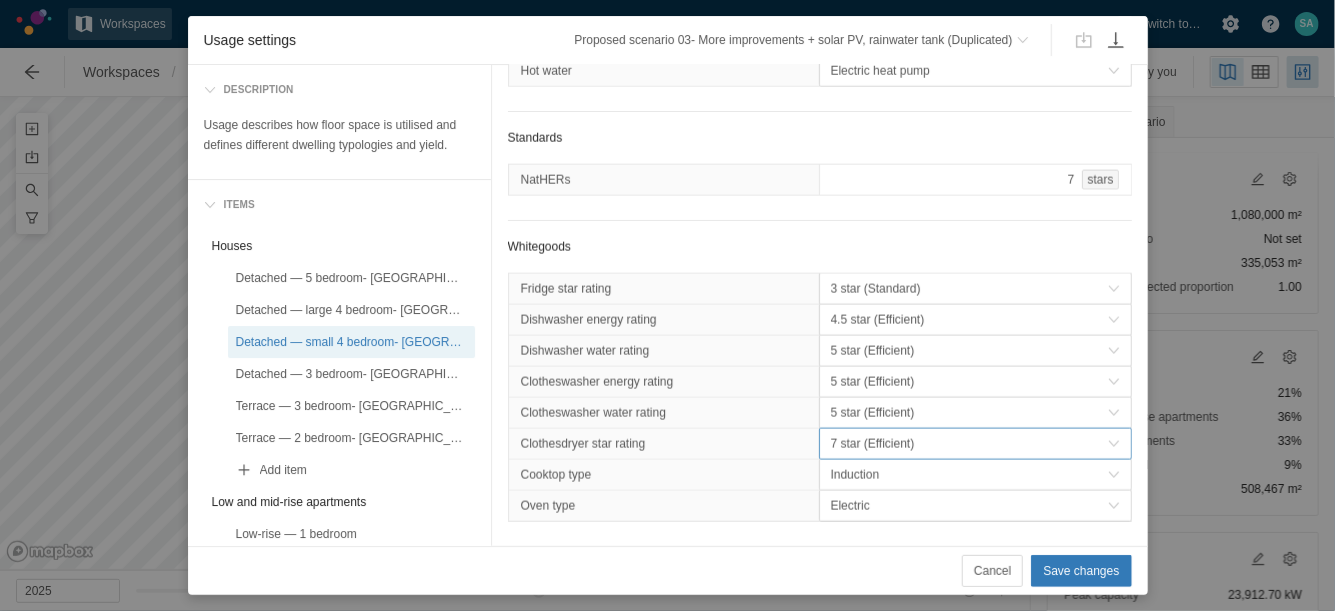 click on "7 star (Efficient)" at bounding box center [969, 444] 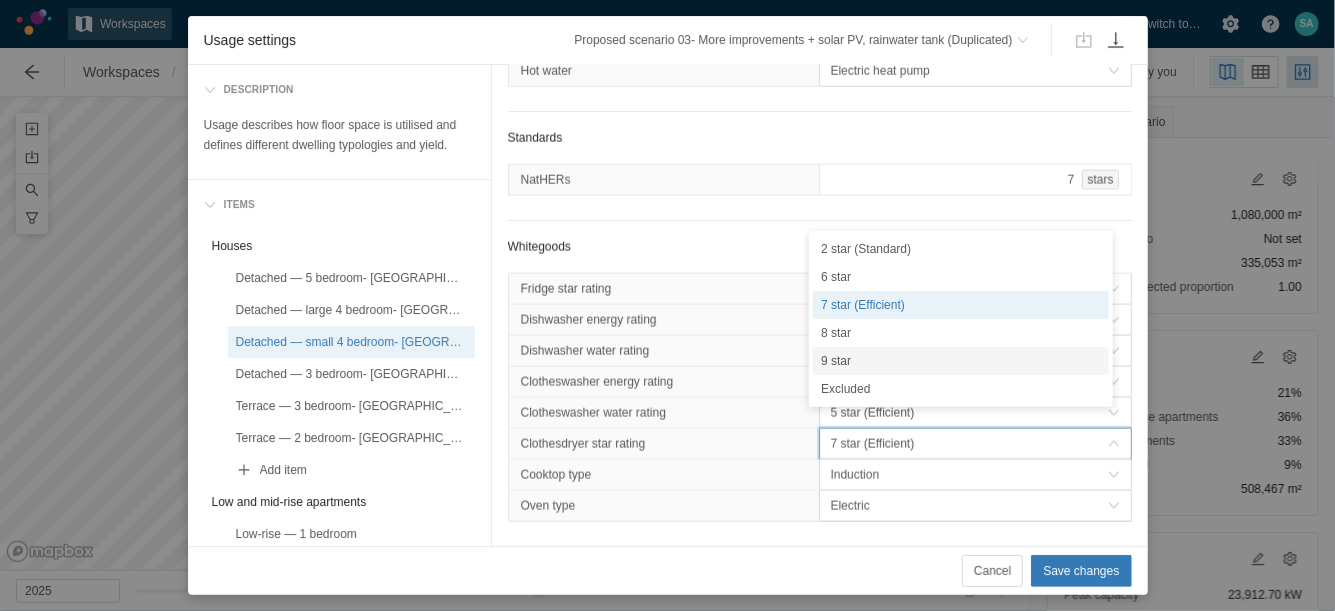 click on "9 star" at bounding box center [961, 361] 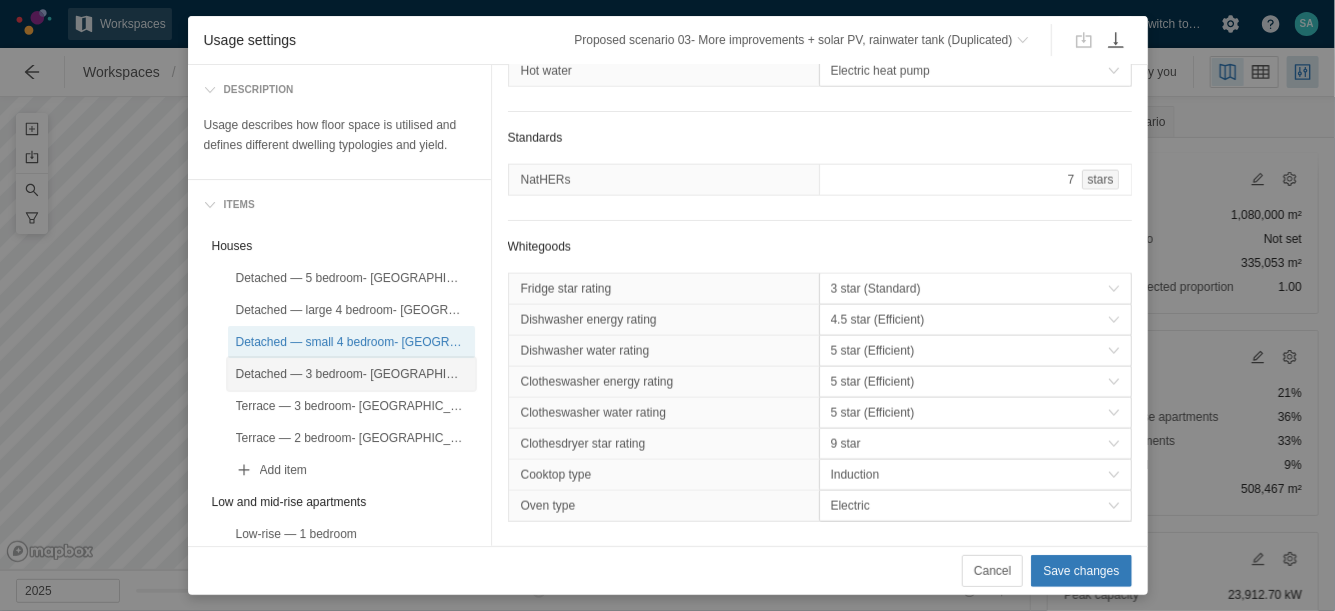 click on "Detached — 3 bedroom- [GEOGRAPHIC_DATA]" at bounding box center [351, 374] 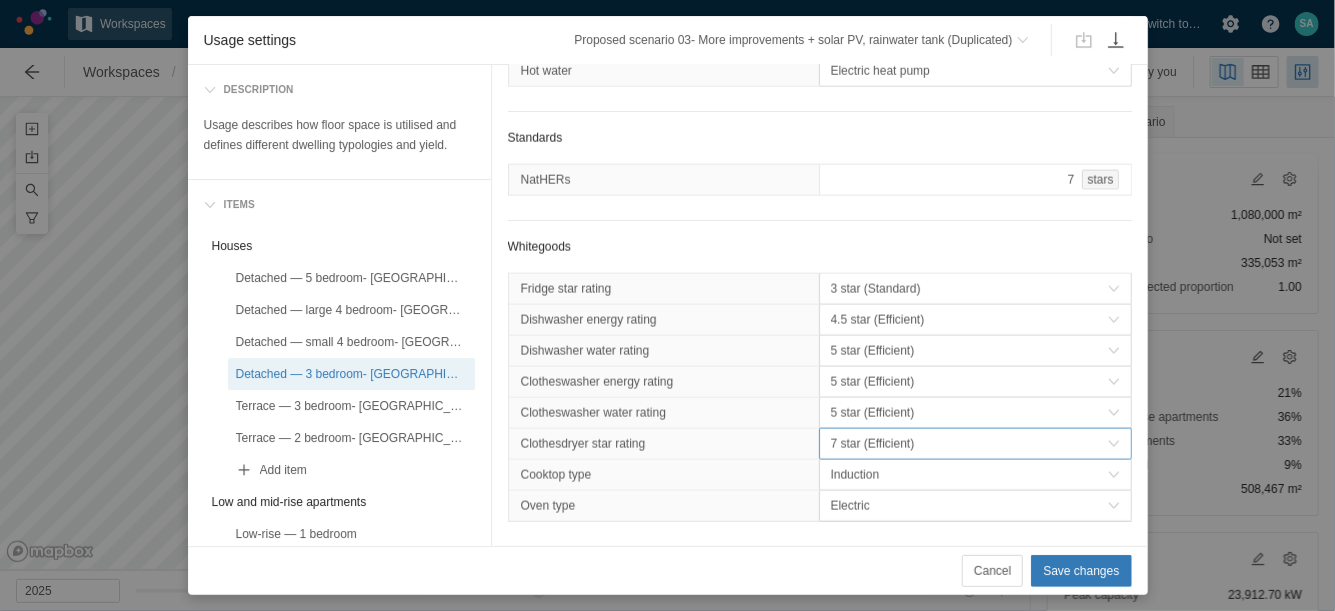 click on "7 star (Efficient)" at bounding box center (969, 444) 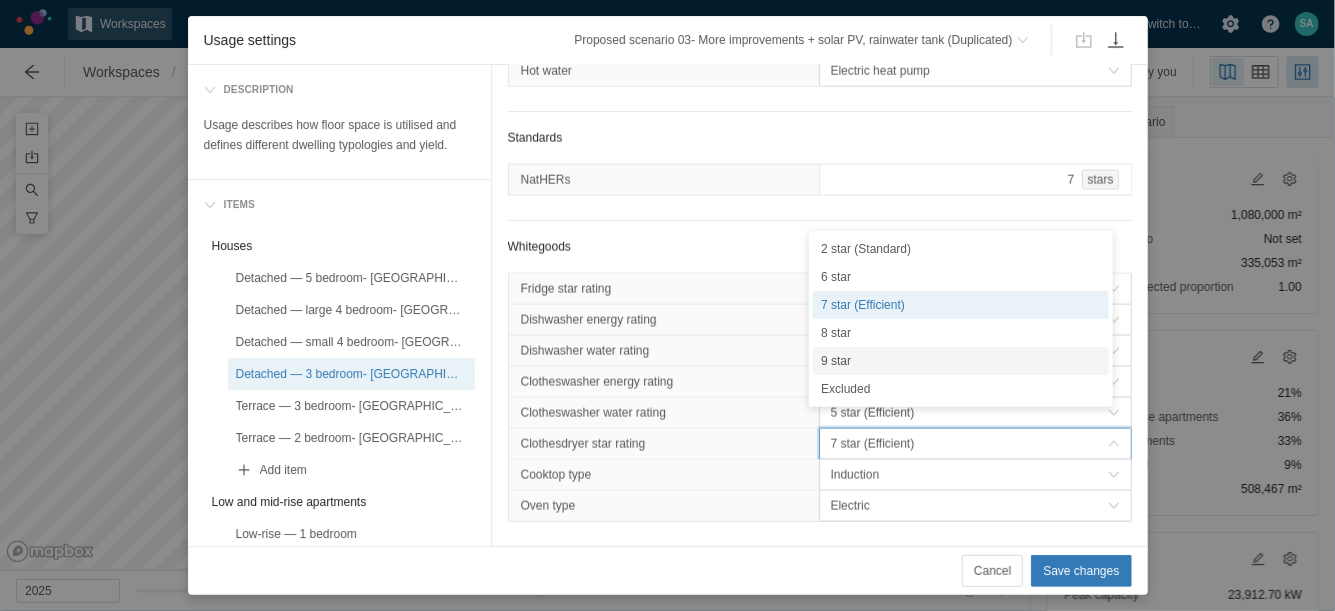 click on "9 star" at bounding box center (961, 361) 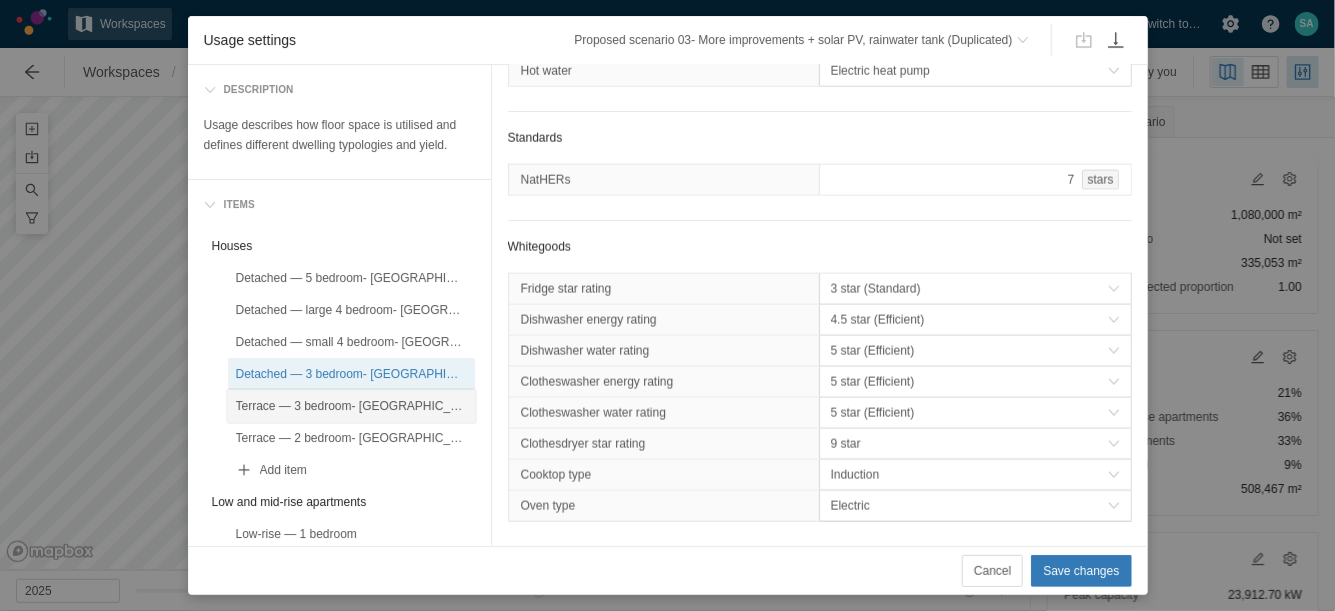 click on "Terrace — 3 bedroom- [GEOGRAPHIC_DATA]" at bounding box center (351, 406) 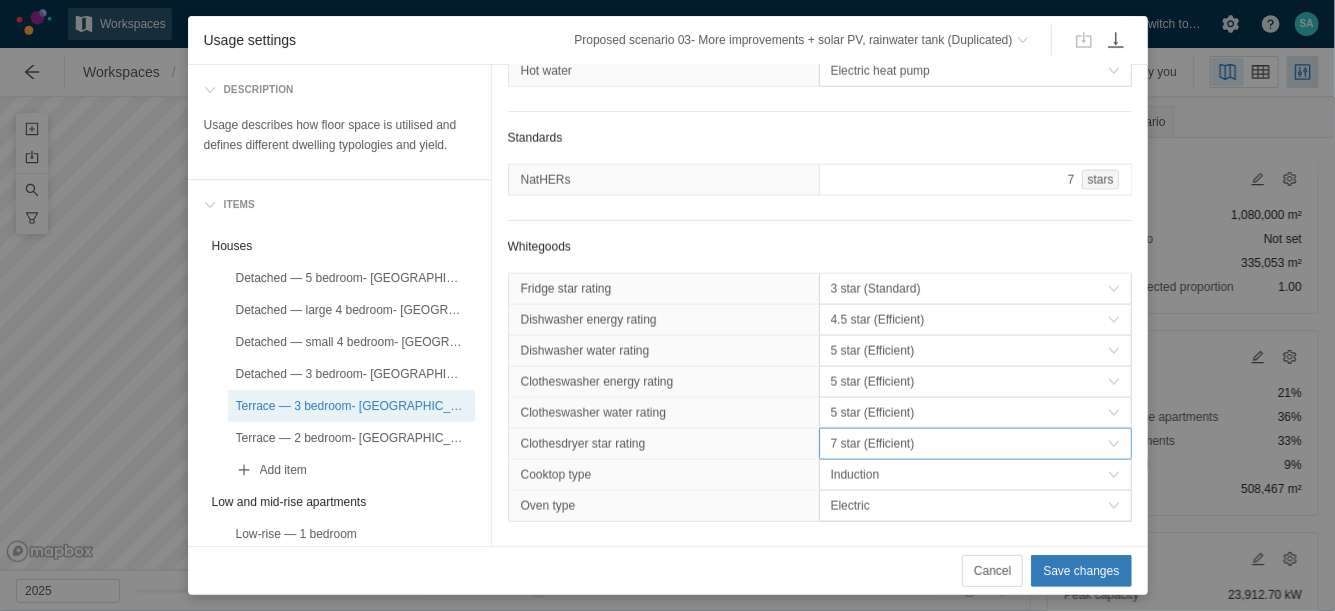 click on "7 star (Efficient)" at bounding box center [969, 444] 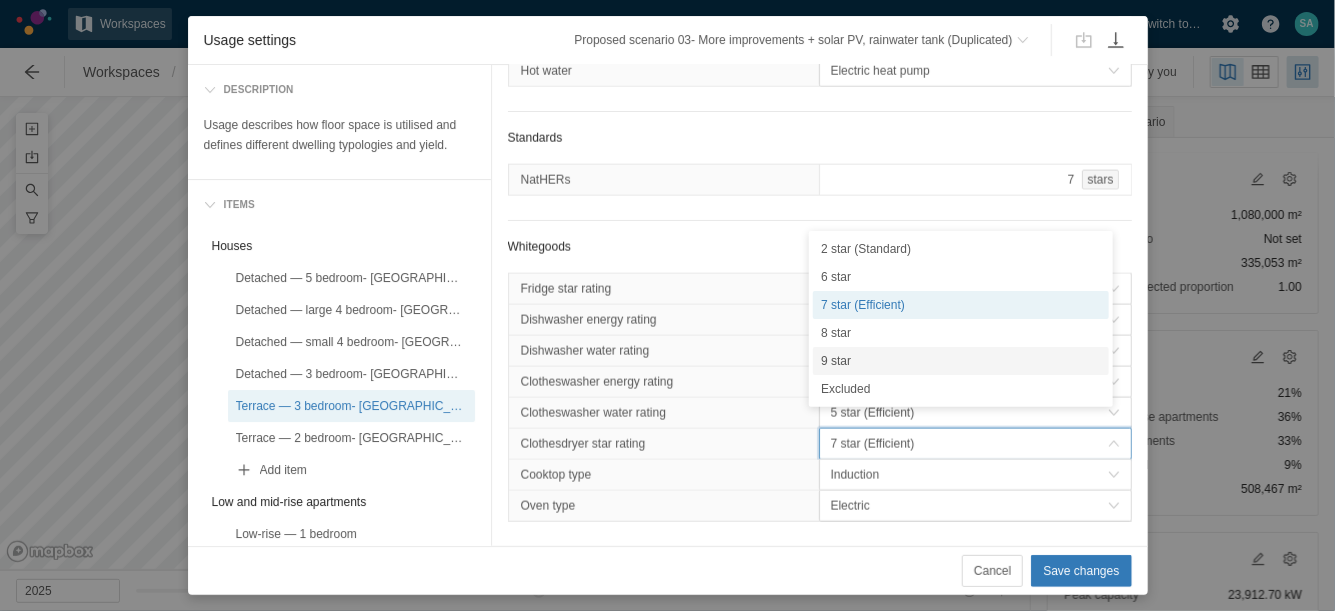 click on "9 star" at bounding box center (961, 361) 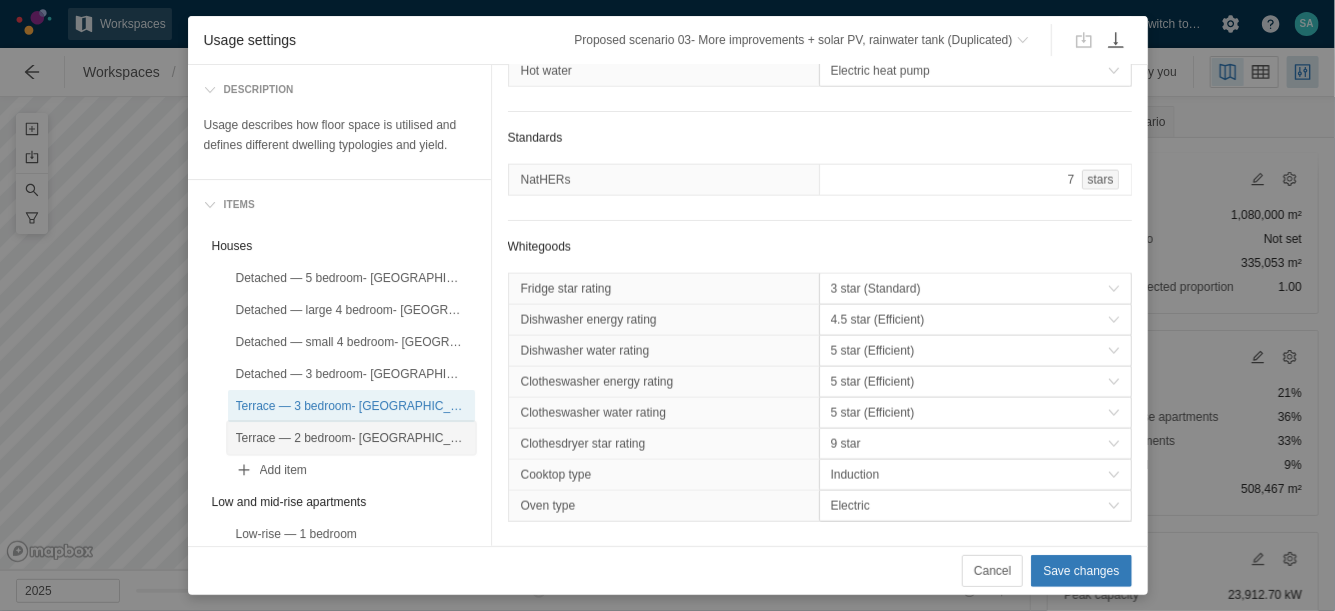 click on "Terrace — 2 bedroom- [GEOGRAPHIC_DATA]" at bounding box center (351, 438) 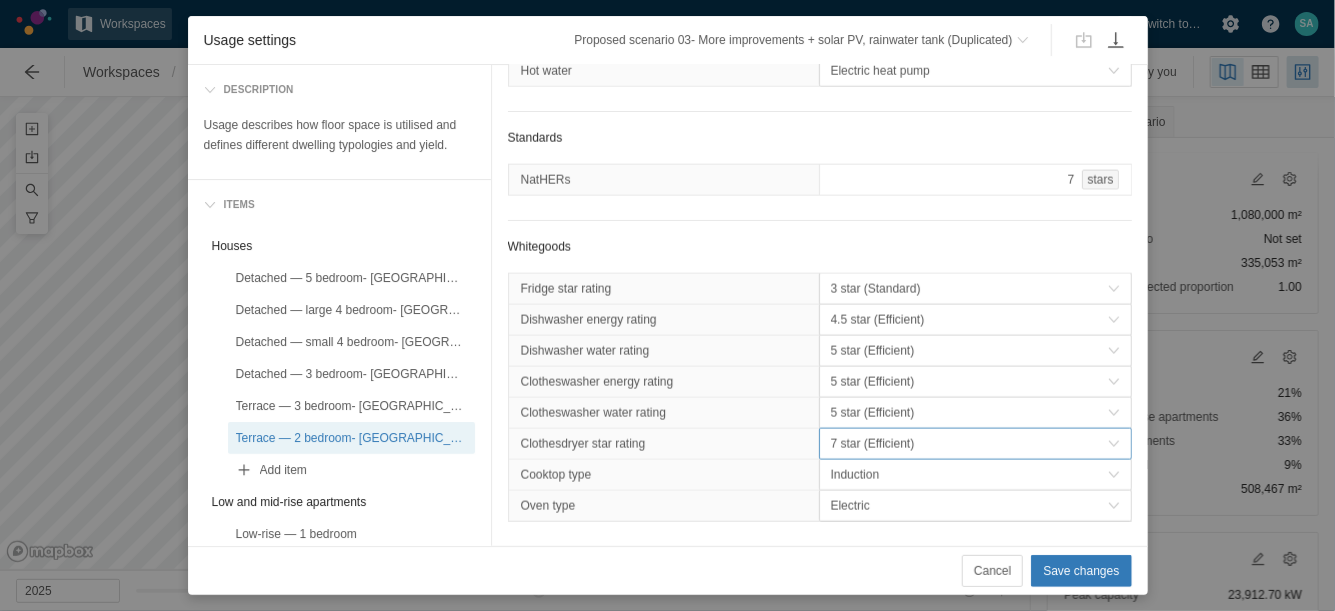 click on "7 star (Efficient)" at bounding box center (969, 444) 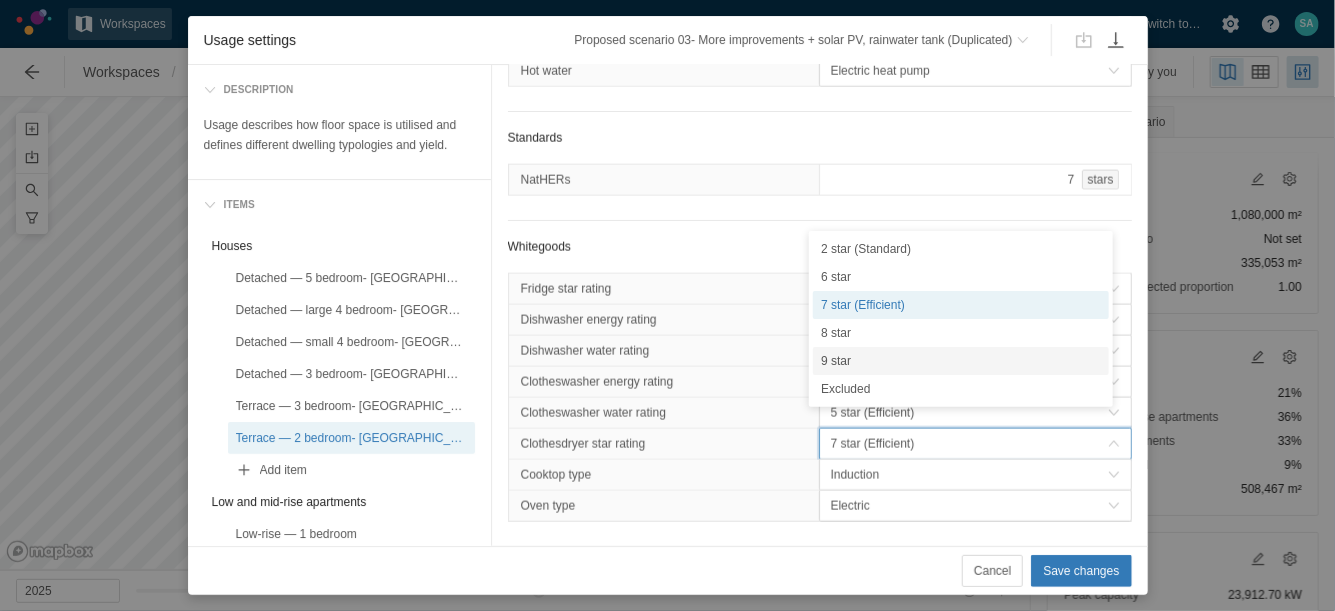 click on "9 star" at bounding box center [961, 361] 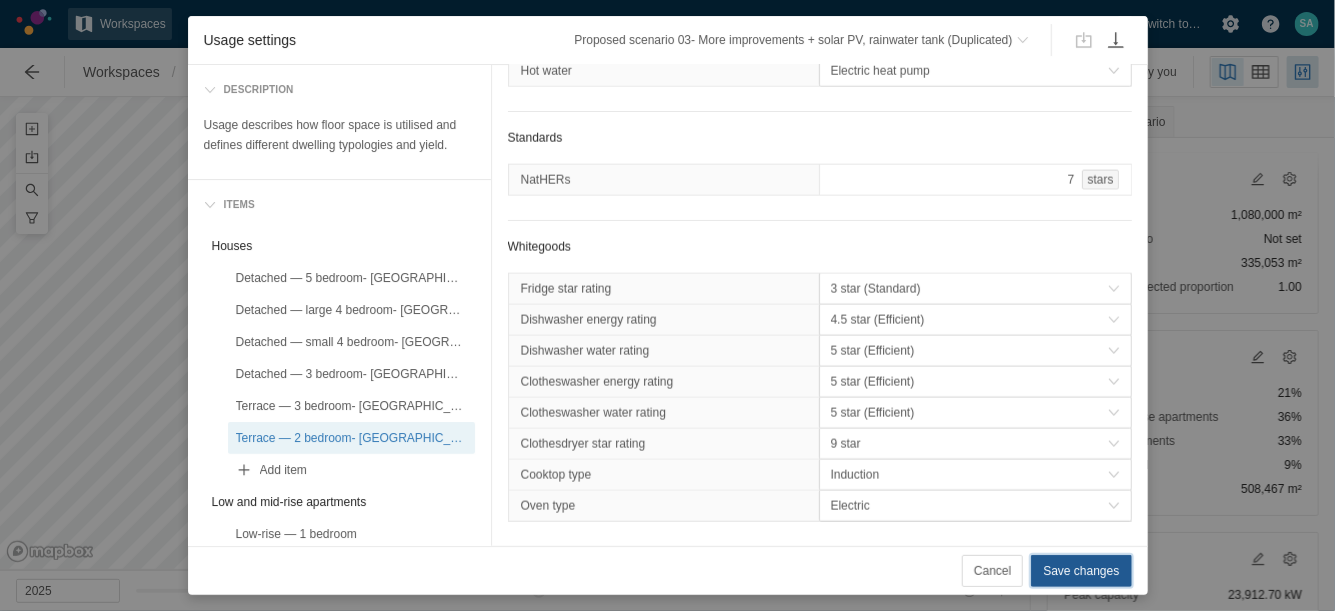 click on "Save changes" at bounding box center (1081, 571) 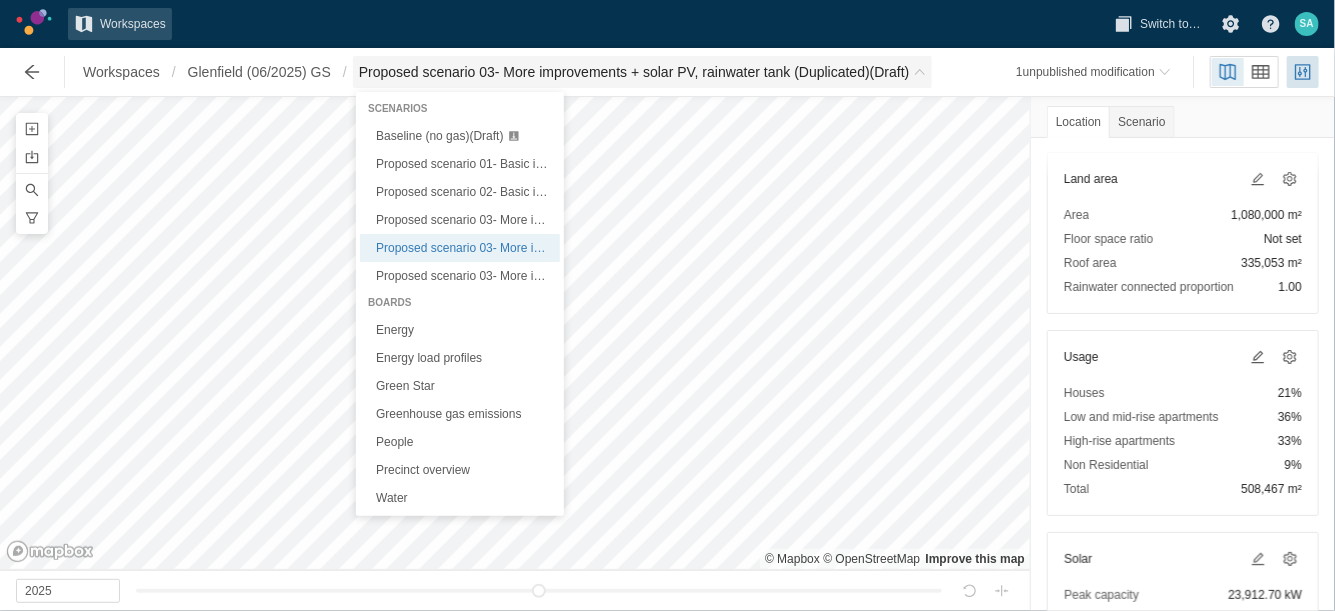 click on "Proposed scenario 03- More improvements + solar PV, rainwater tank (Duplicated)  (Draft)" at bounding box center [634, 72] 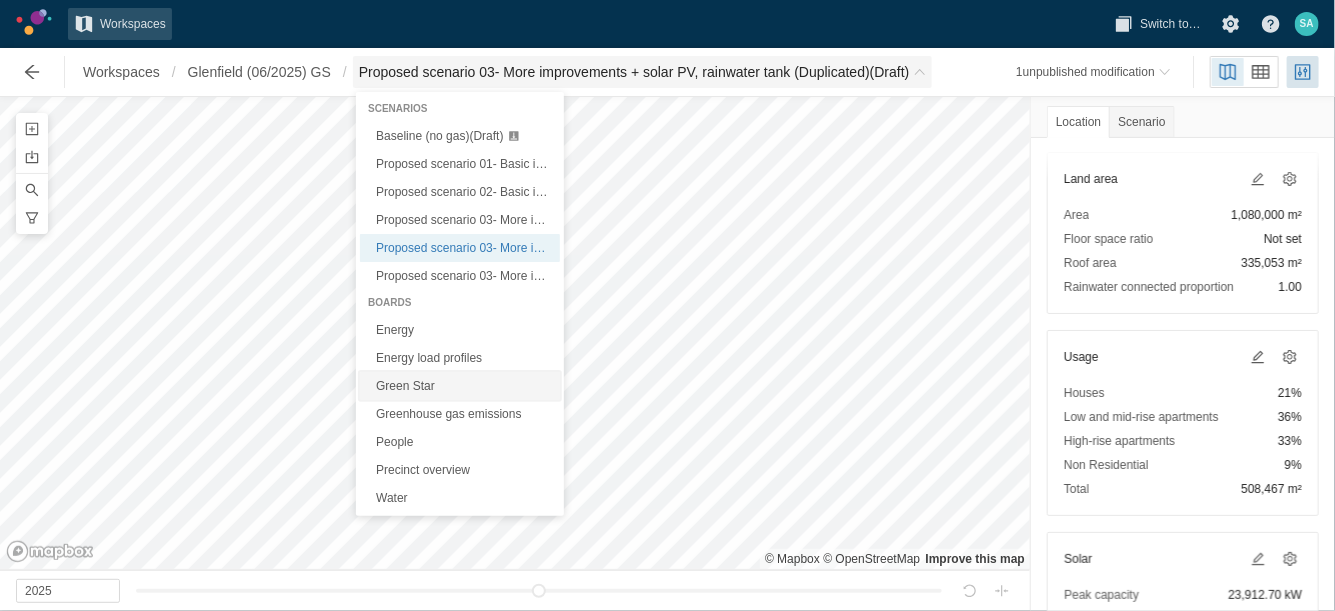 click on "Green Star" at bounding box center [460, 386] 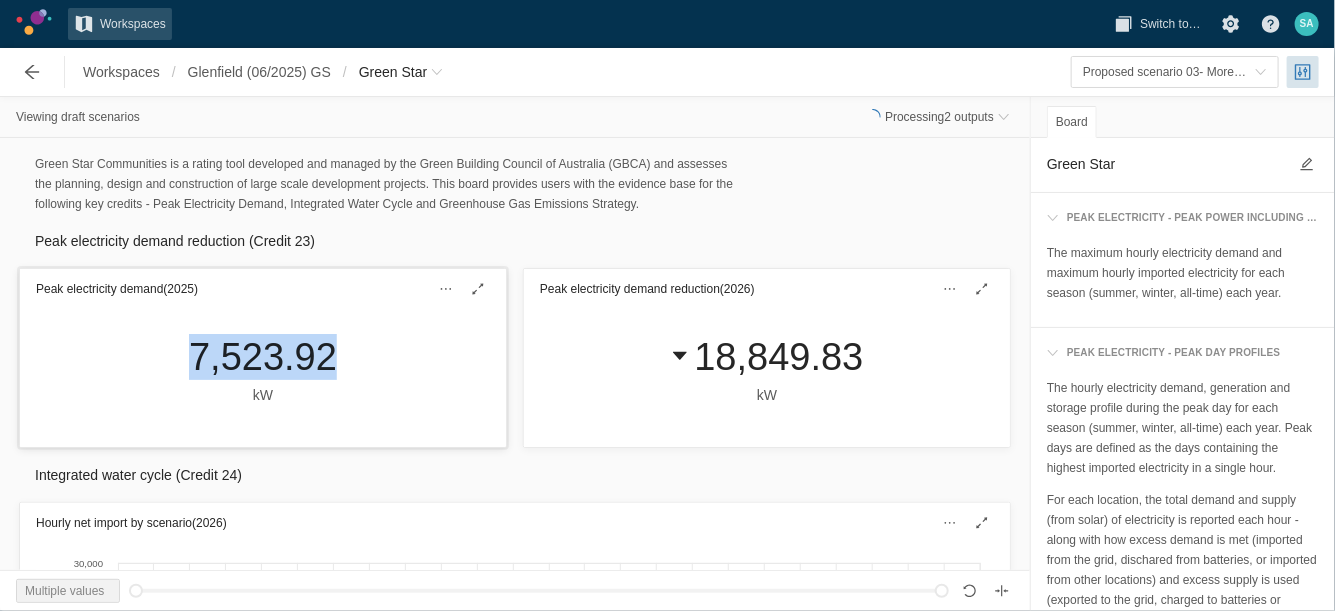 drag, startPoint x: 329, startPoint y: 364, endPoint x: 190, endPoint y: 357, distance: 139.17615 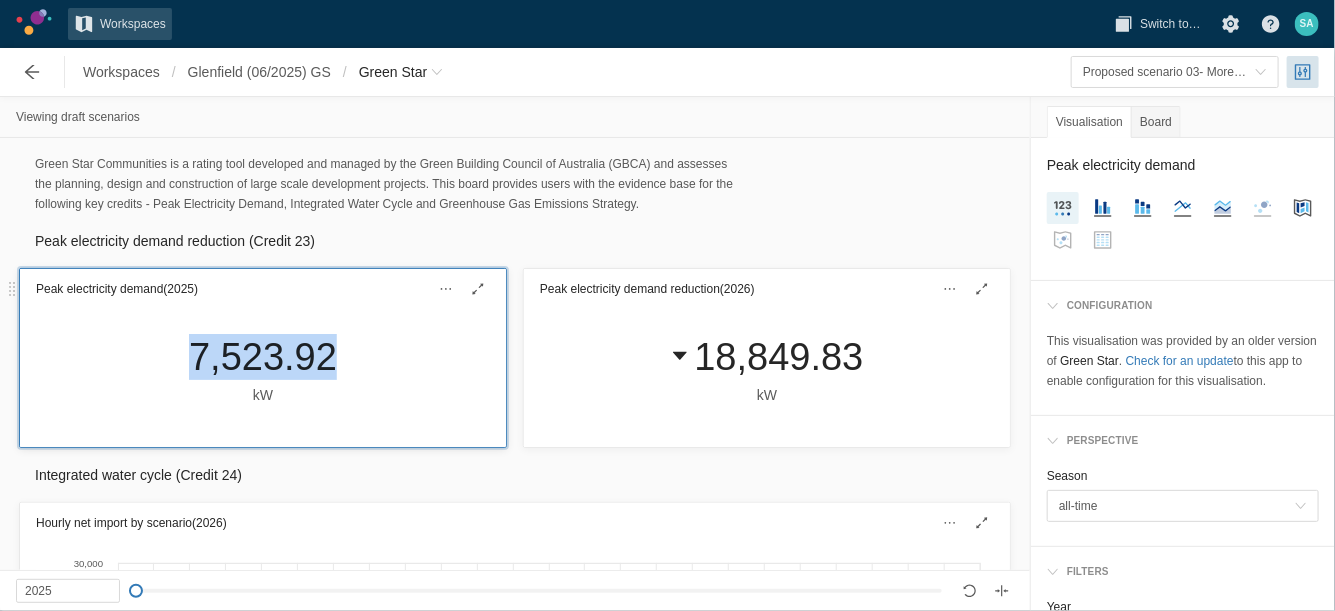 copy on "7,523.92" 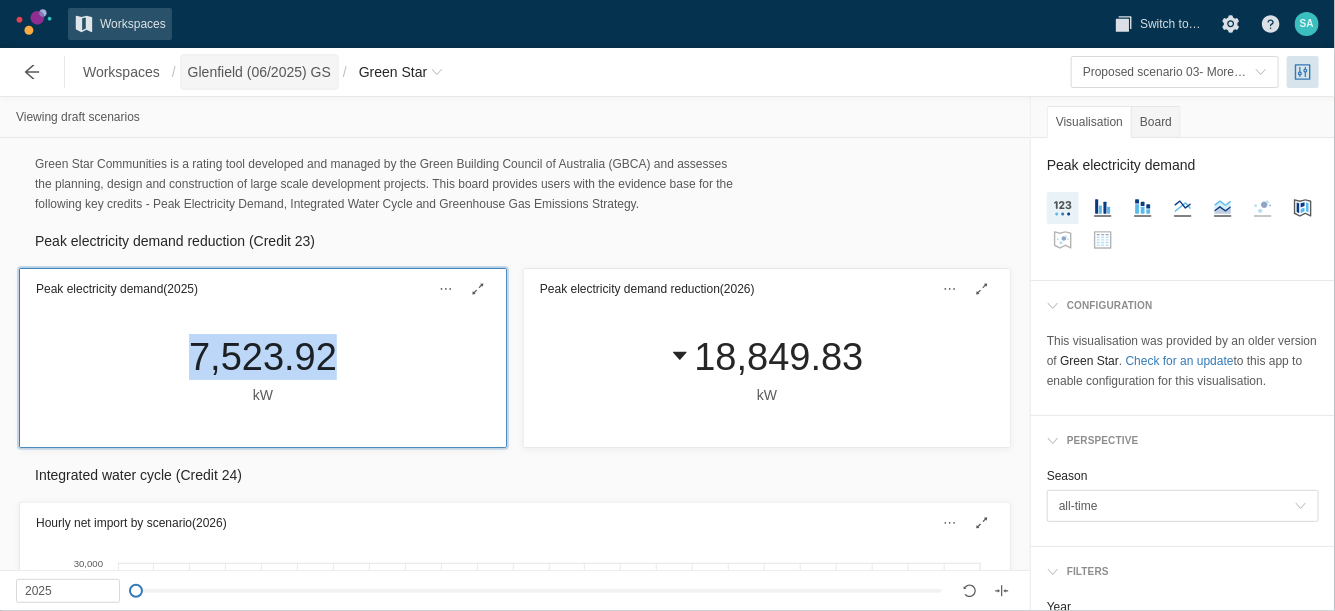 click on "Glenfield (06/2025) GS" at bounding box center (259, 72) 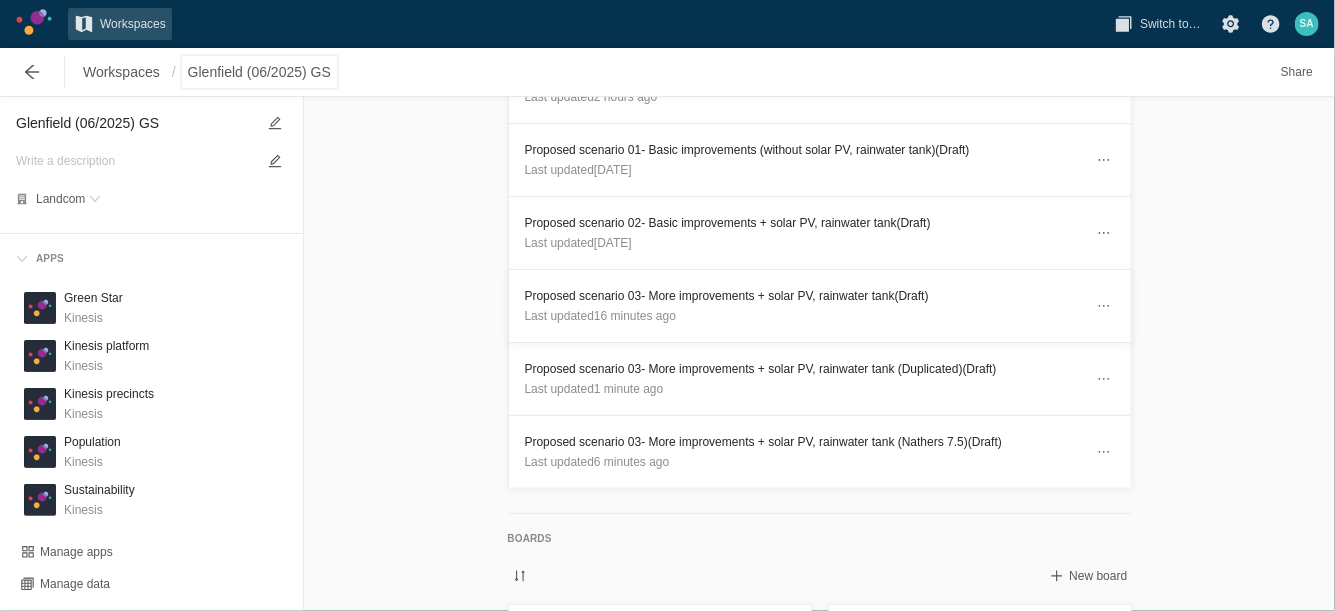 scroll, scrollTop: 138, scrollLeft: 0, axis: vertical 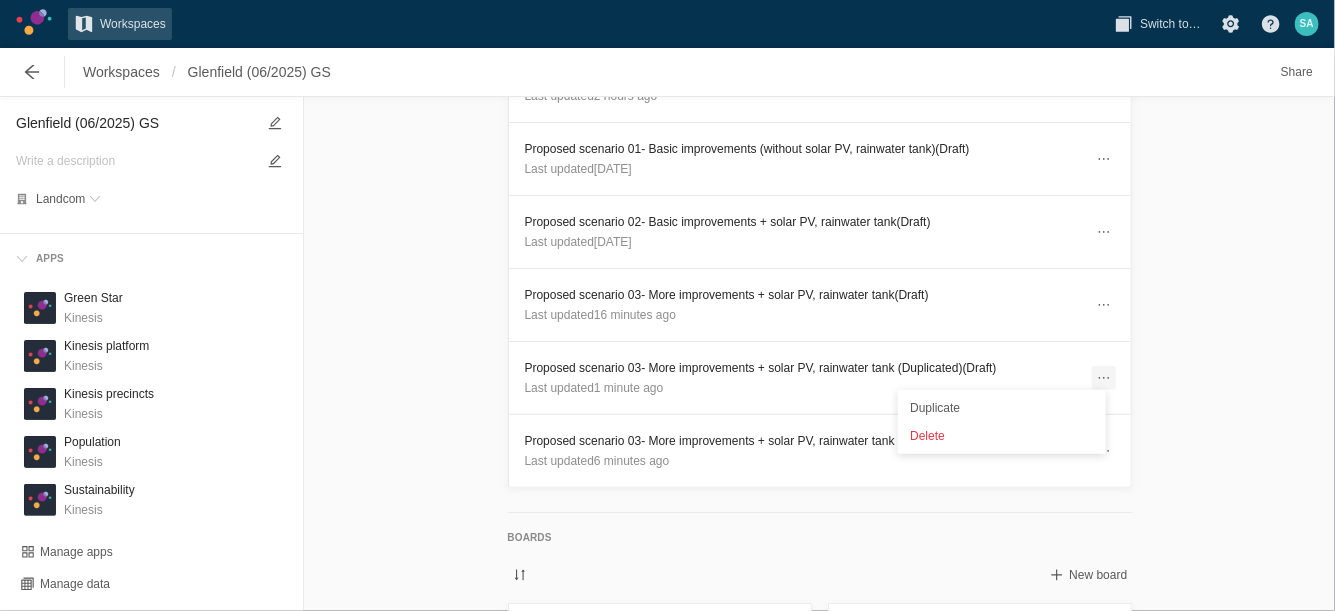 click at bounding box center [1104, 378] 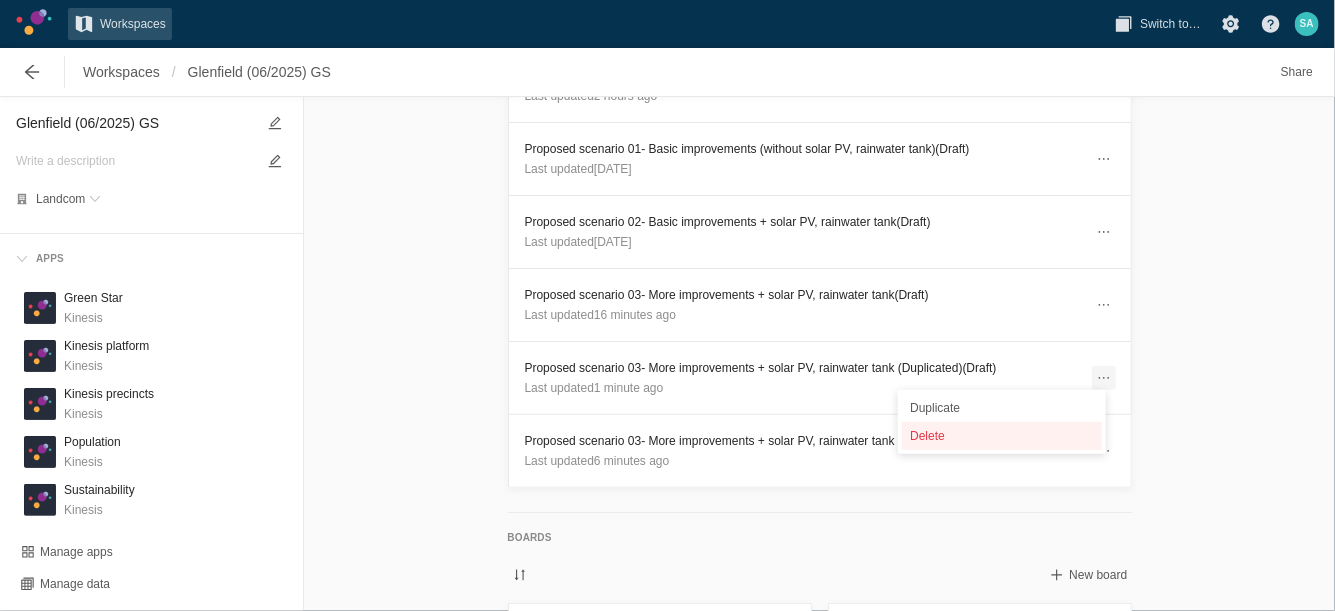 click on "Delete" at bounding box center [1002, 436] 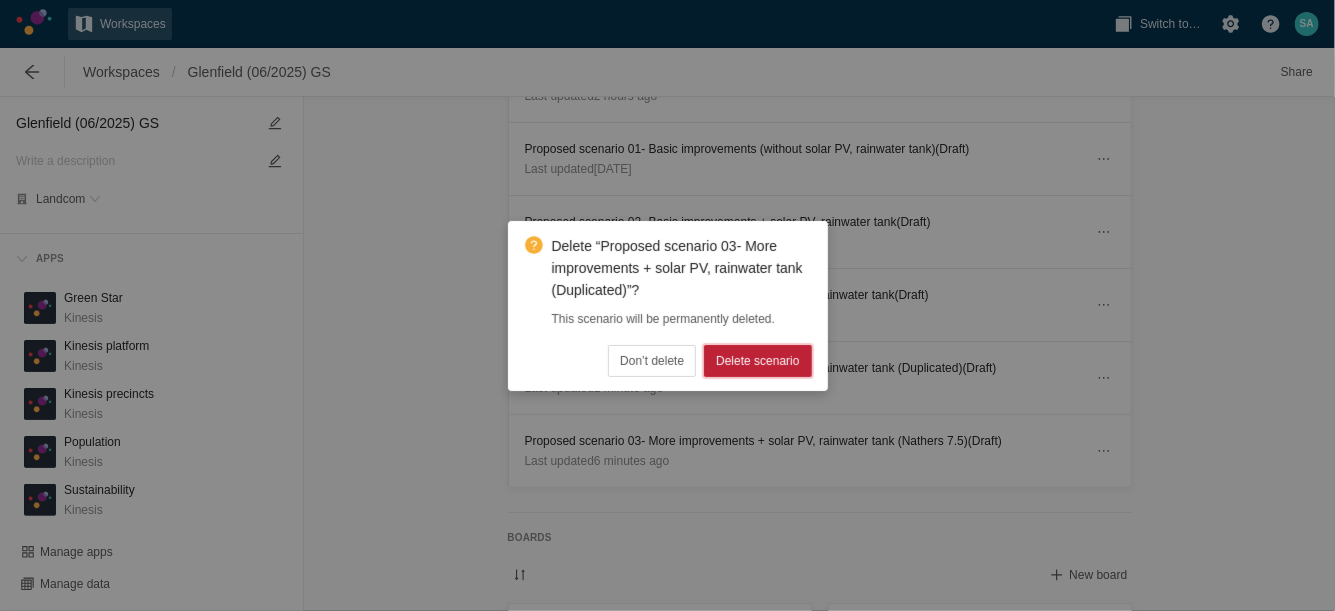 click on "Delete scenario" at bounding box center [757, 361] 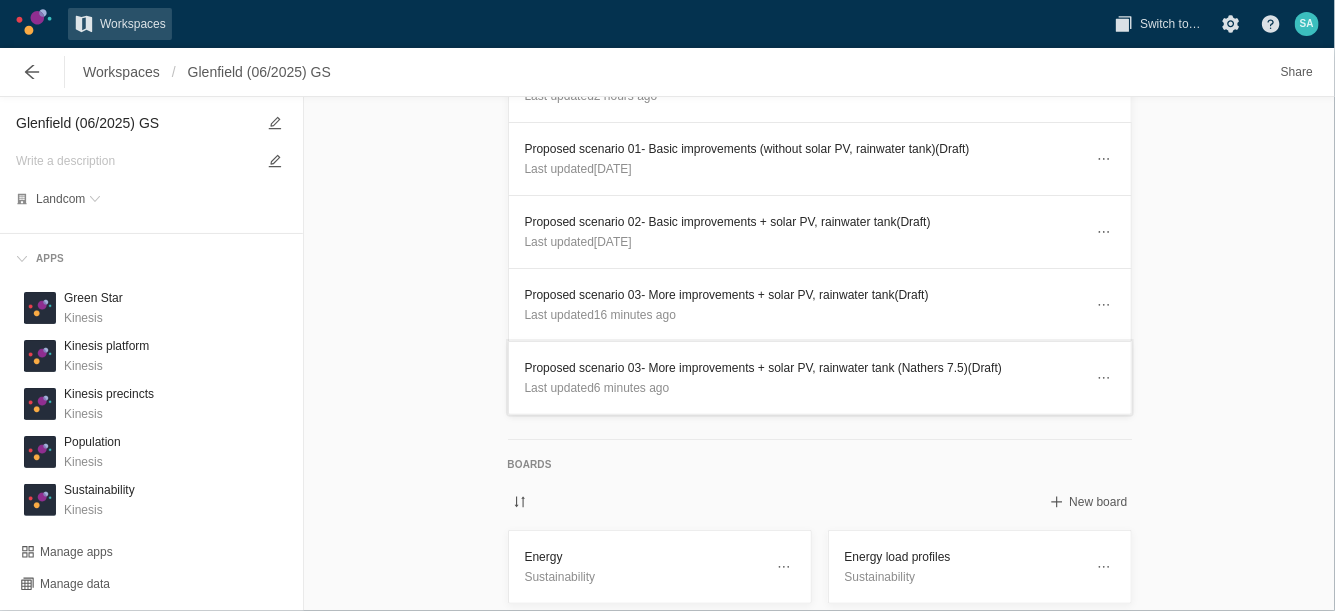 click on "Proposed scenario 03- More improvements + solar PV, rainwater tank (Nathers 7.5)  (Draft)" at bounding box center [804, 368] 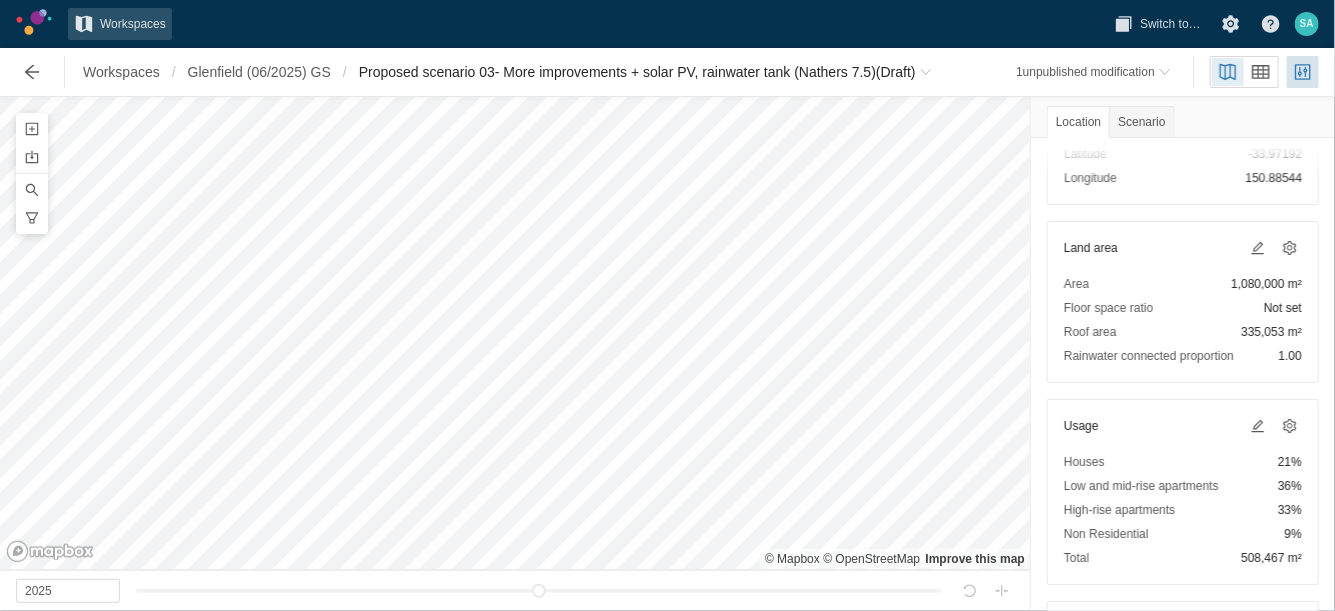 scroll, scrollTop: 154, scrollLeft: 0, axis: vertical 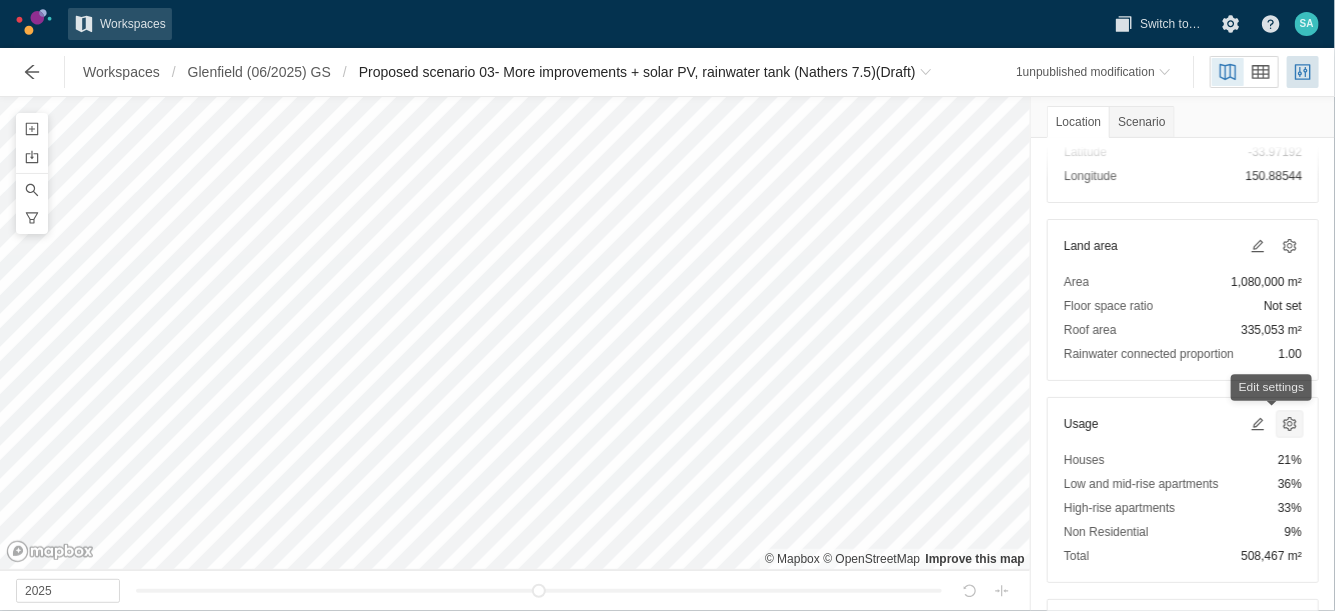 click at bounding box center (1290, 424) 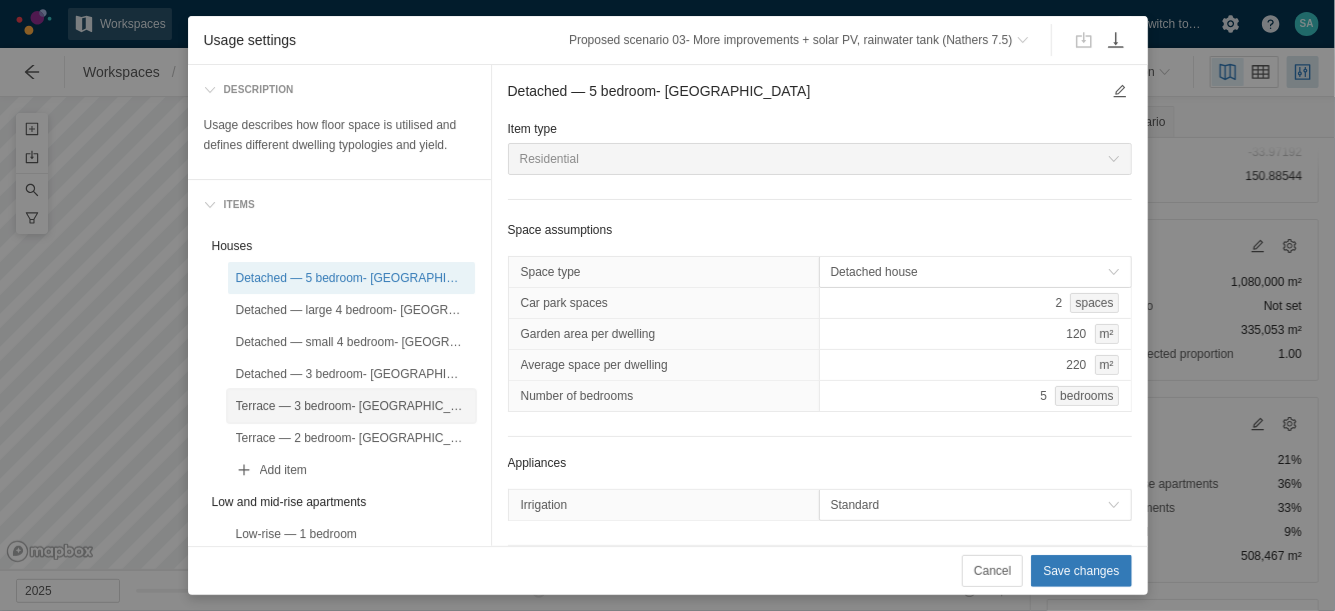 click on "Terrace — 3 bedroom- [GEOGRAPHIC_DATA]" at bounding box center [351, 406] 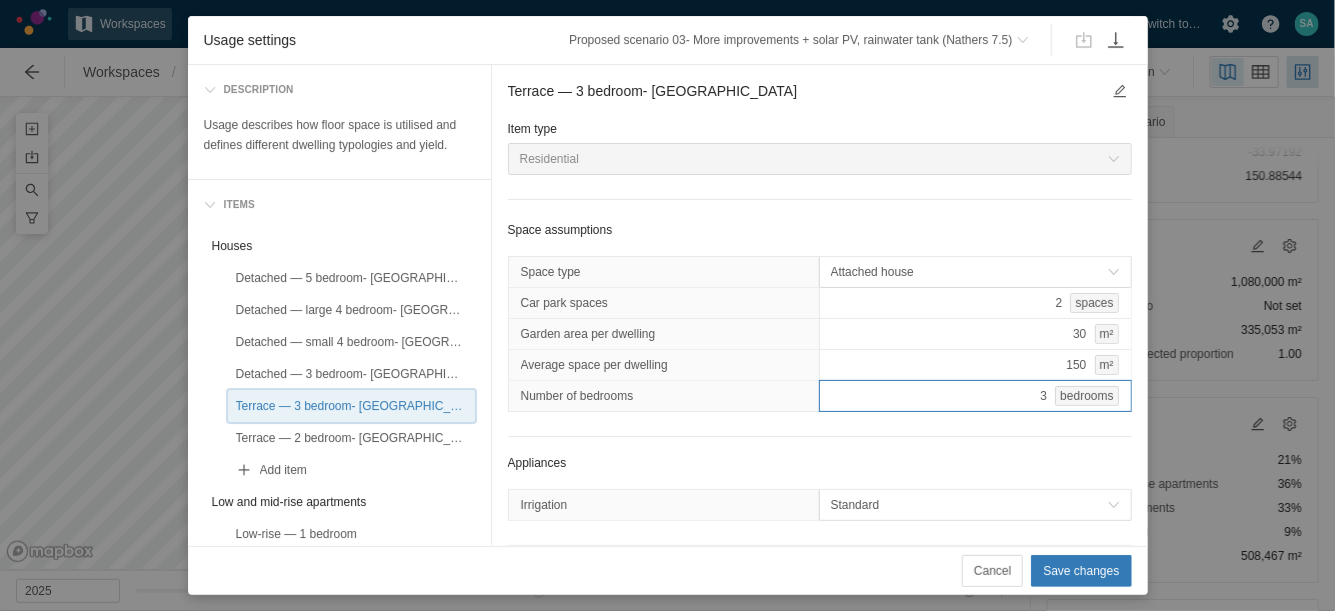 scroll, scrollTop: 334, scrollLeft: 0, axis: vertical 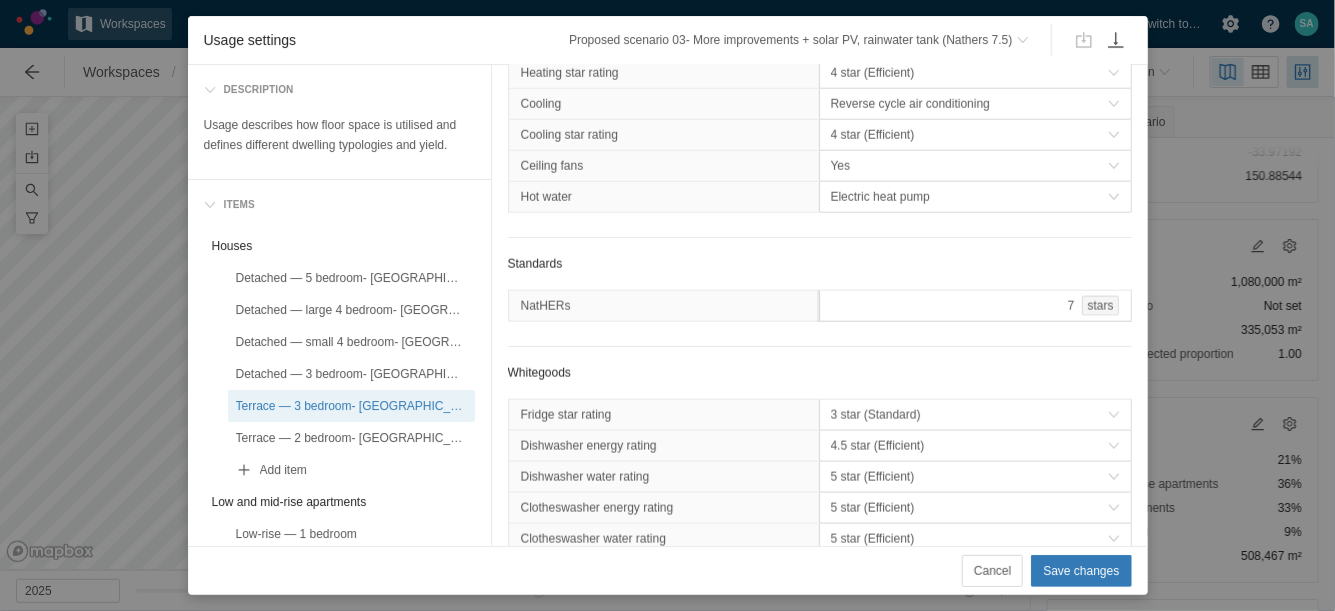 click on "7 stars" at bounding box center [975, 306] 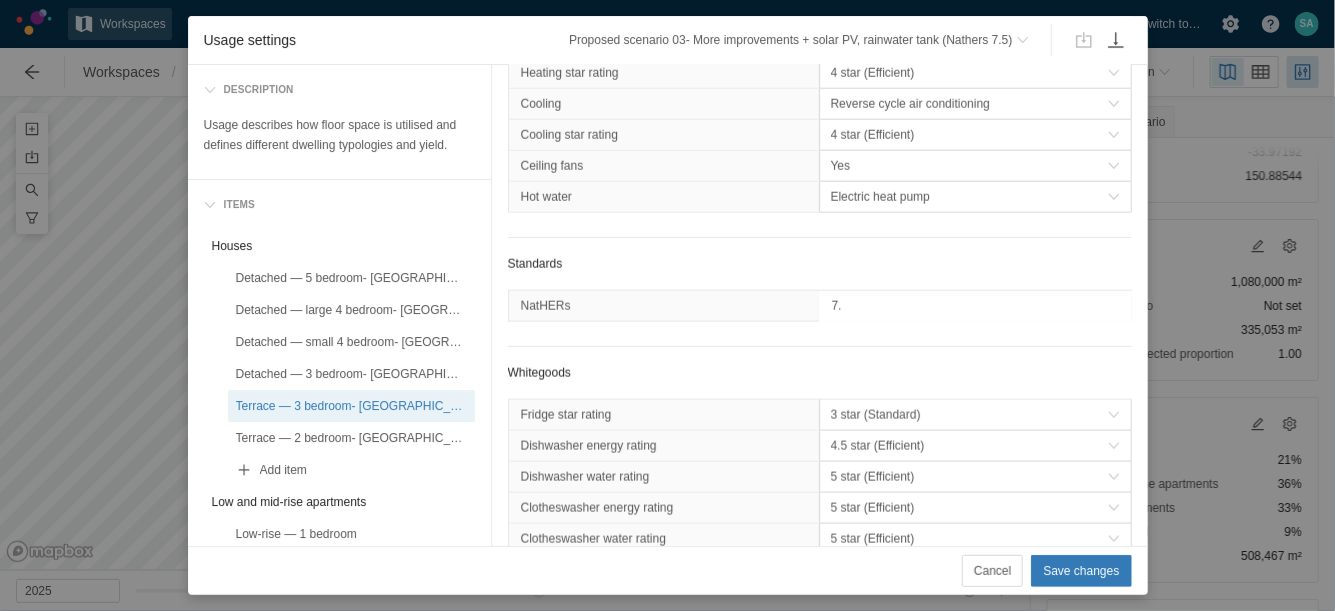 type on "7.5" 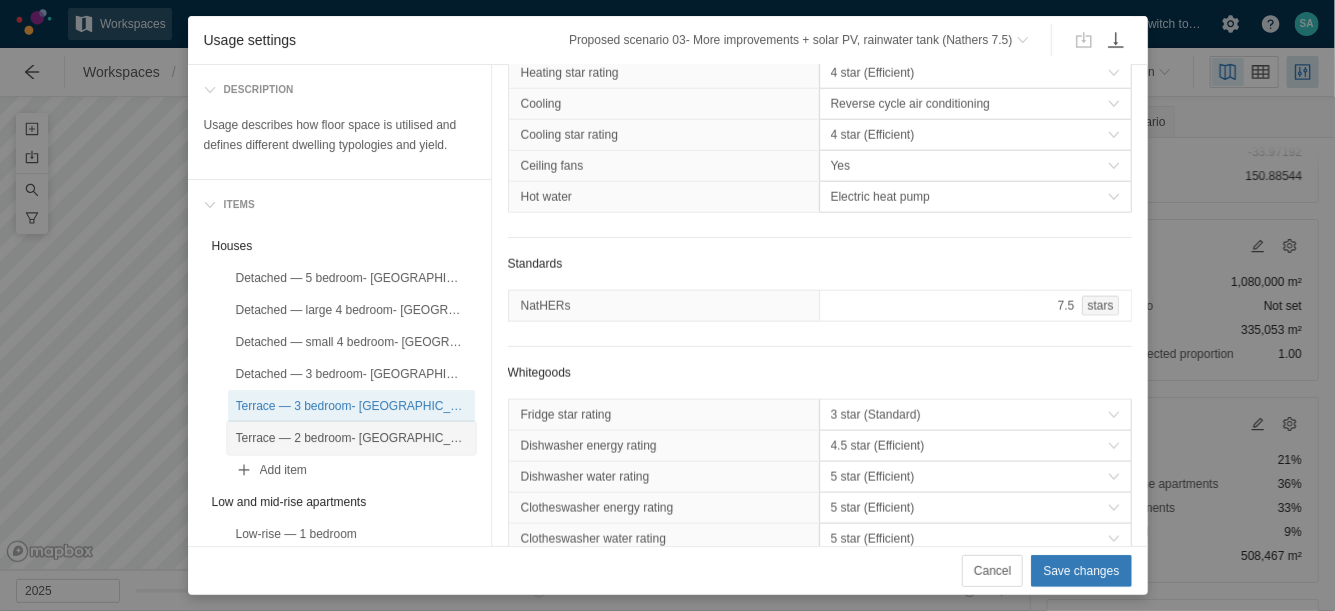 click on "Terrace — 2 bedroom- [GEOGRAPHIC_DATA]" at bounding box center [351, 438] 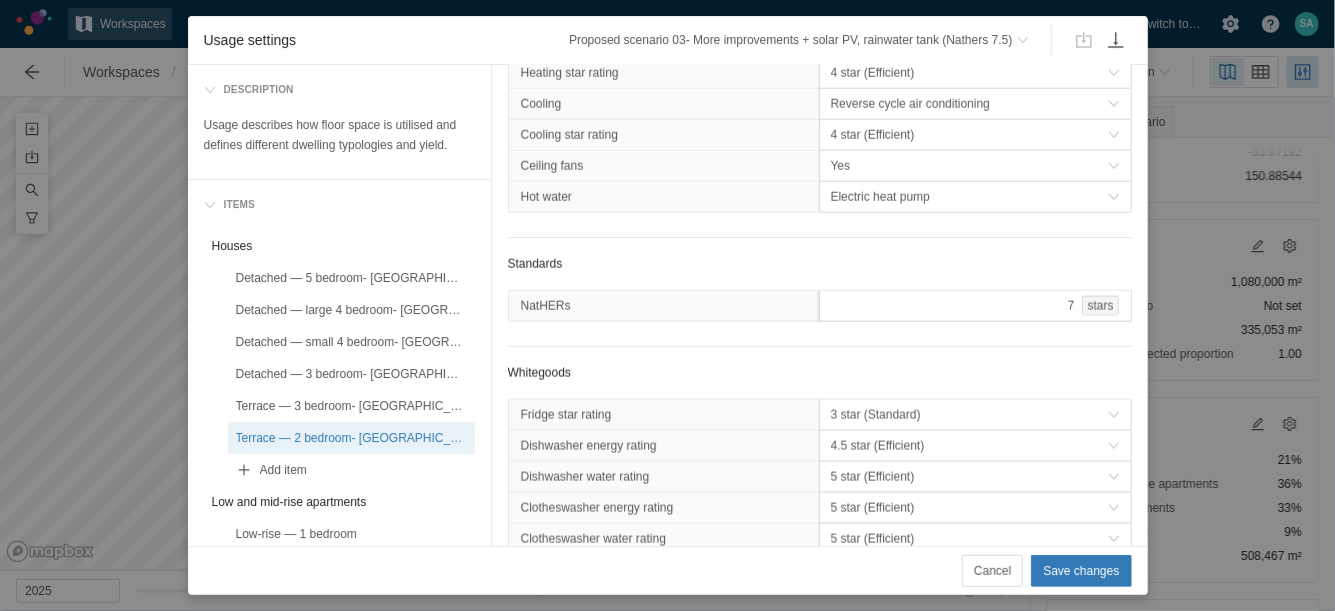 click on "7 stars" at bounding box center [975, 306] 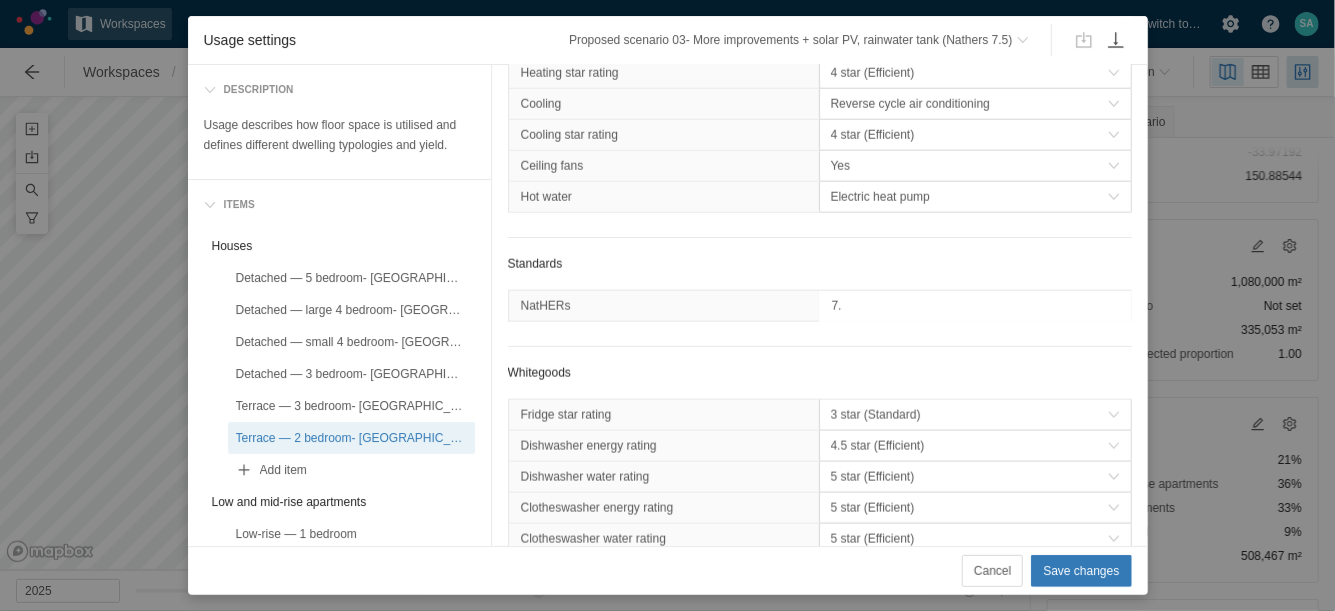 type on "7.5" 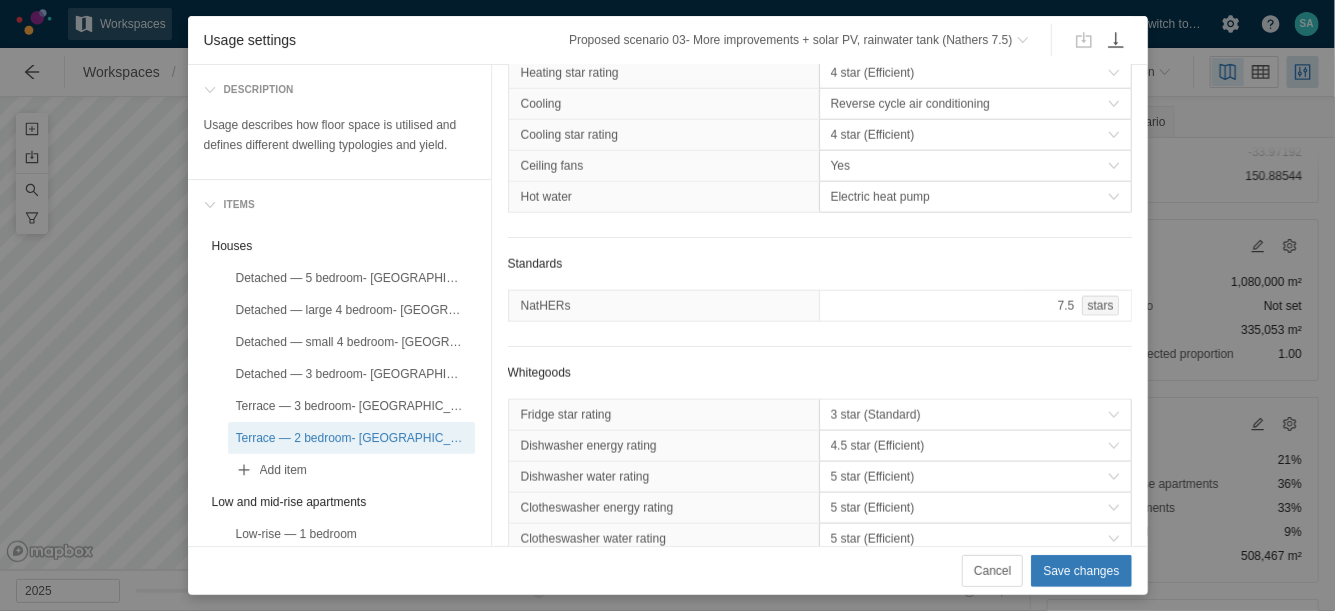 click on "Space assumptions Space type Attached house Car park spaces 1 spaces Garden area per dwelling 20 m² Average space per dwelling 110 m² Number of bedrooms 2 bedrooms Appliances Irrigation Standard End use connections Clotheswasher connection Non-potable water connection Irrigation connection Non-potable water connection Toilet connection Non-potable water connection Fixtures Ventilation Standard Taps star rating 6 star Shower flow rate 4 star (Efficient) Toilet star rating 4 star WELS (Efficient) Lighting kwh per sqm LEDs (Efficient) Heating/Cooling Heating Reverse cycle air conditioning Heating star rating 4 star (Efficient) Cooling Reverse cycle air conditioning Cooling star rating 4 star (Efficient) Ceiling fans Yes Hot water Electric heat pump Standards NatHERs 7.5 stars Whitegoods Fridge star rating 3 star (Standard) Dishwasher energy rating 4.5 star (Efficient) Dishwasher water rating 5 star (Efficient) Clotheswasher energy rating 5 star (Efficient) Clotheswasher water rating 5 star (Efficient) Electric" at bounding box center [820, -54] 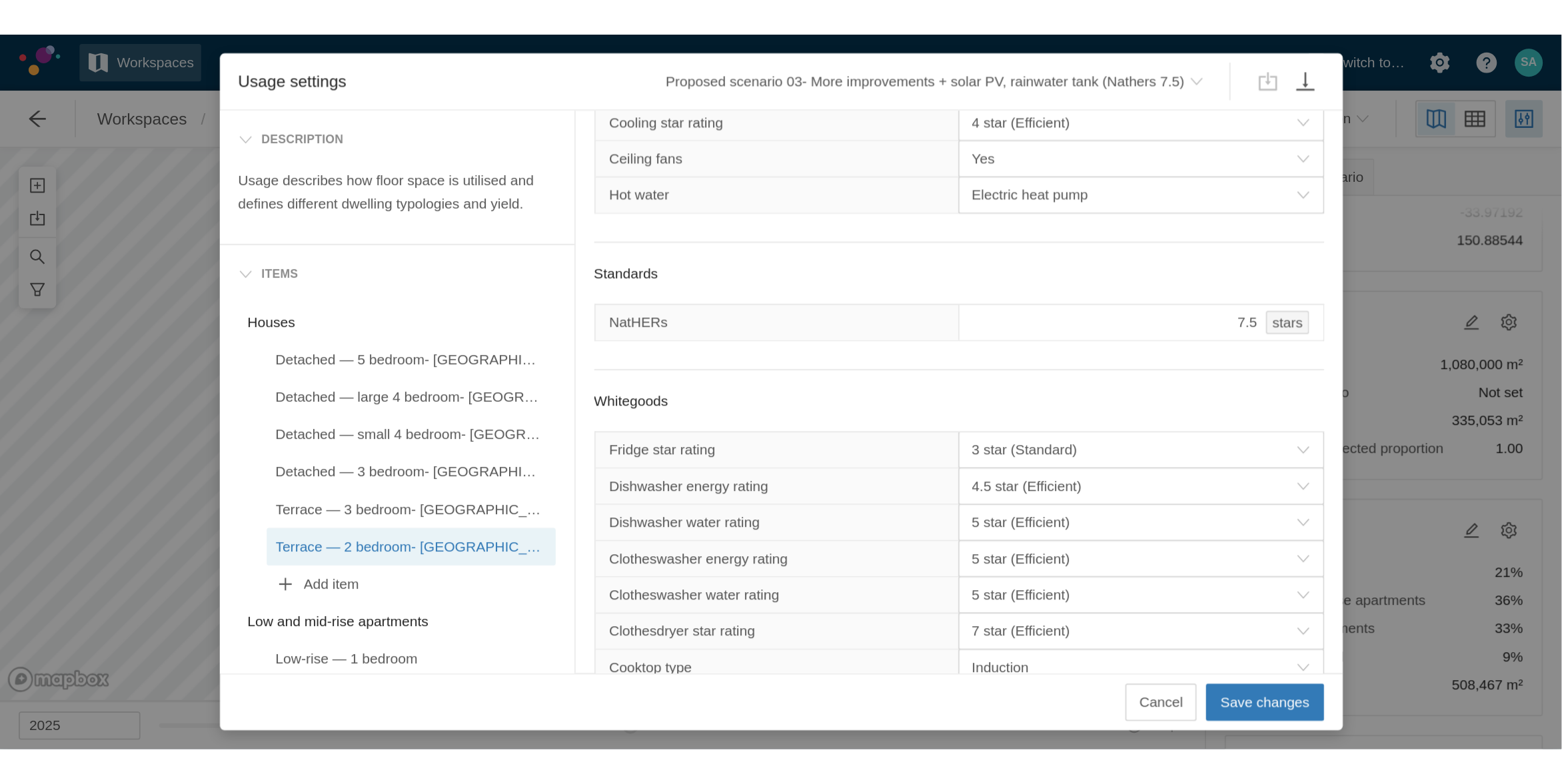 scroll, scrollTop: 691, scrollLeft: 0, axis: vertical 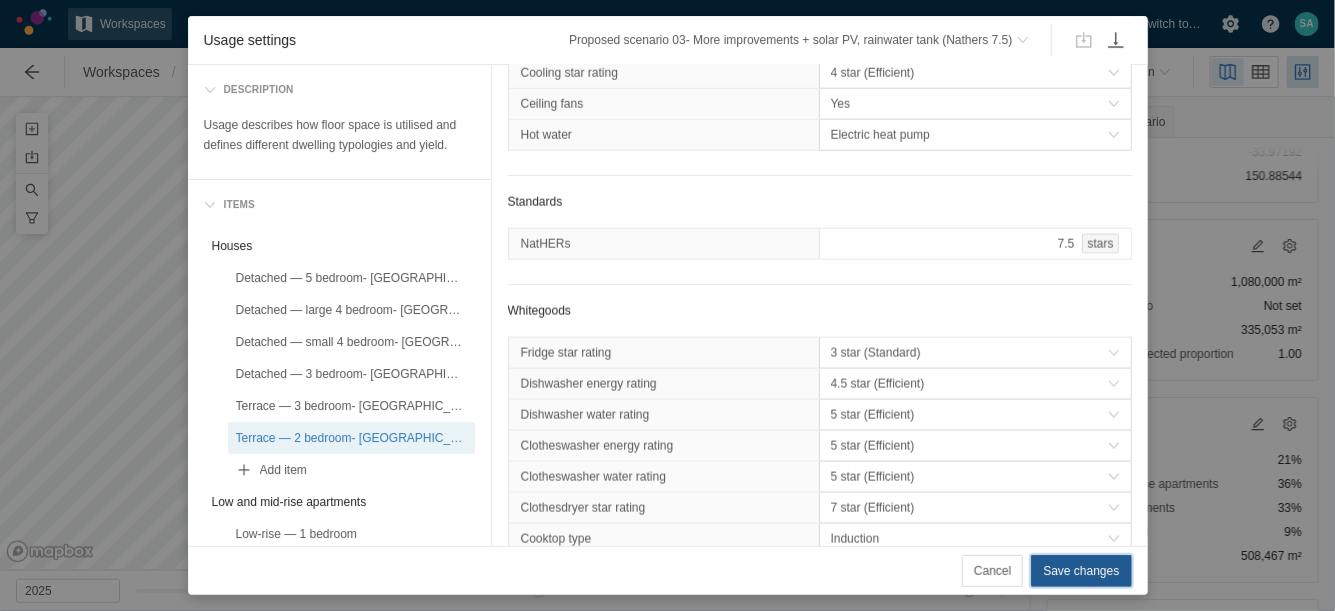 click on "Save changes" at bounding box center [1081, 571] 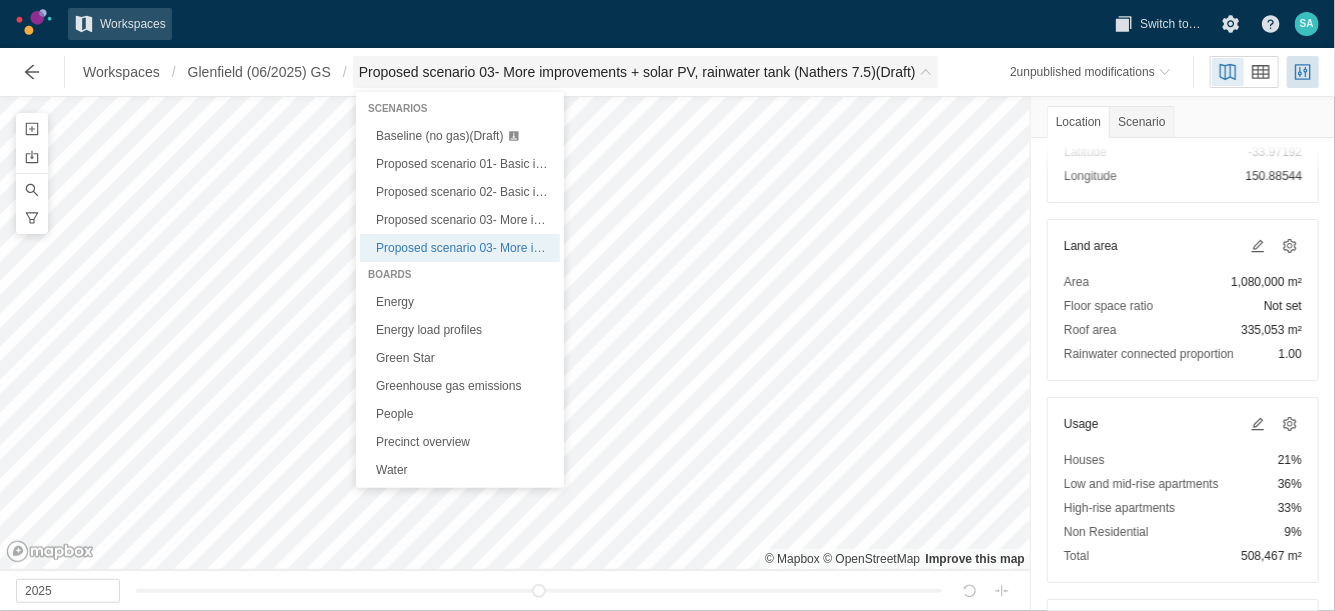 click on "Proposed scenario 03- More improvements + solar PV, rainwater tank (Nathers 7.5)  (Draft)" at bounding box center (637, 72) 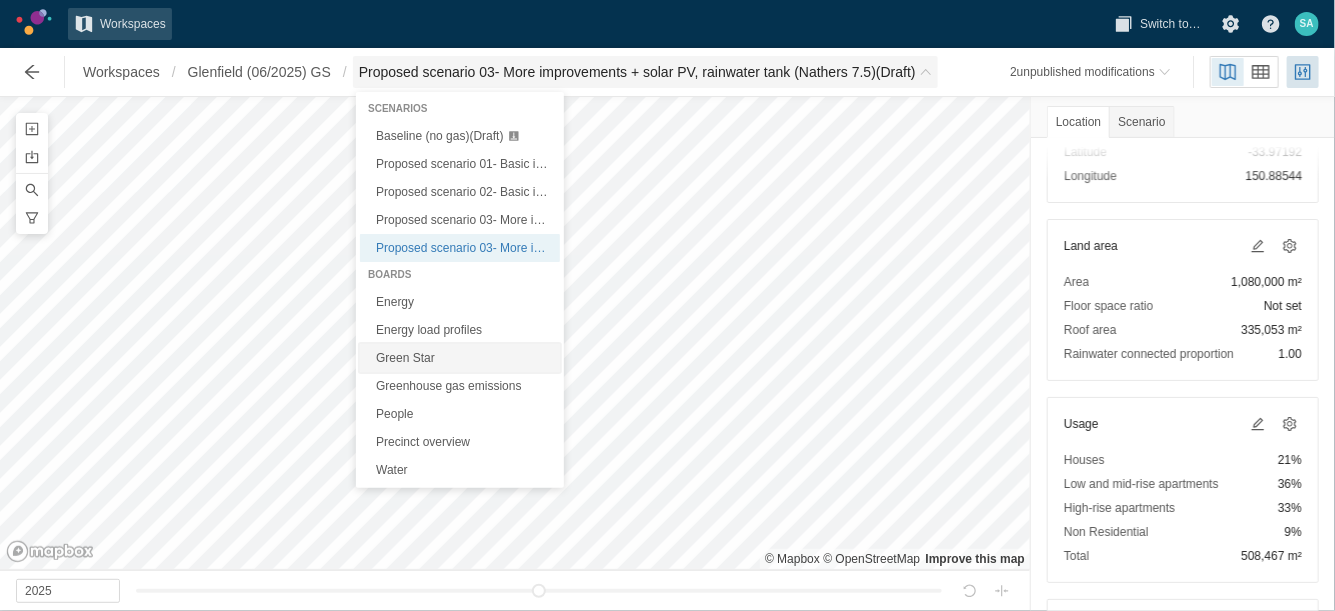 click on "Green Star" at bounding box center (460, 358) 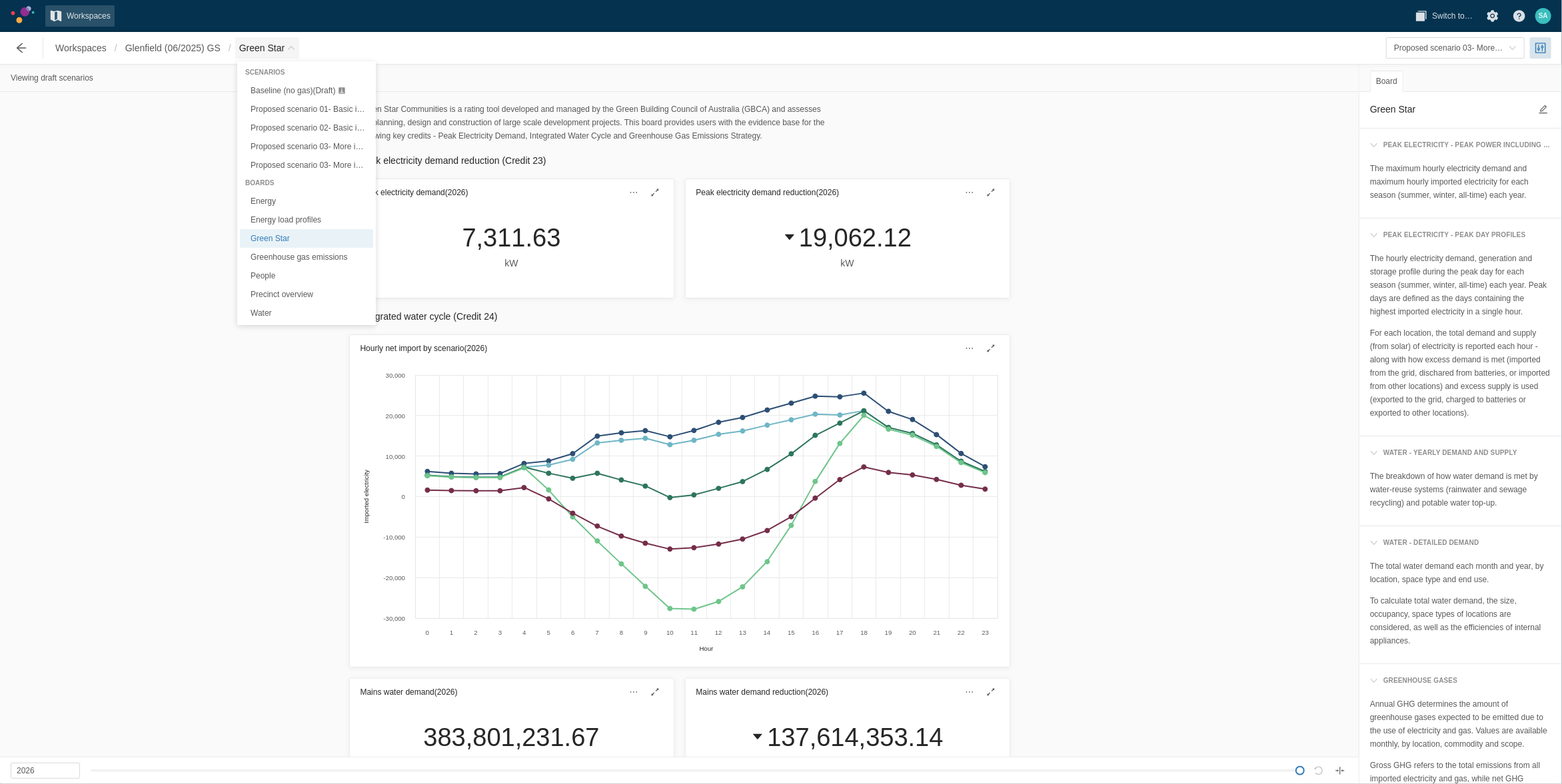 click on "Green Star" at bounding box center [267, 48] 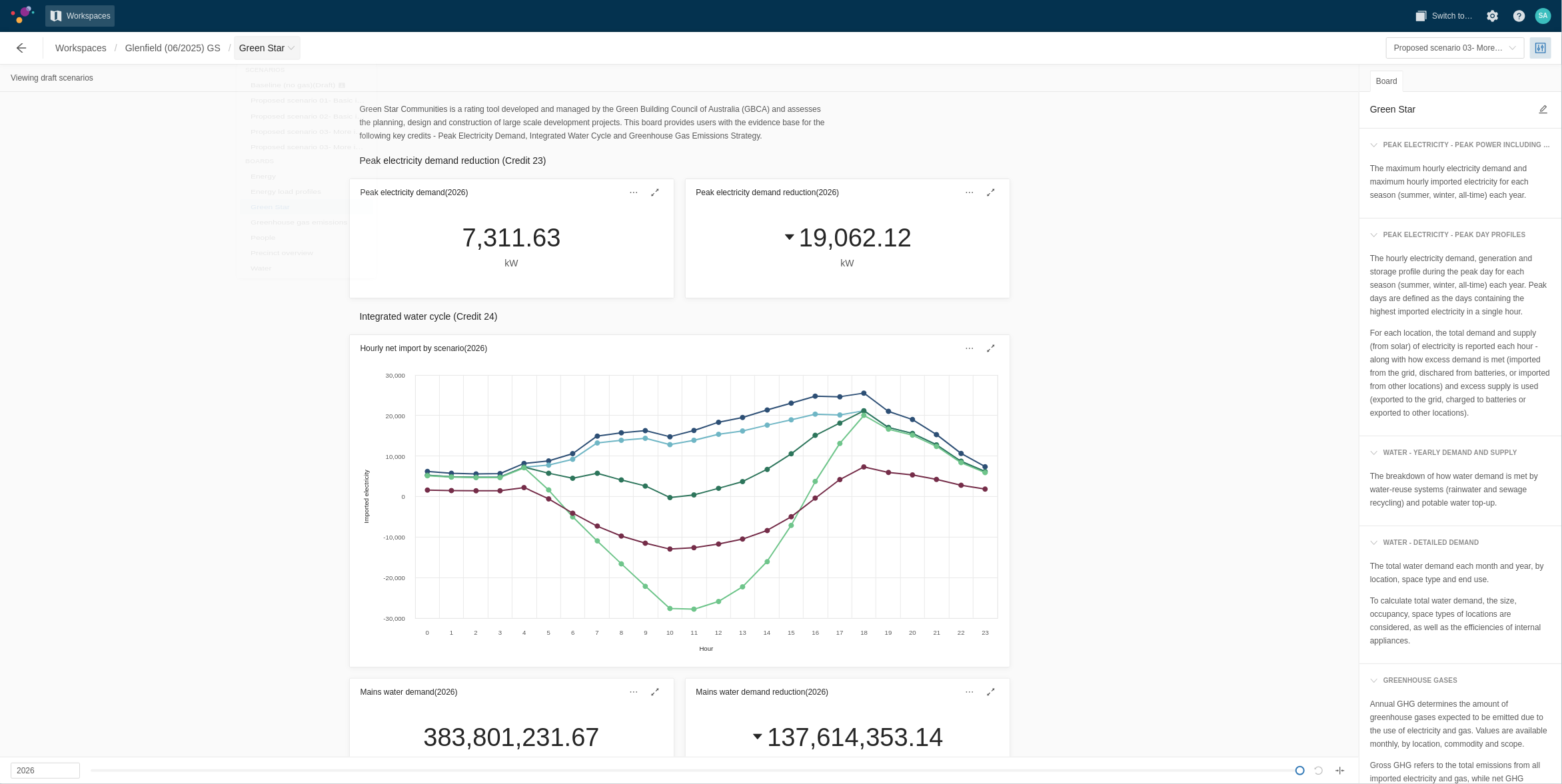 click on "Green Star" at bounding box center [267, 48] 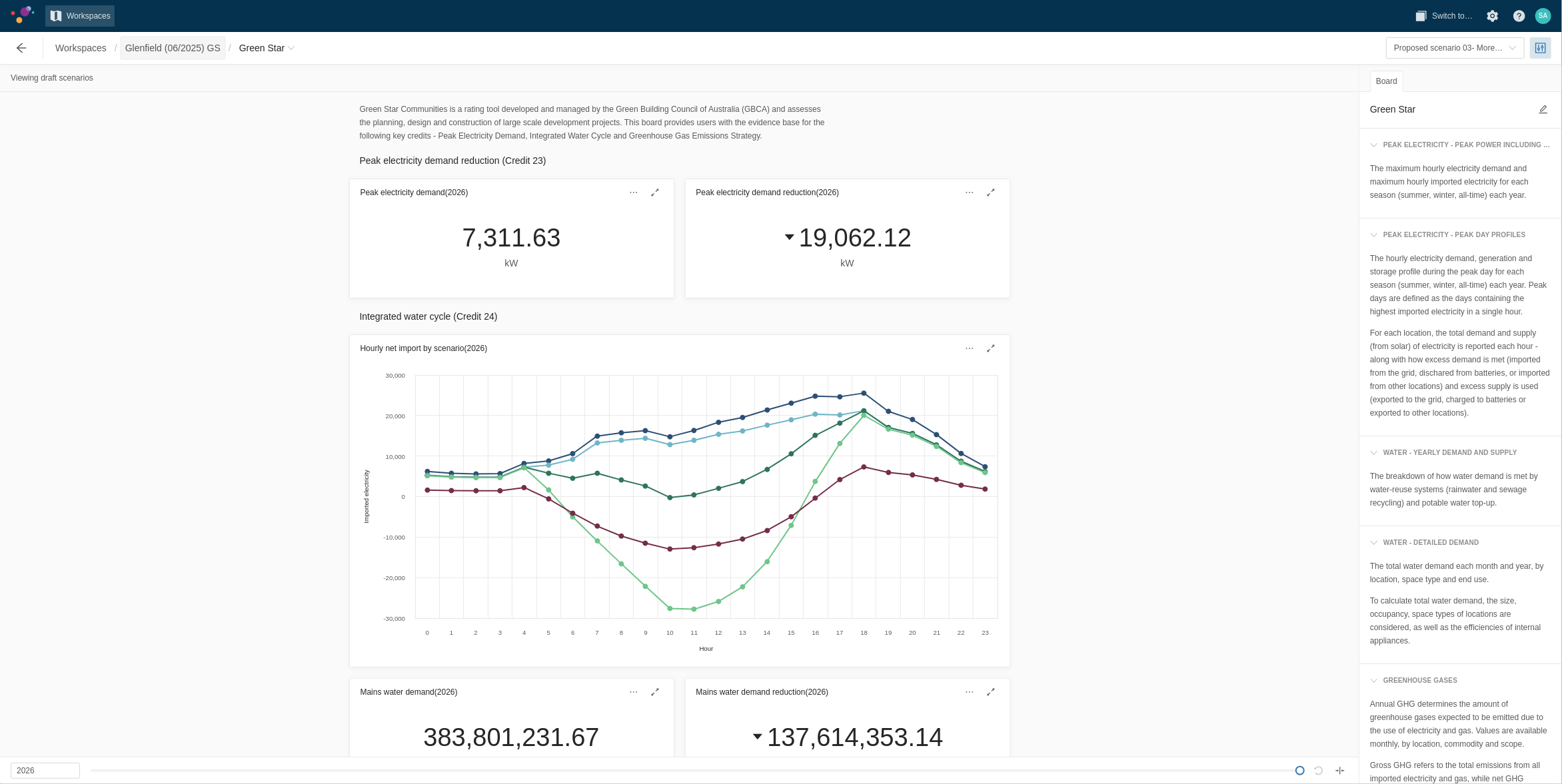 click on "Glenfield (06/2025) GS" at bounding box center [173, 48] 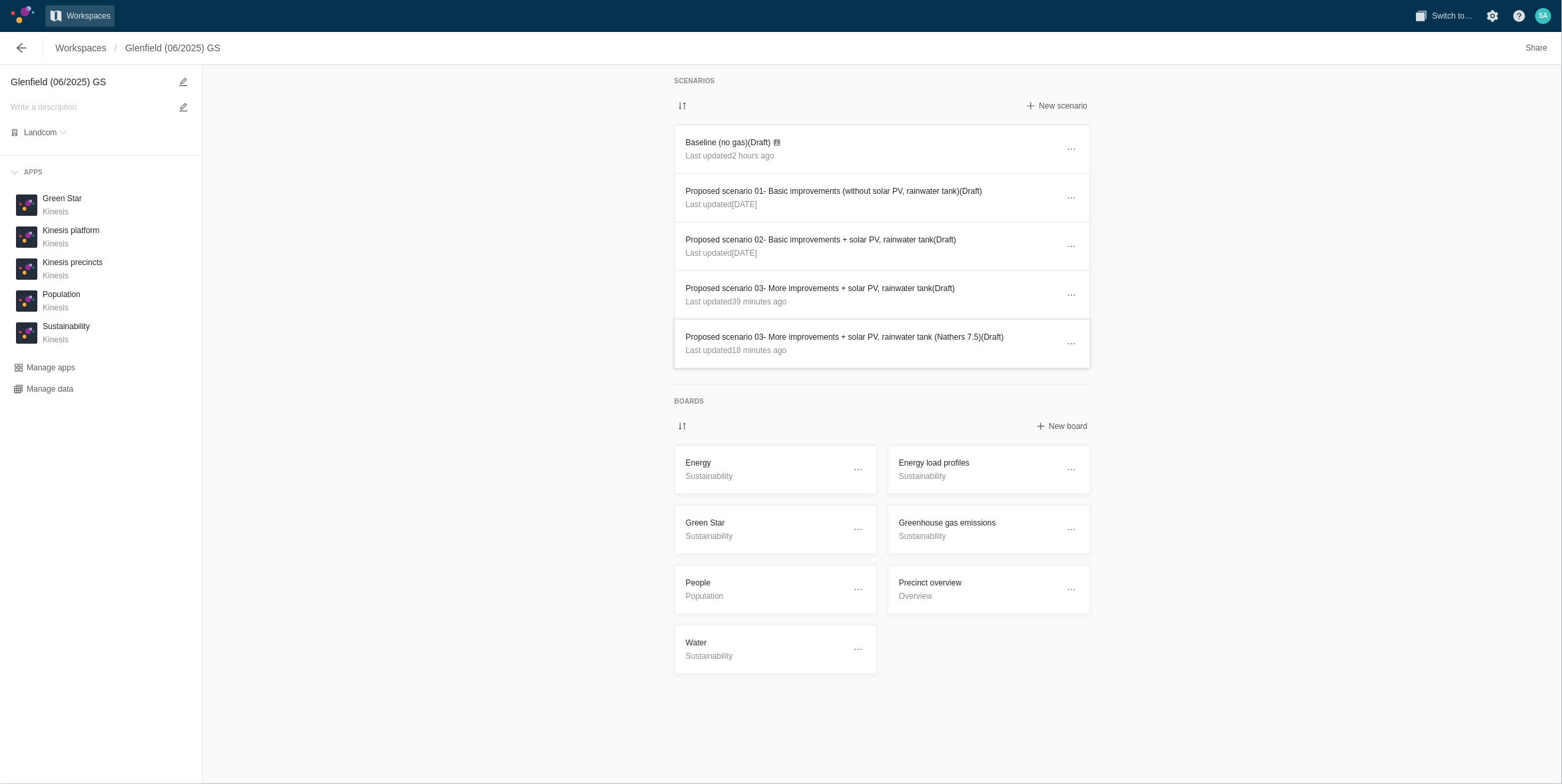 click on "Proposed scenario 03- More improvements + solar PV, rainwater tank (Nathers 7.5)  (Draft)" at bounding box center (872, 337) 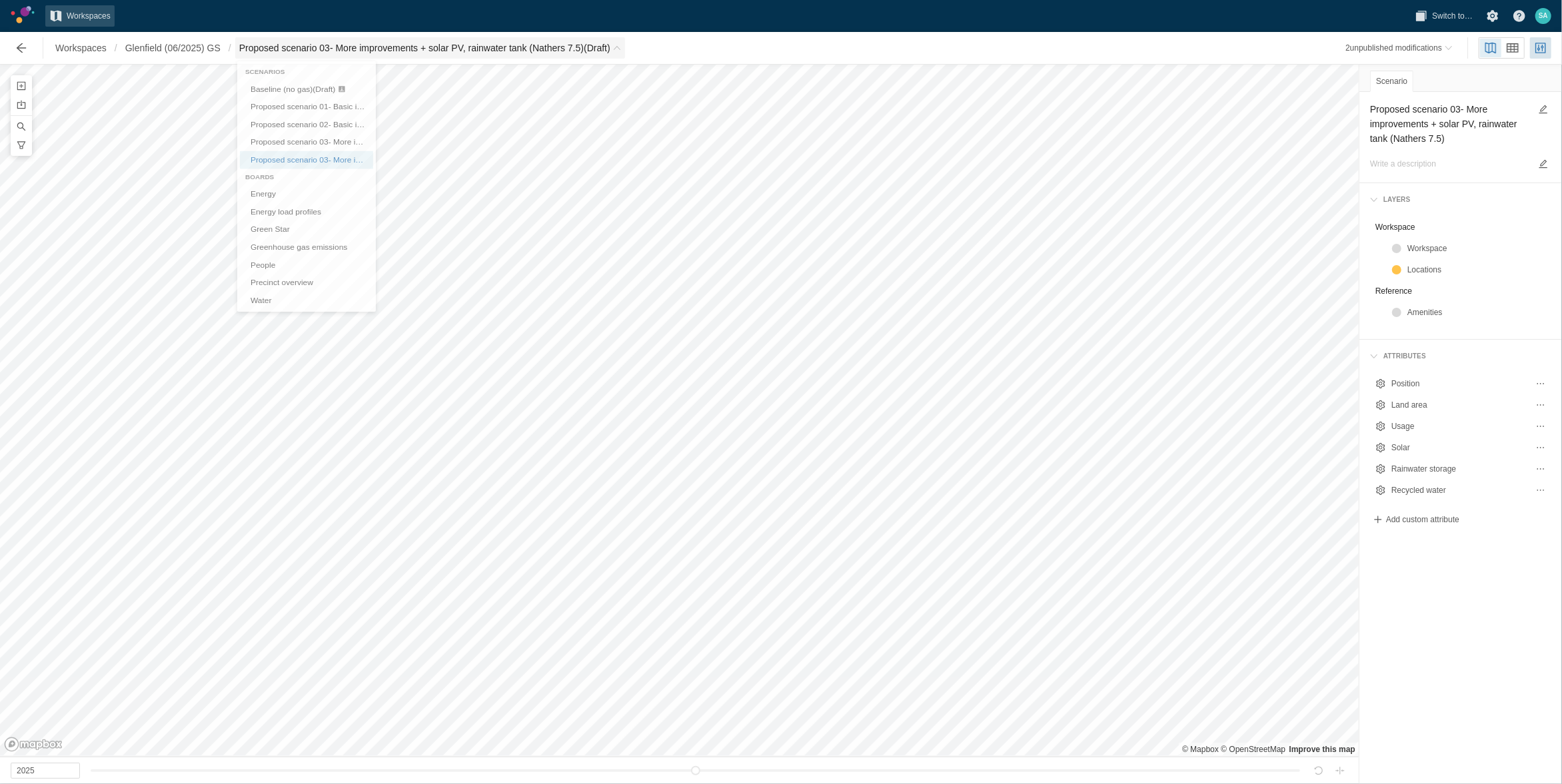 click on "Proposed scenario 03- More improvements + solar PV, rainwater tank (Nathers 7.5)  (Draft)" at bounding box center [430, 48] 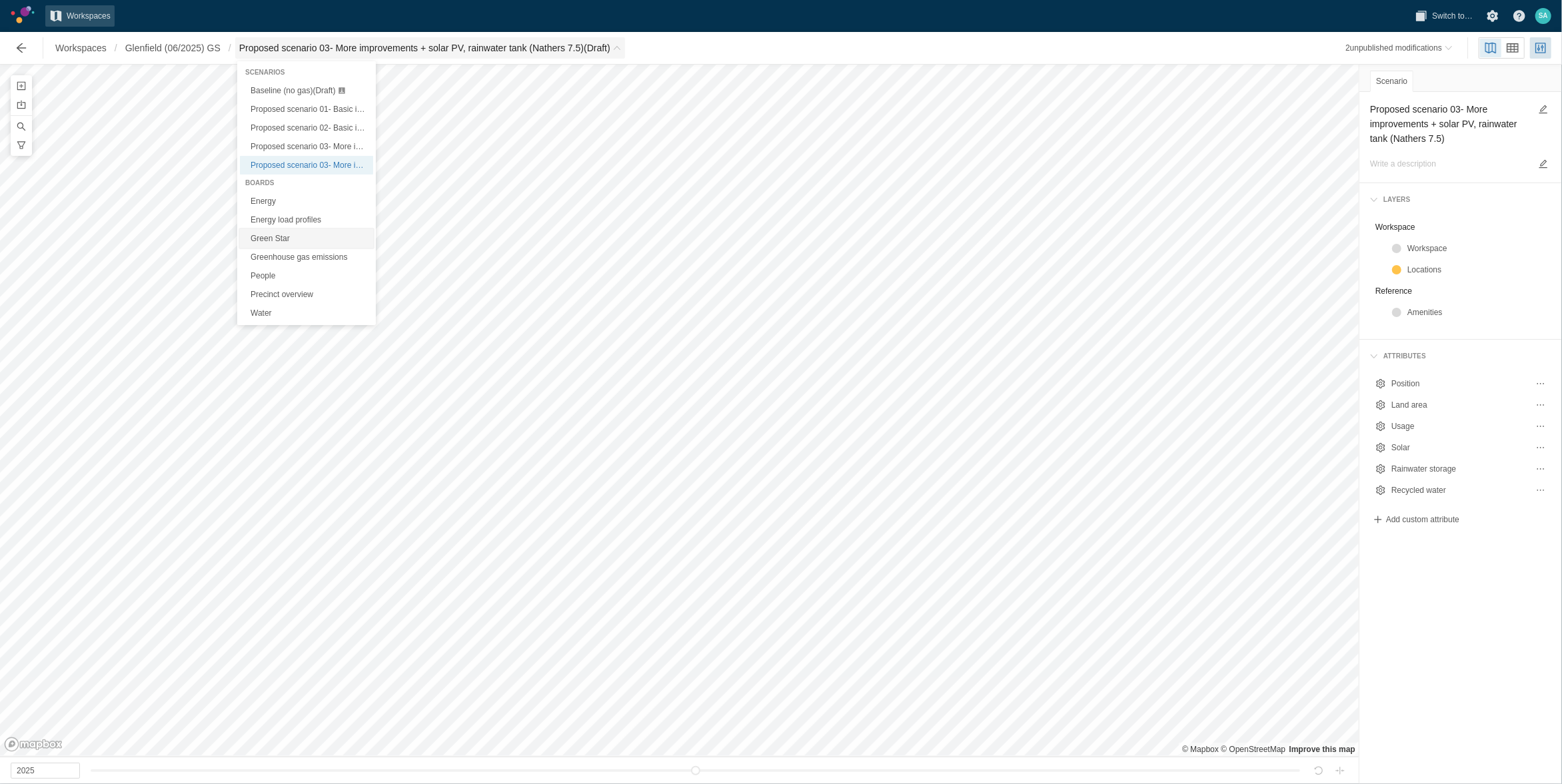 click on "Green Star" at bounding box center (307, 238) 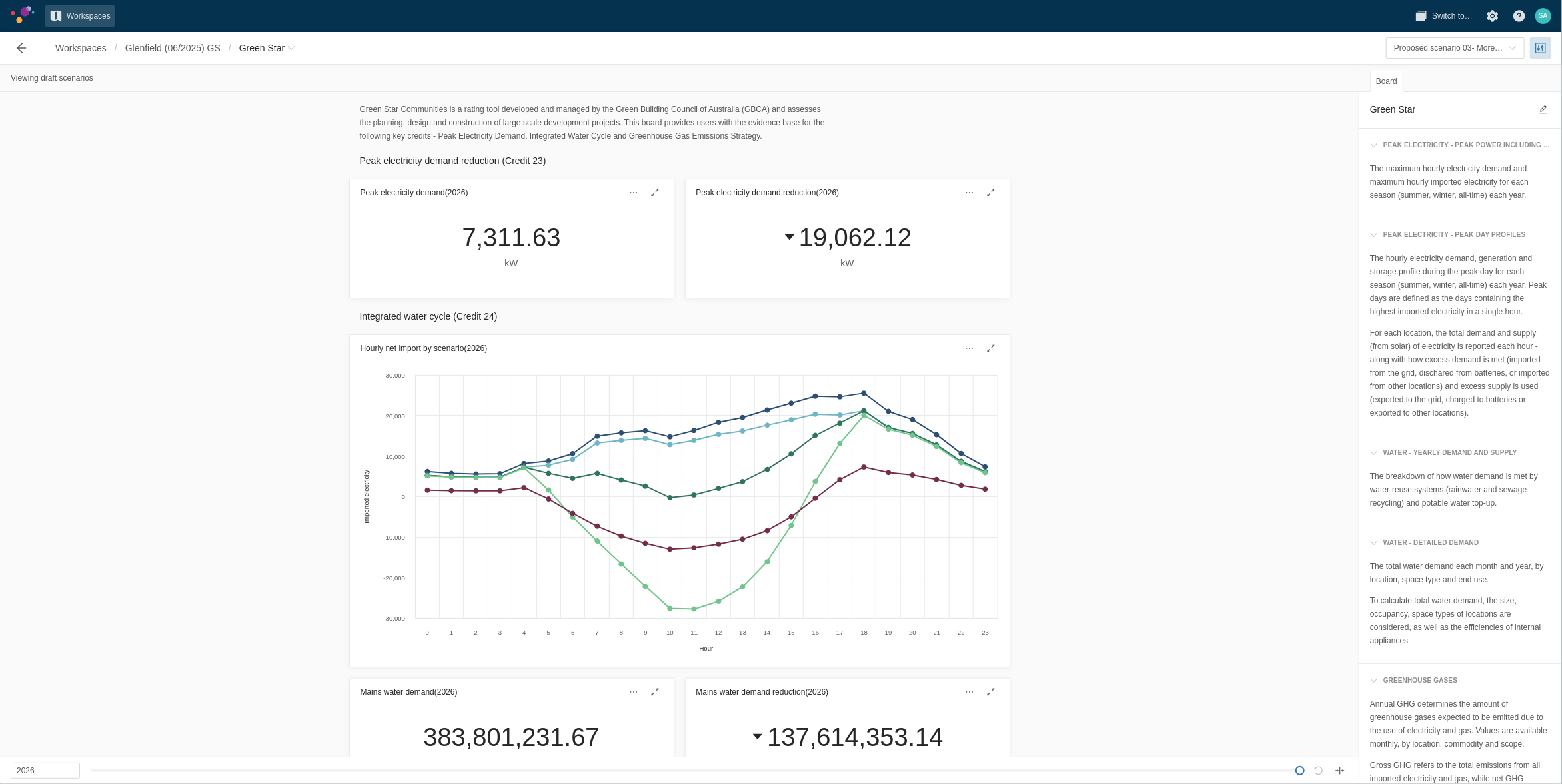 click on "Hourly net import by scenario  (2026) Created with Highcharts 11.4.3 Hour Imported electricity 0 1 2 3 4 5 6 7 8 9 10 11 12 13 14 15 16 17 18 19 20 21 22 23 -30,000 -20,000 -10,000 0 10,000 20,000 30,000" at bounding box center (679, 501) 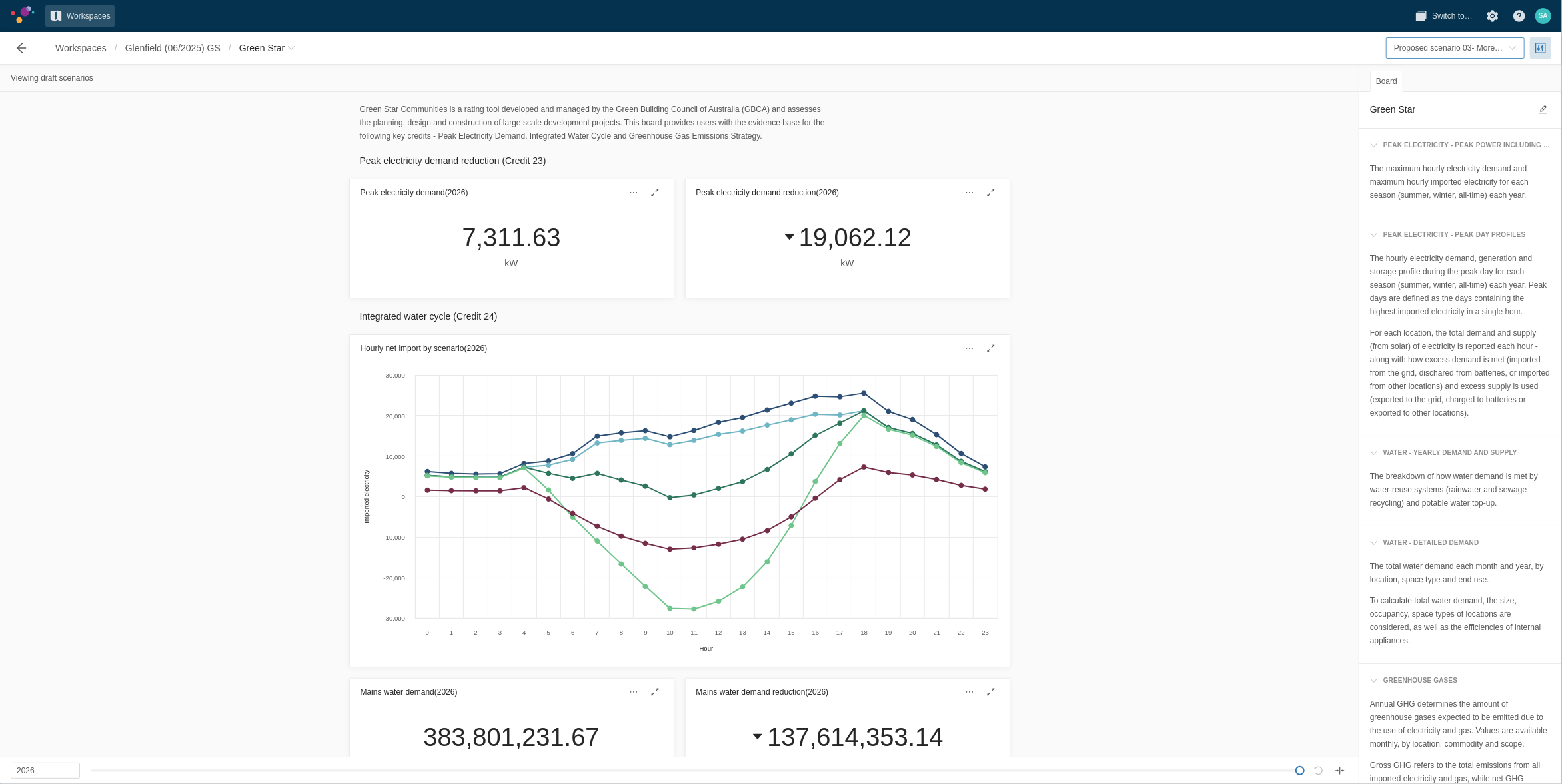click on "Proposed scenario 03- More improvements + solar PV, rainwater tank (Nathers 7.5)" at bounding box center (1541, 48) 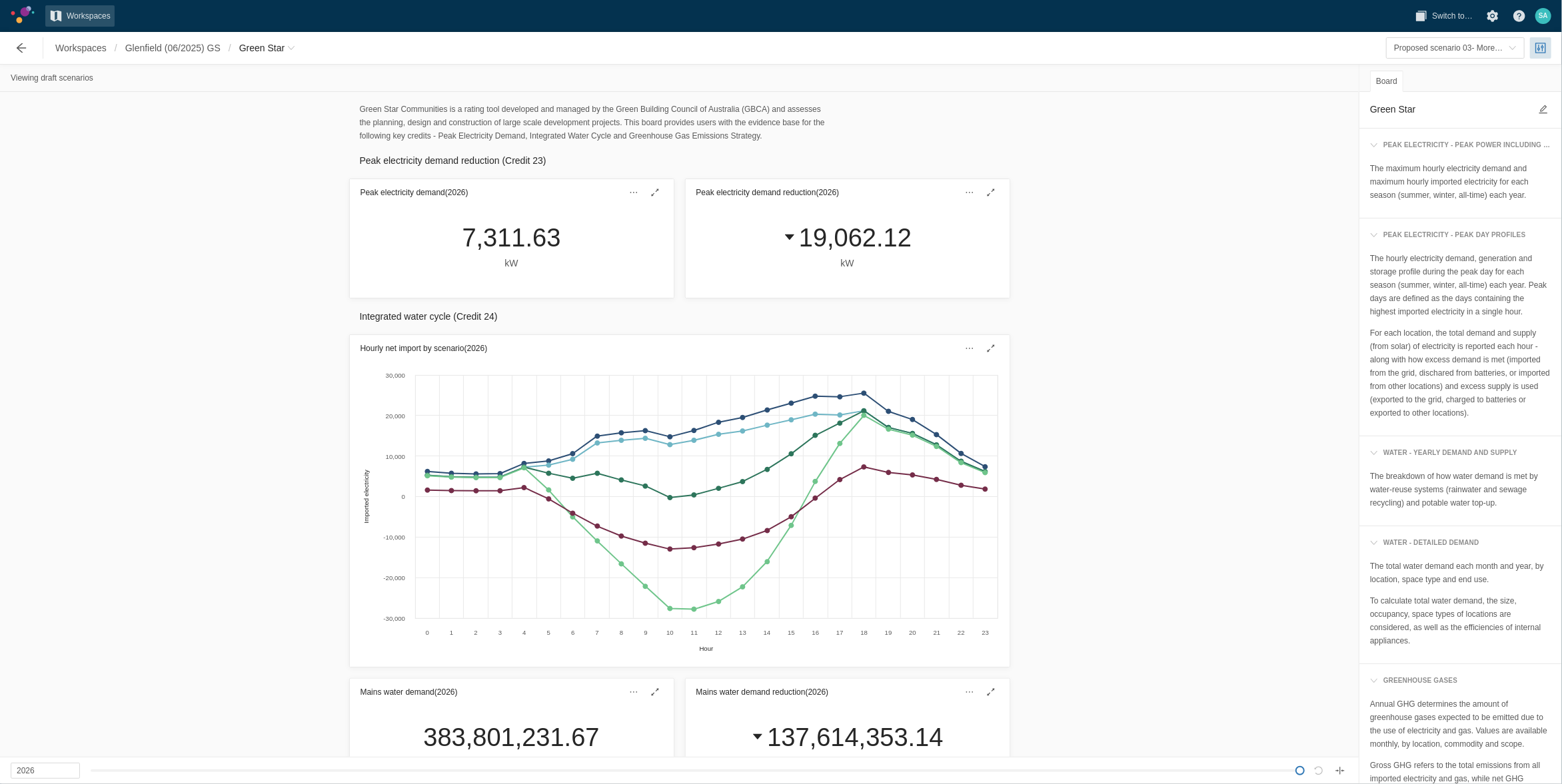 click on "Hourly net import by scenario  (2026) Created with Highcharts 11.4.3 Hour Imported electricity 0 1 2 3 4 5 6 7 8 9 10 11 12 13 14 15 16 17 18 19 20 21 22 23 -30,000 -20,000 -10,000 0 10,000 20,000 30,000" at bounding box center [679, 501] 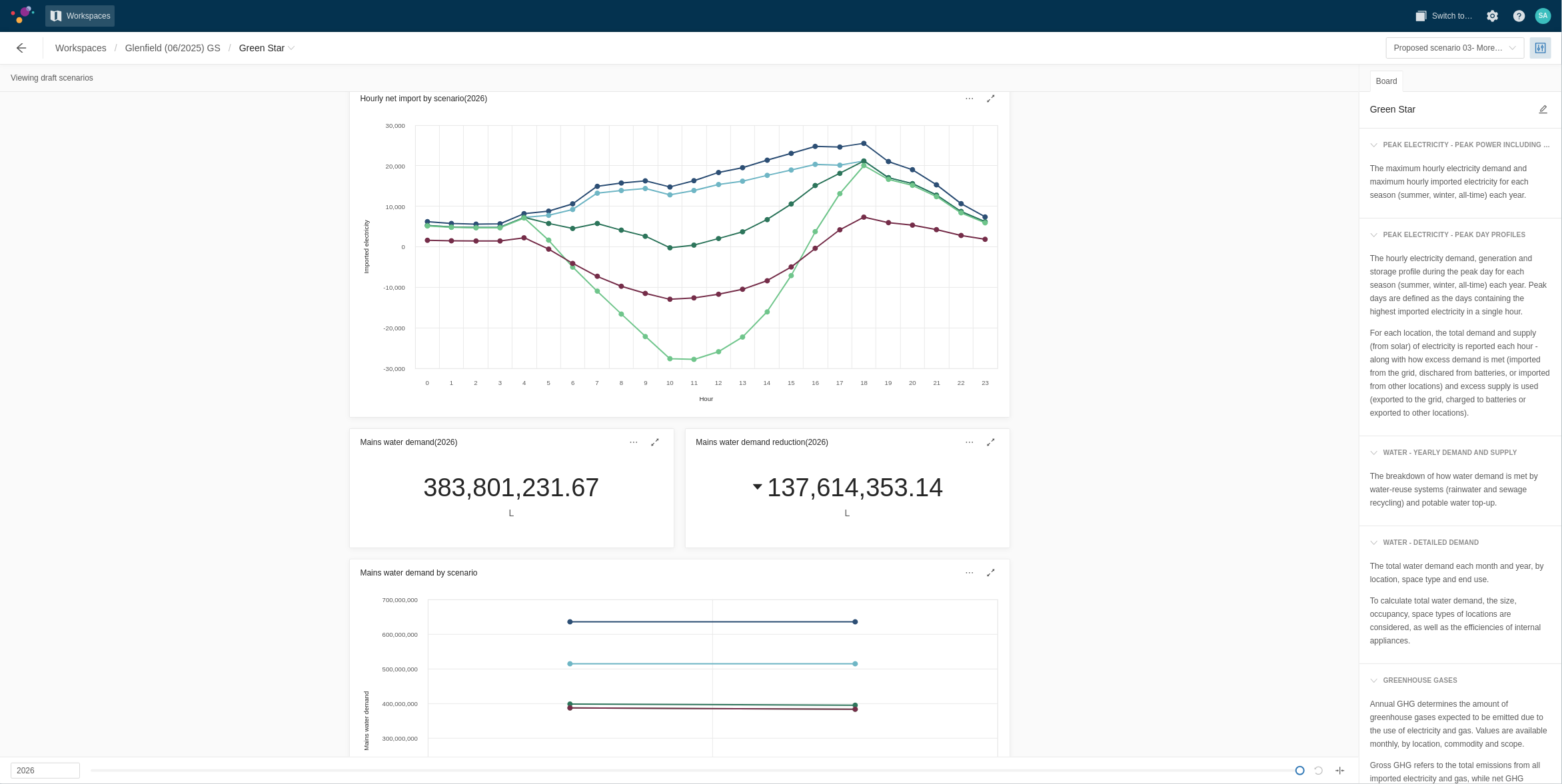 scroll, scrollTop: 0, scrollLeft: 0, axis: both 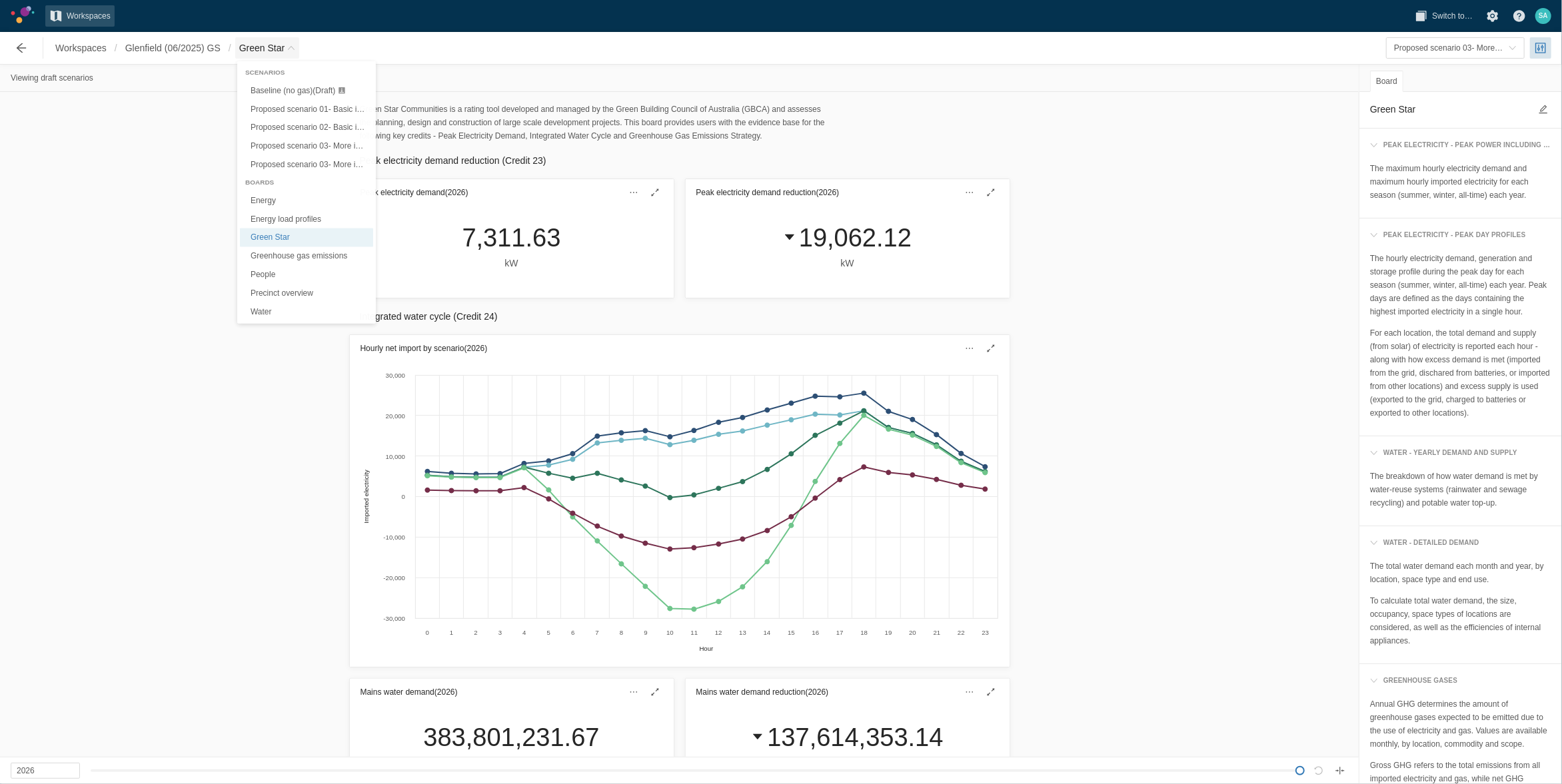 click on "Green Star" at bounding box center [262, 48] 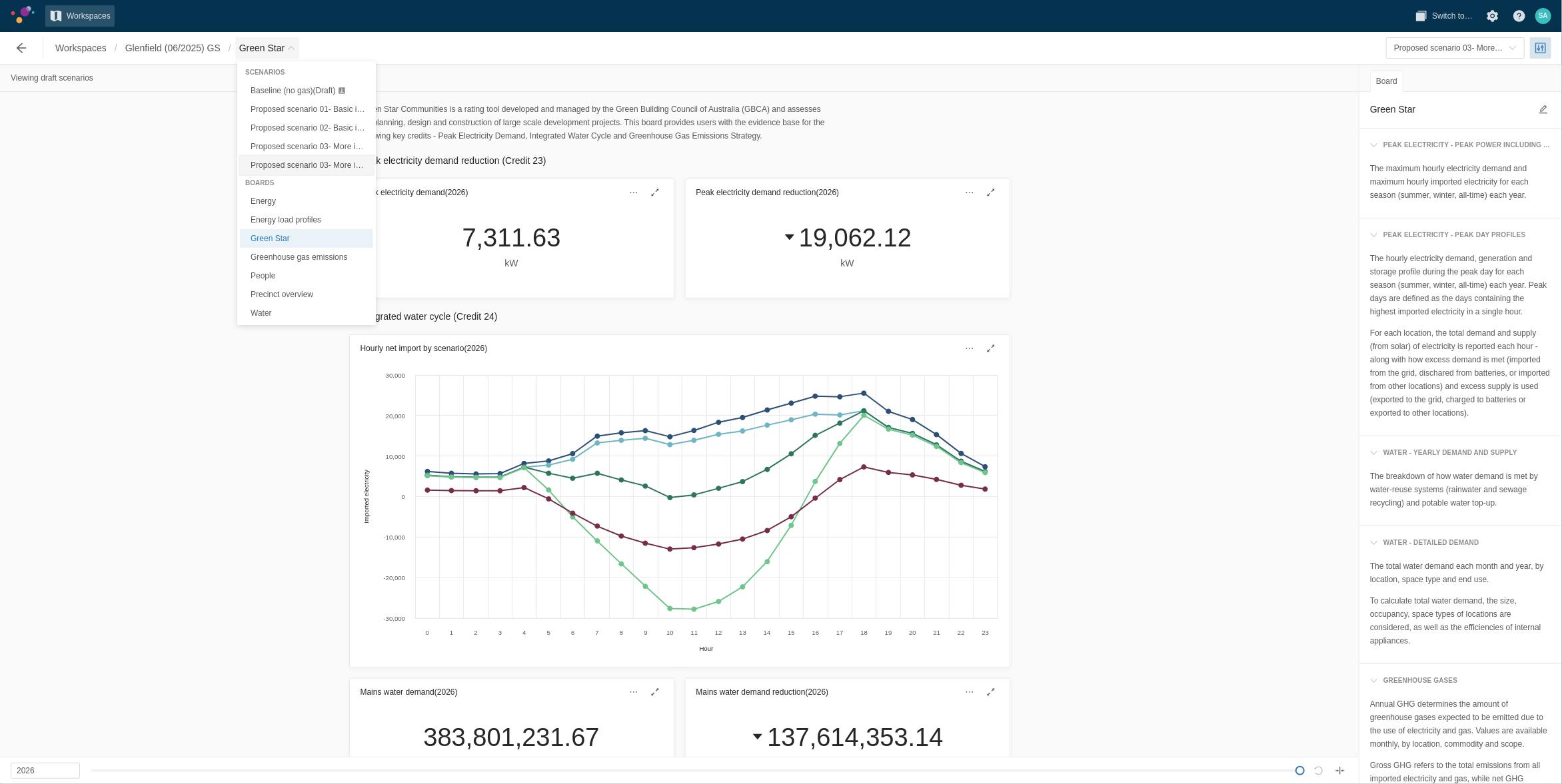 click on "Proposed scenario 03- More improvements + solar PV, rainwater tank (Nathers 7.5)  (Draft)" at bounding box center [307, 165] 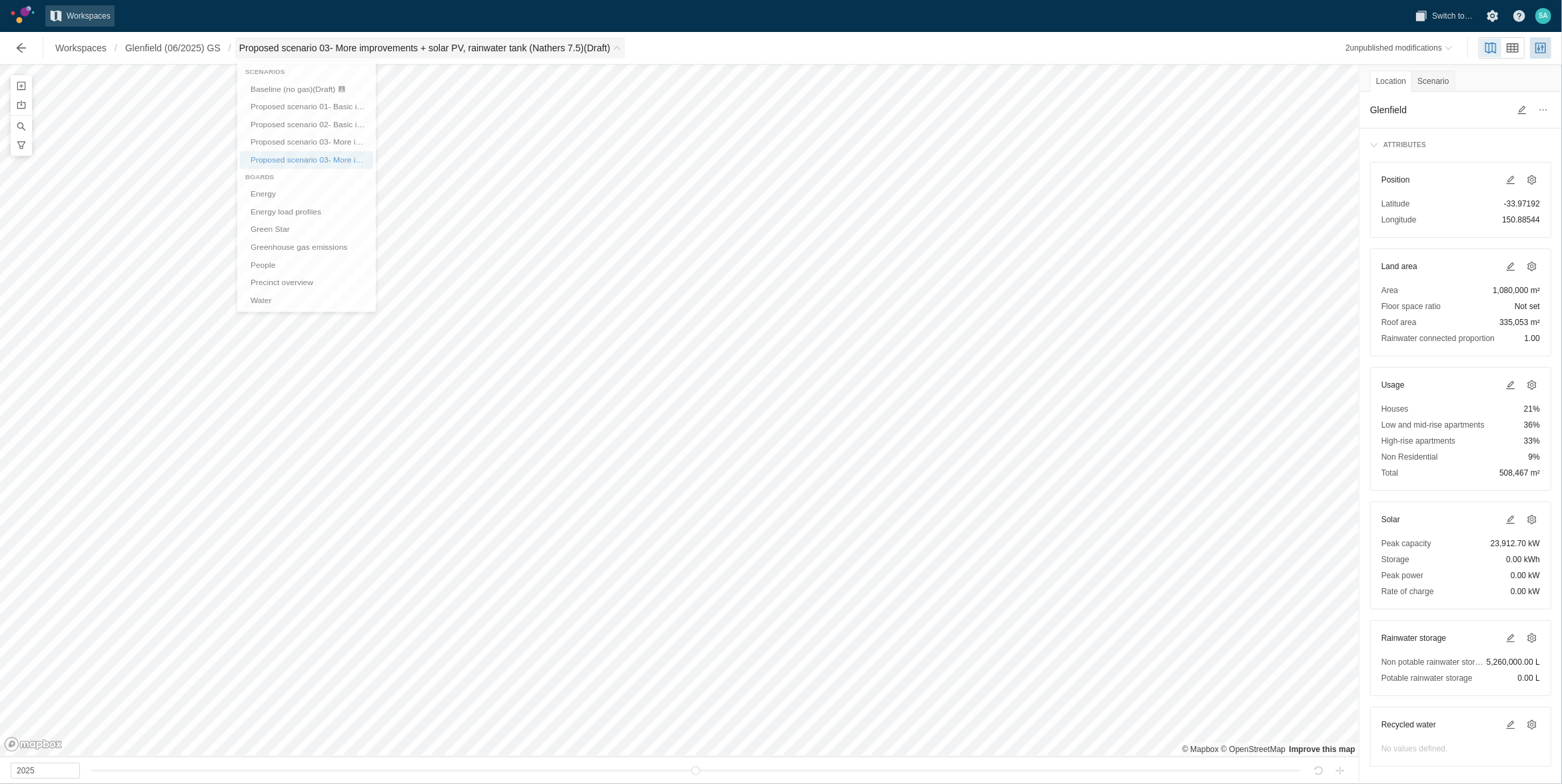 drag, startPoint x: 447, startPoint y: 45, endPoint x: 458, endPoint y: 44, distance: 11.045361 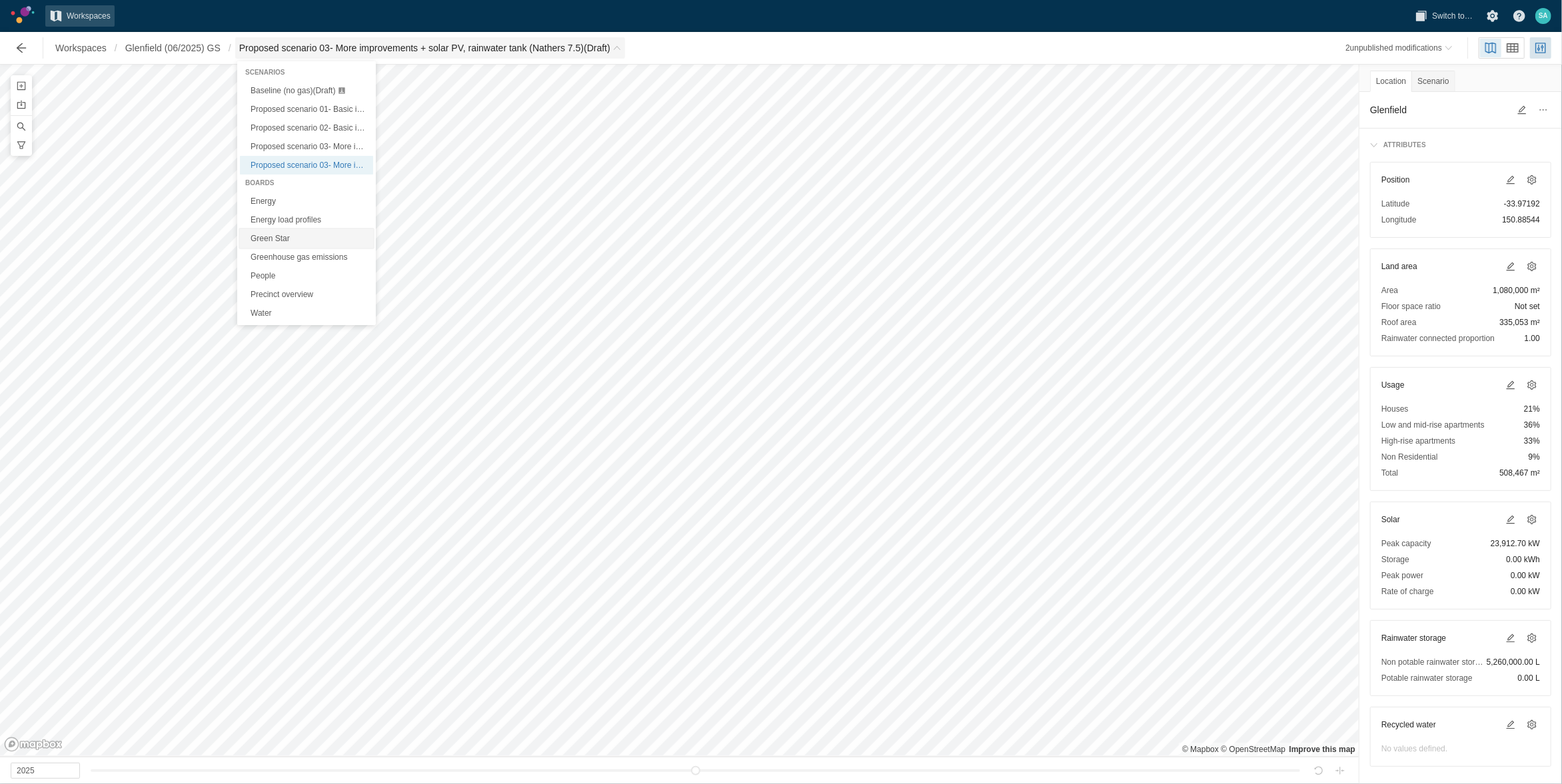 click on "Green Star" at bounding box center (307, 238) 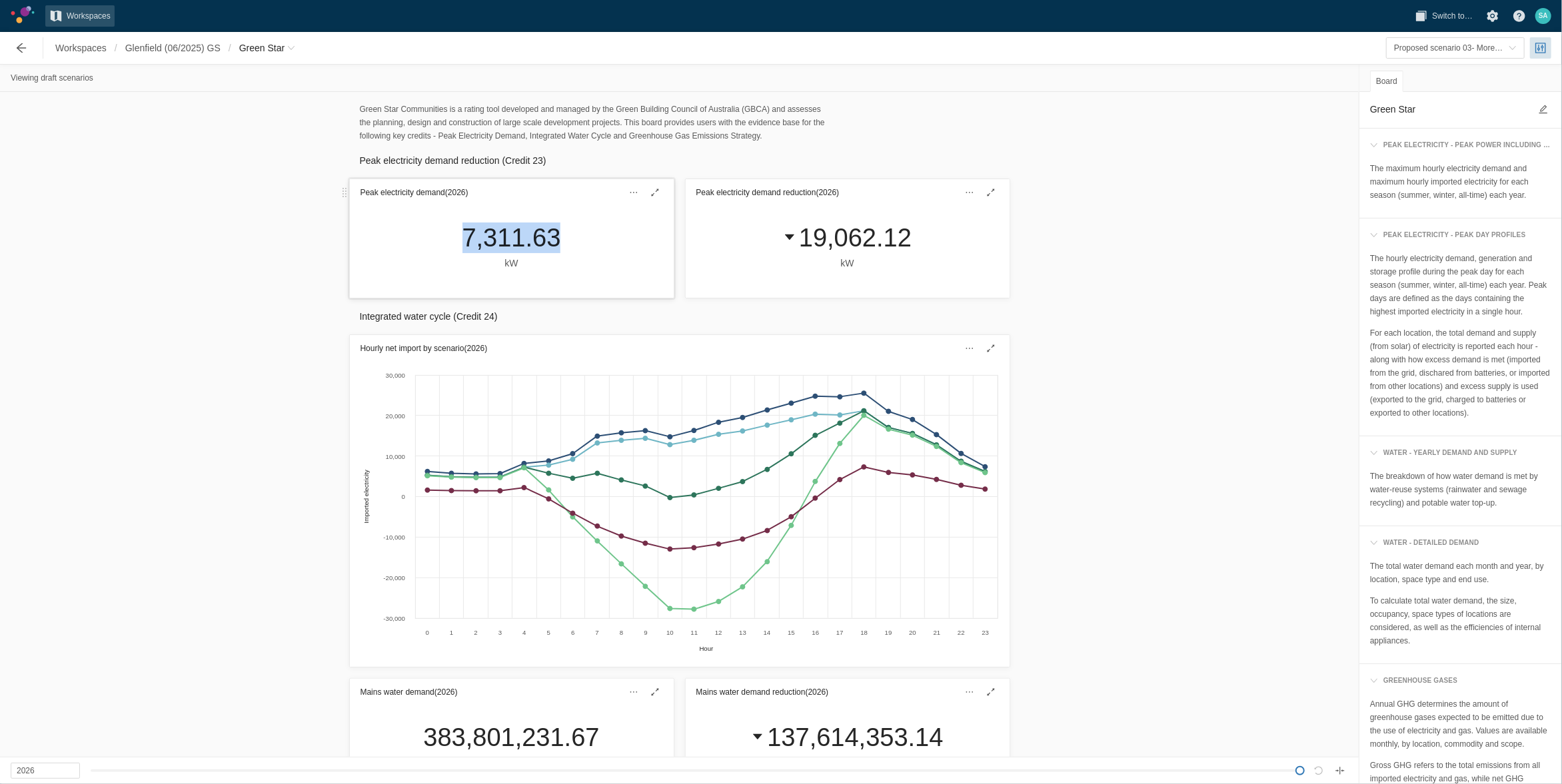 drag, startPoint x: 447, startPoint y: 236, endPoint x: 545, endPoint y: 241, distance: 98.12747 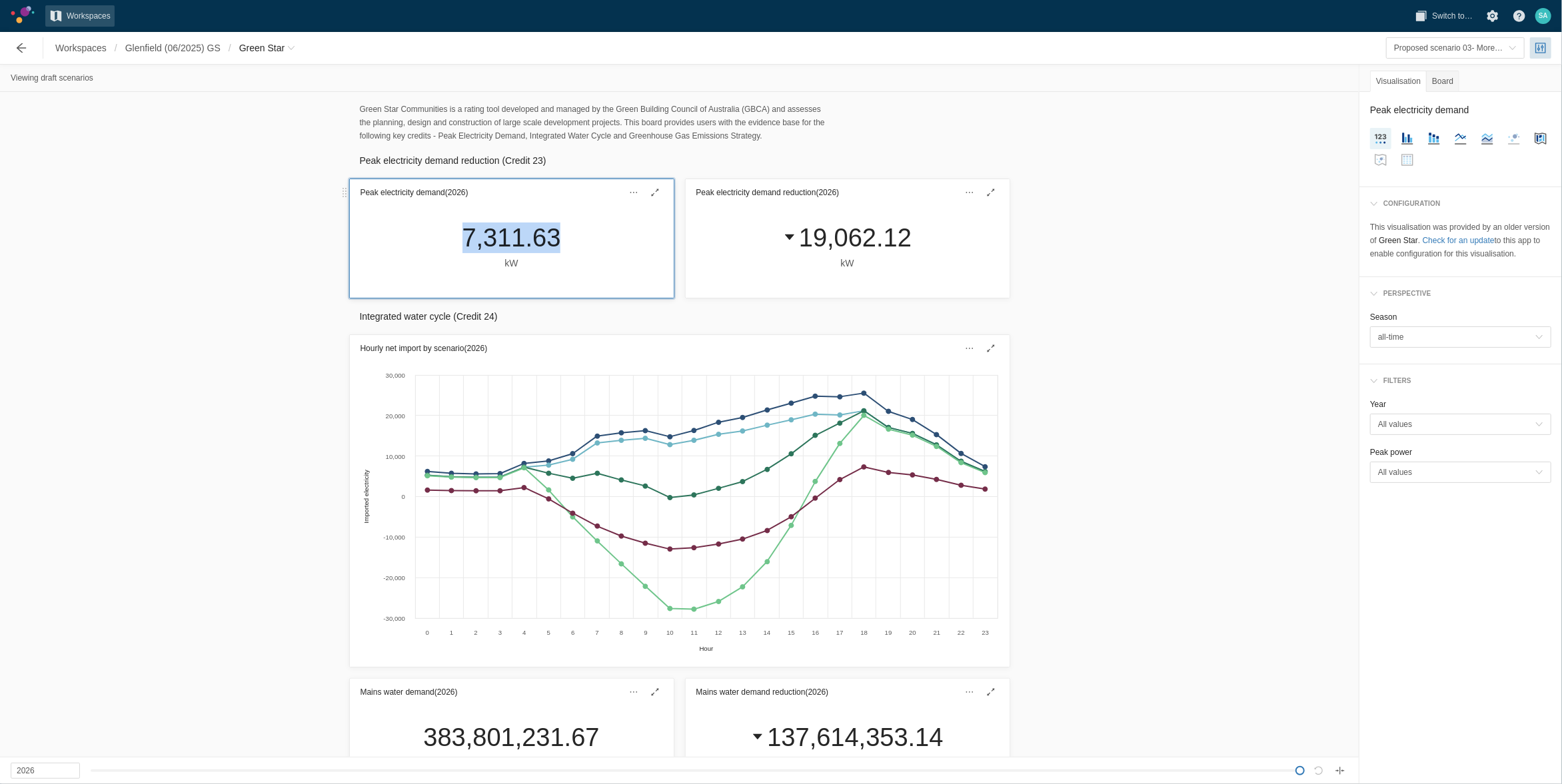 copy on "7,311.63" 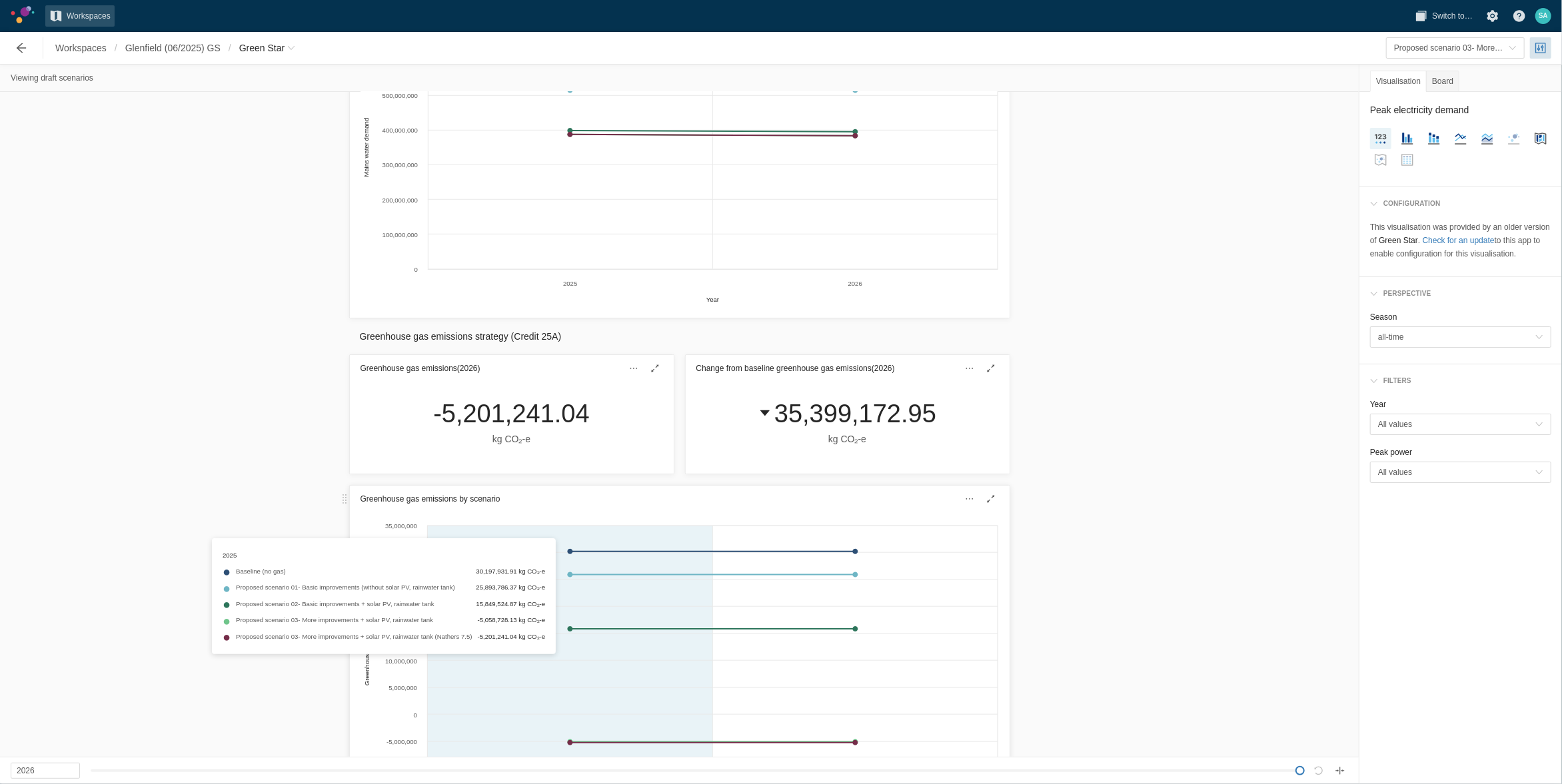 scroll, scrollTop: 833, scrollLeft: 0, axis: vertical 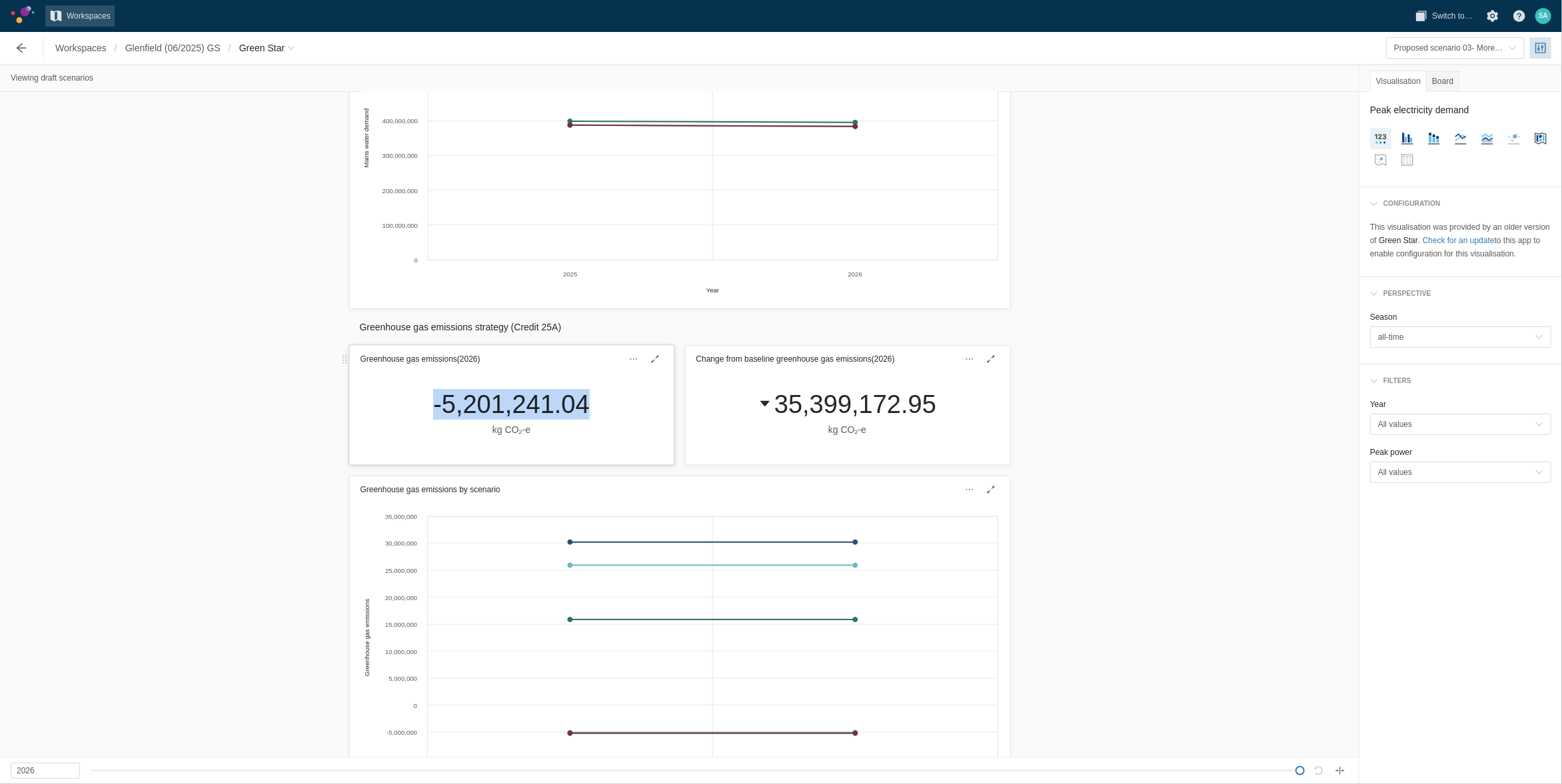 drag, startPoint x: 423, startPoint y: 404, endPoint x: 575, endPoint y: 411, distance: 152.1611 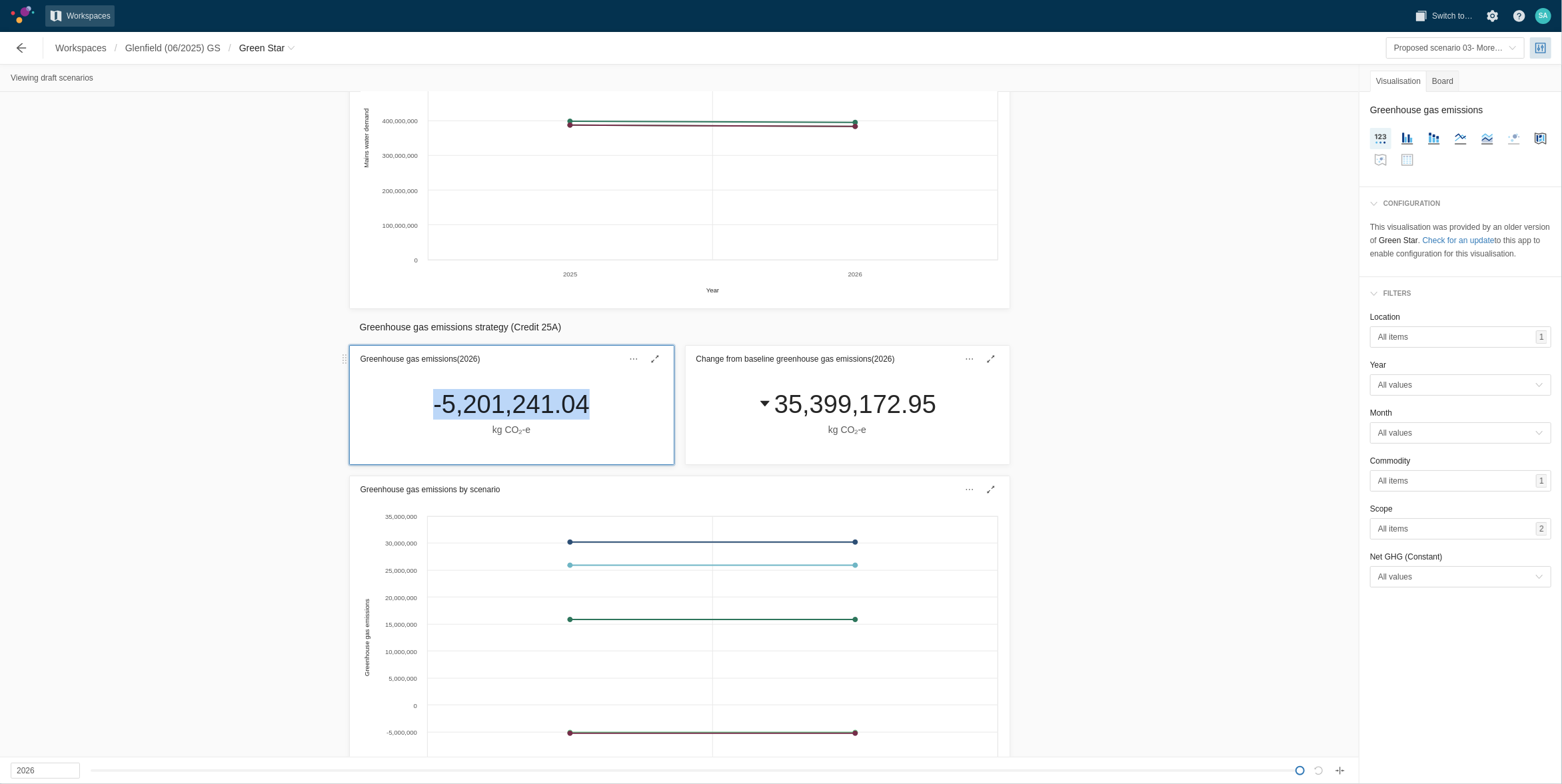 copy on "-5,201,241.04" 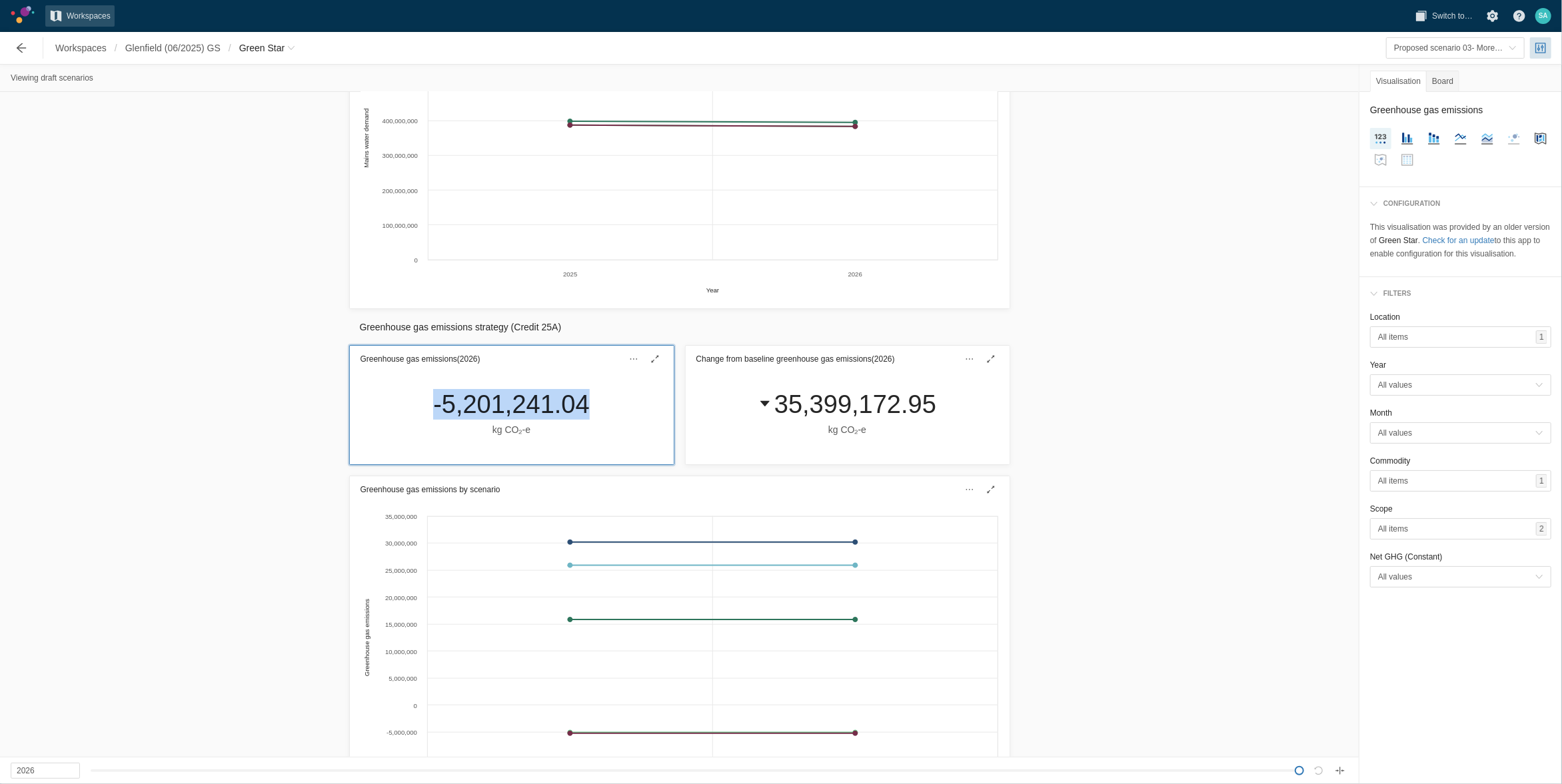 scroll, scrollTop: 336, scrollLeft: 0, axis: vertical 